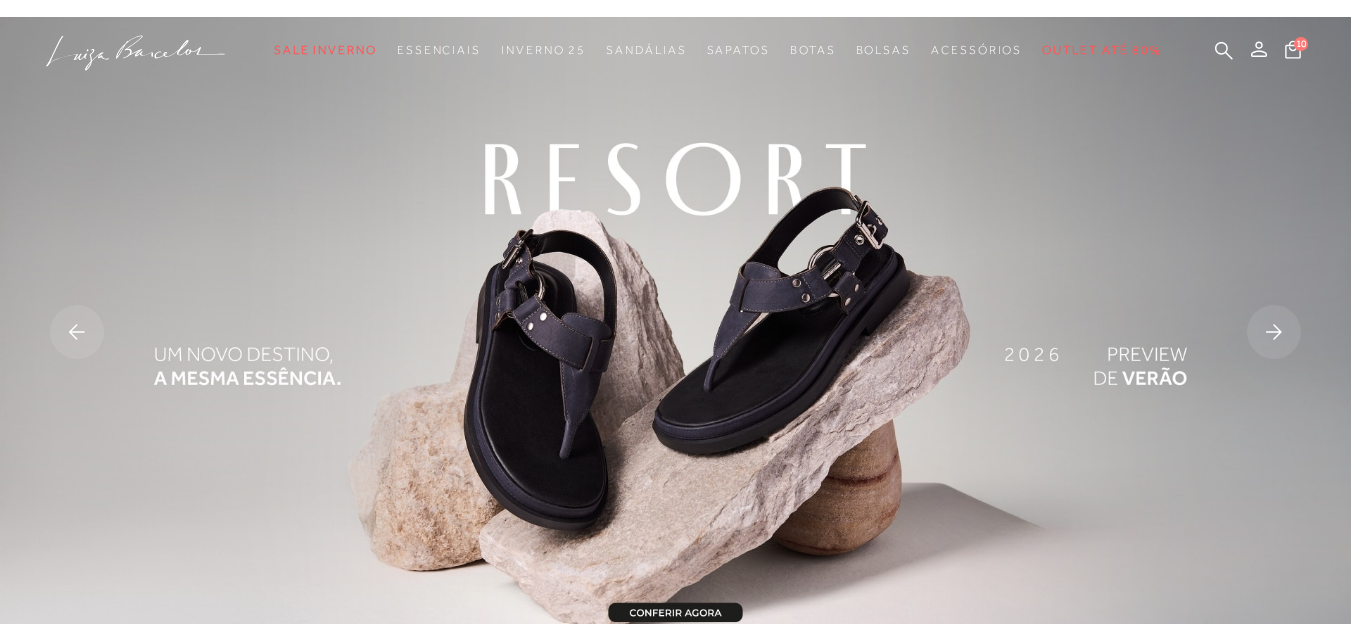 scroll, scrollTop: 0, scrollLeft: 0, axis: both 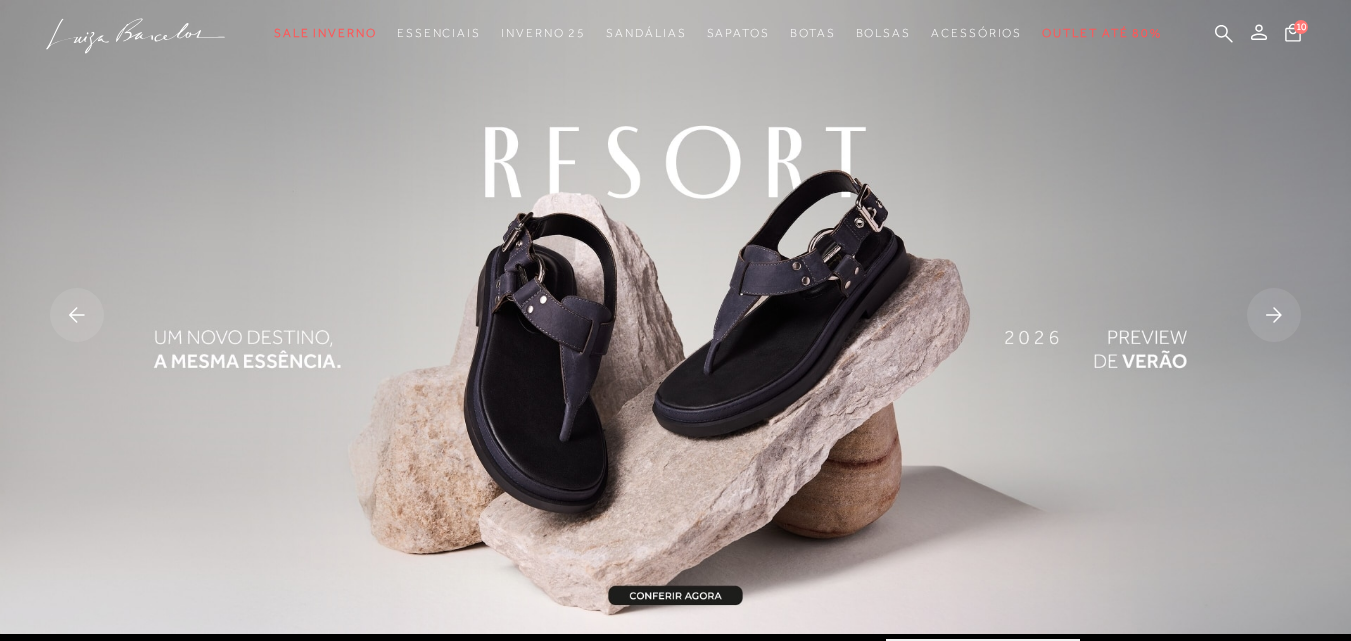 click 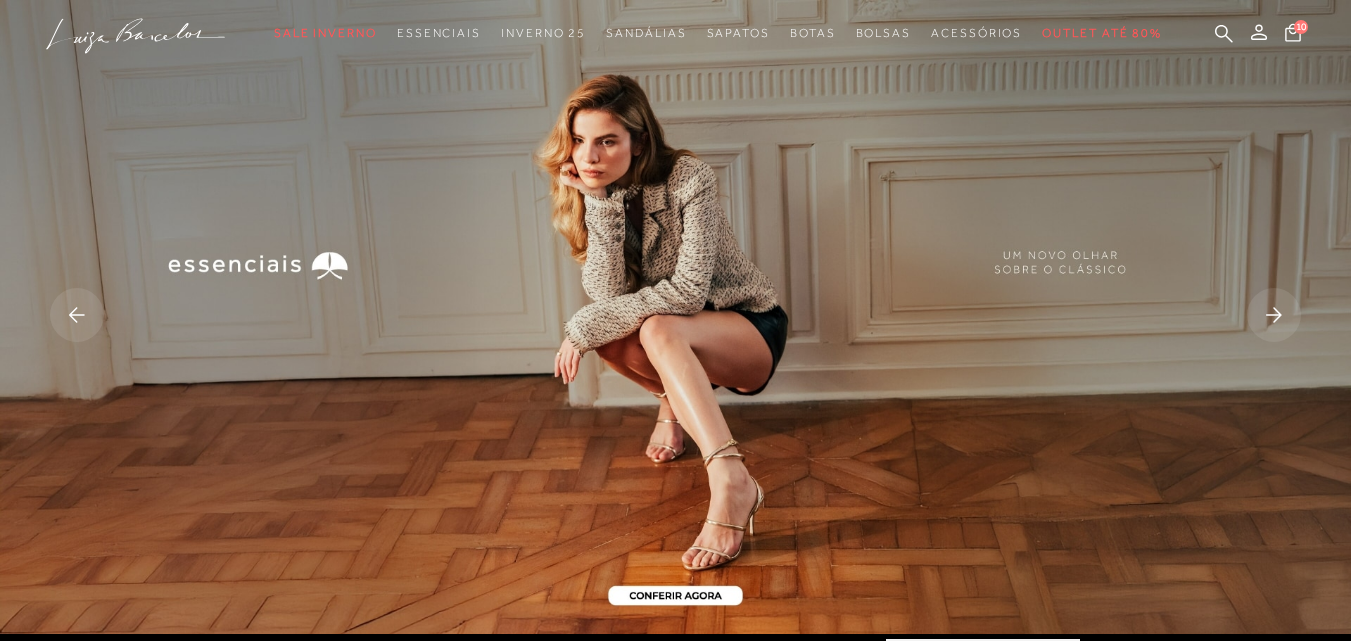 click 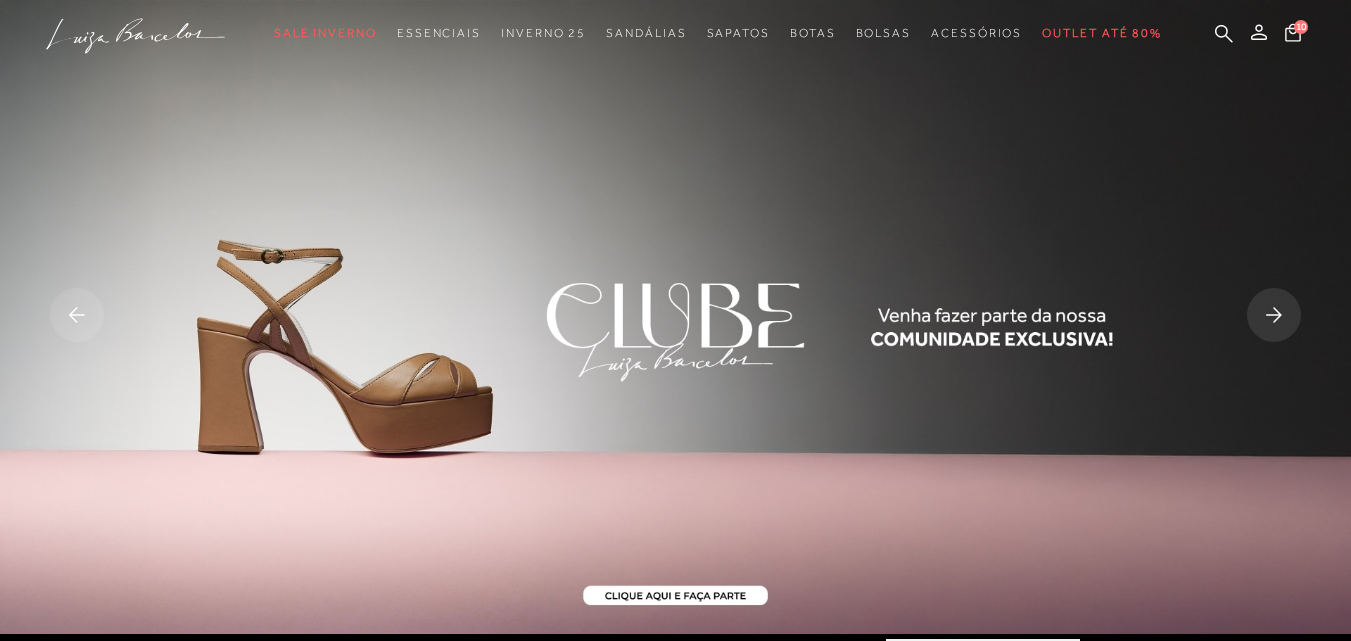 click 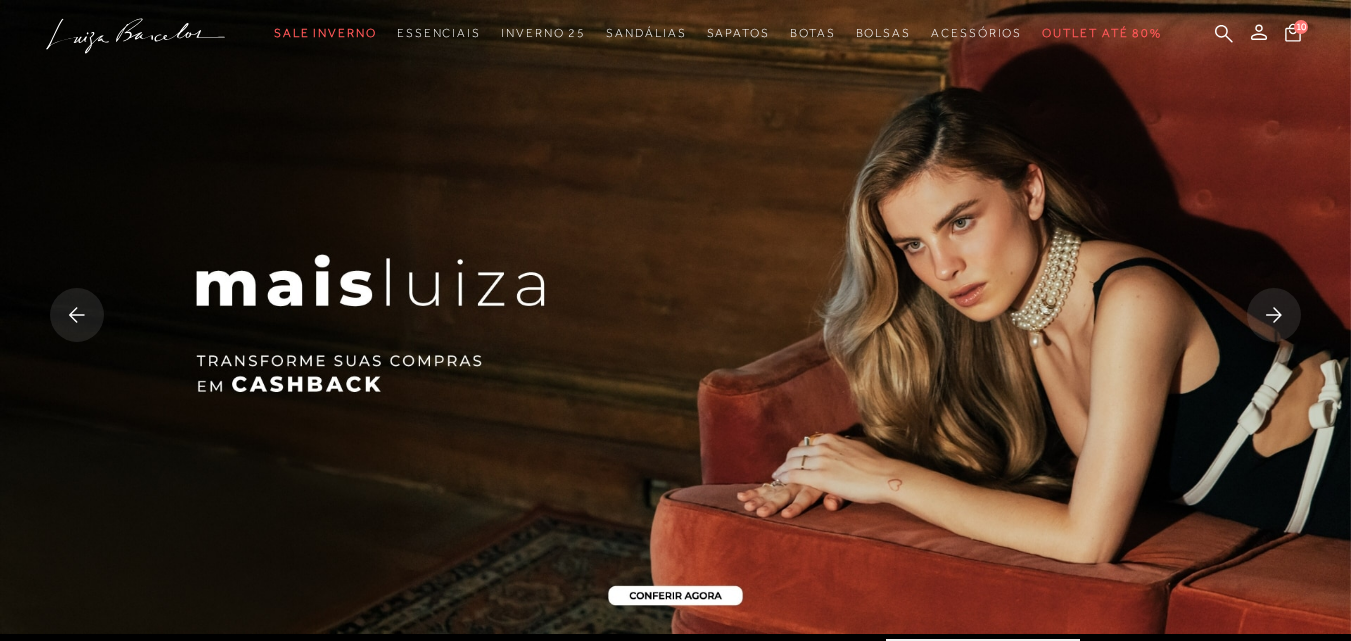 click 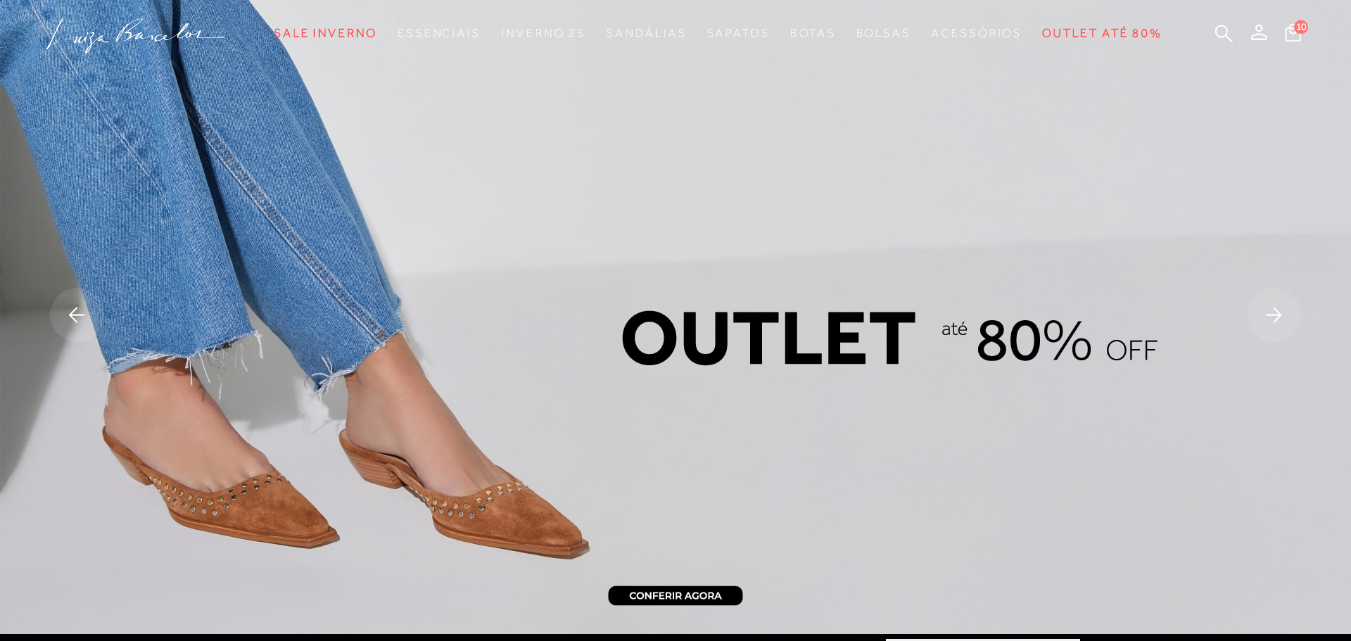 click 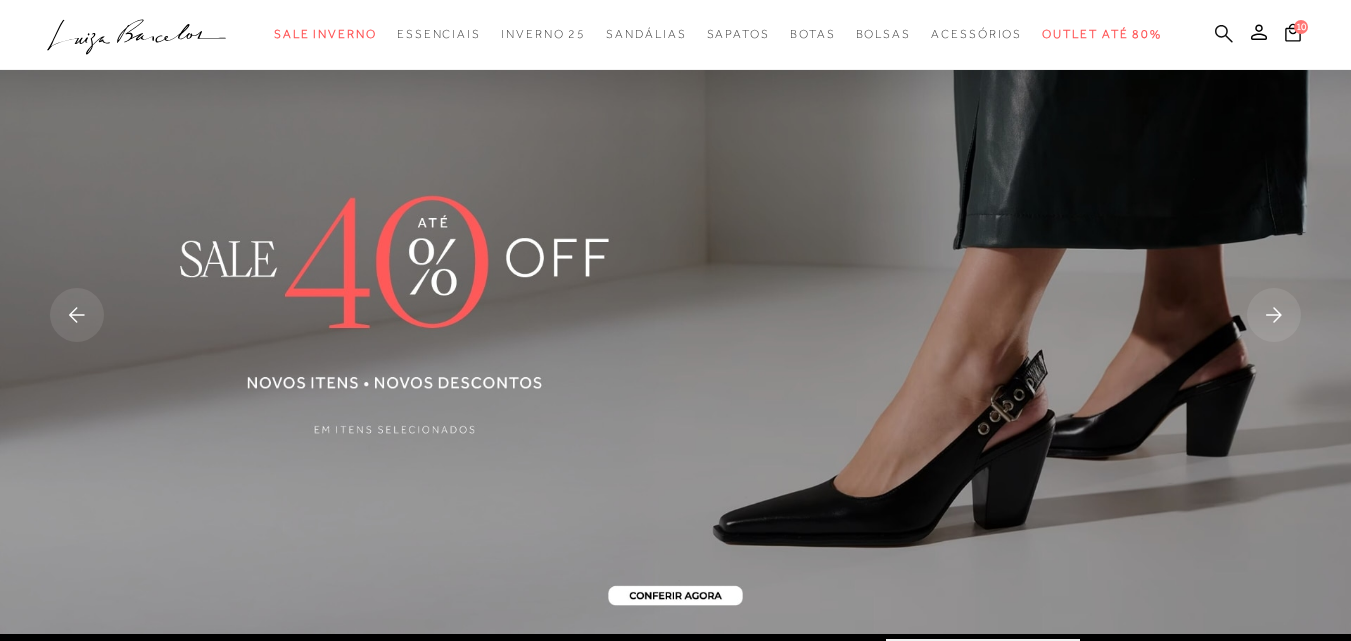 click 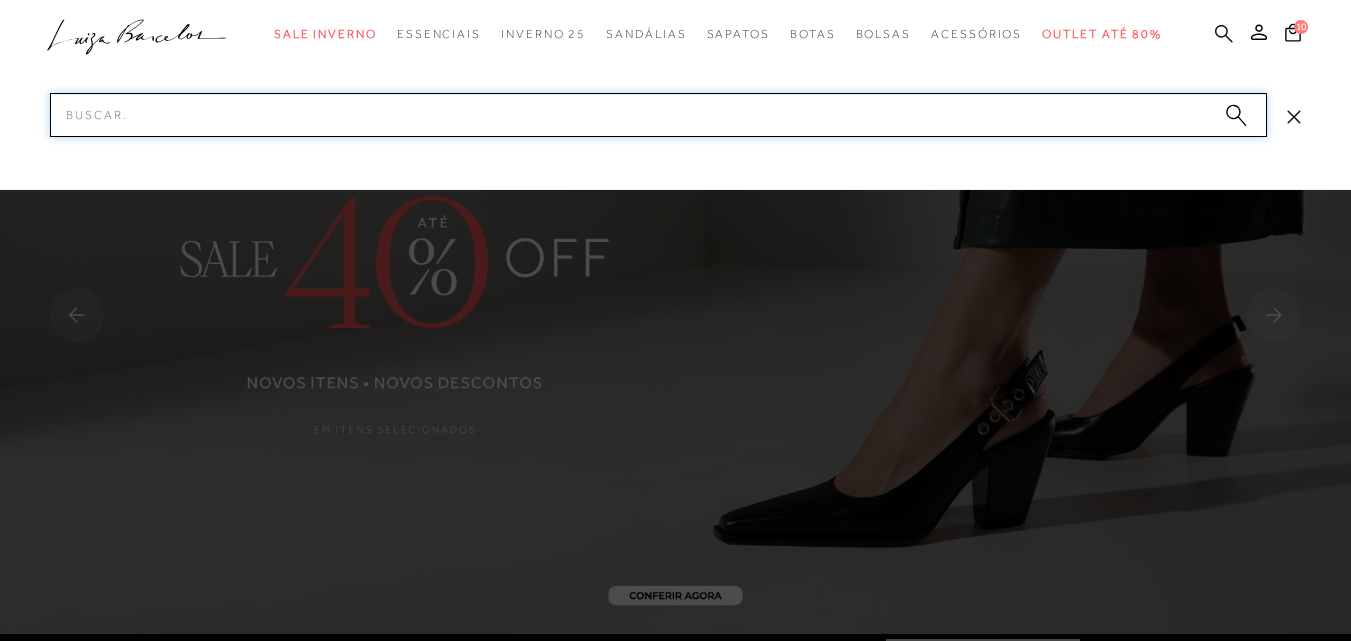 paste on "131300804" 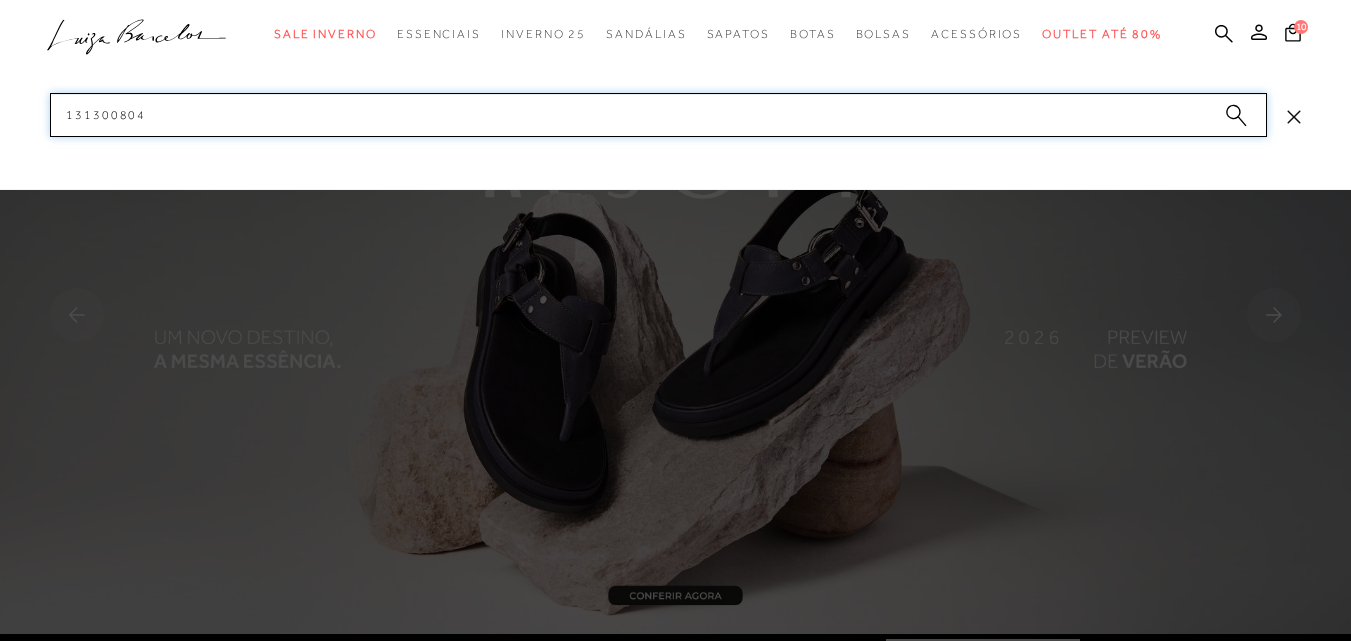 drag, startPoint x: 16, startPoint y: 100, endPoint x: 7, endPoint y: 93, distance: 11.401754 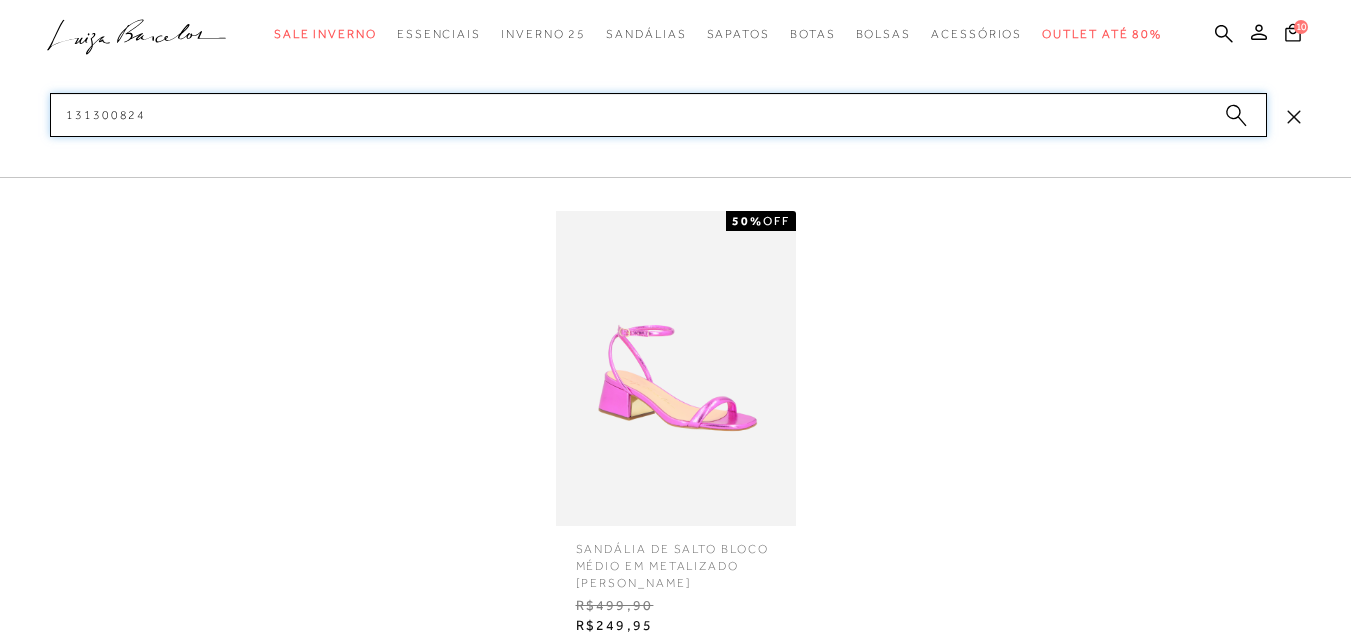 scroll, scrollTop: 300, scrollLeft: 0, axis: vertical 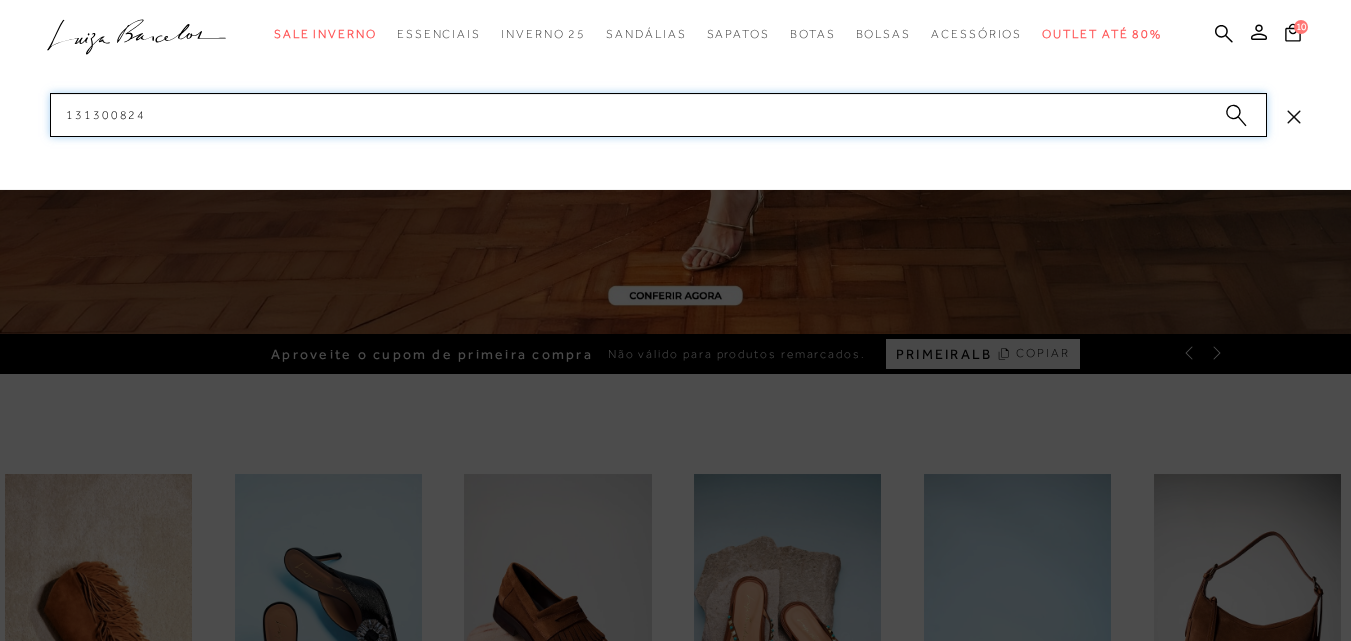 paste on "5" 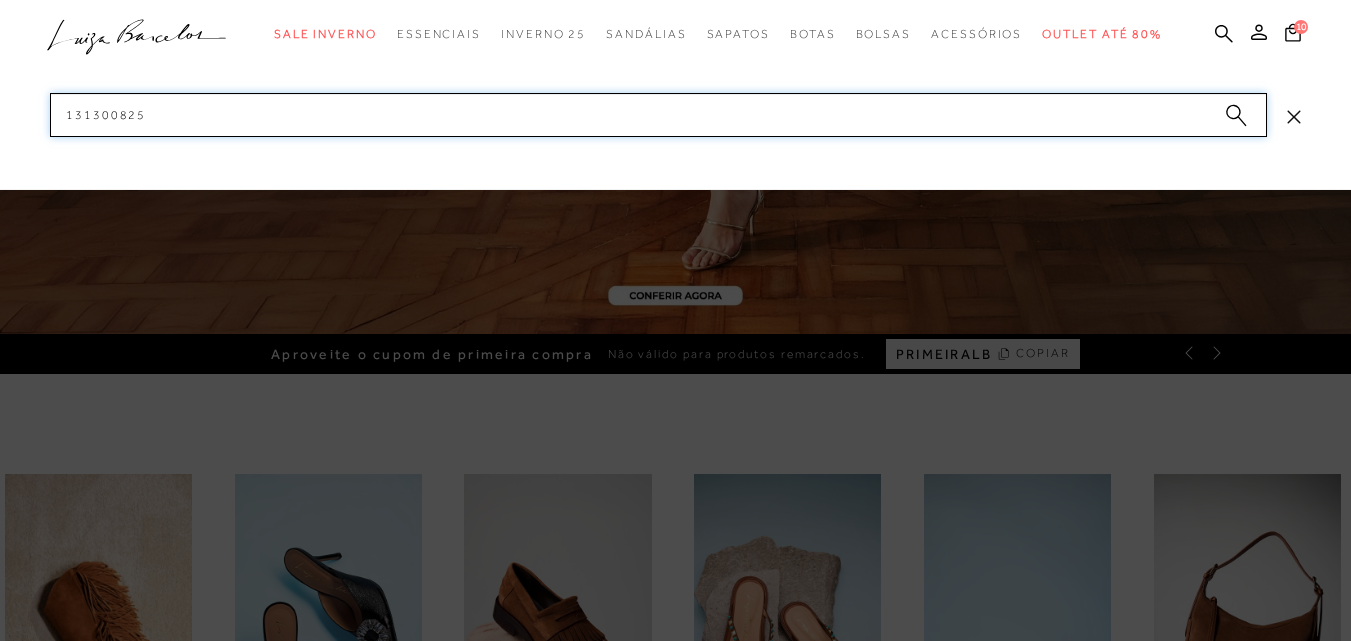drag, startPoint x: 183, startPoint y: 106, endPoint x: 16, endPoint y: 106, distance: 167 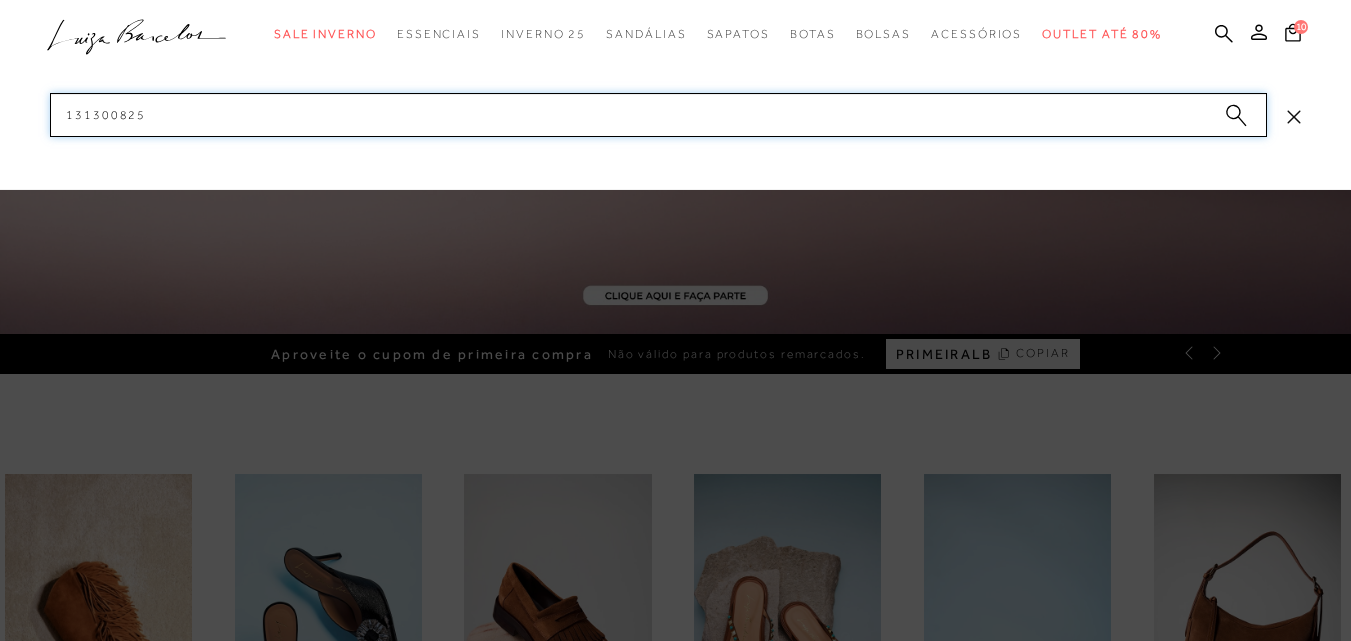 paste on "6" 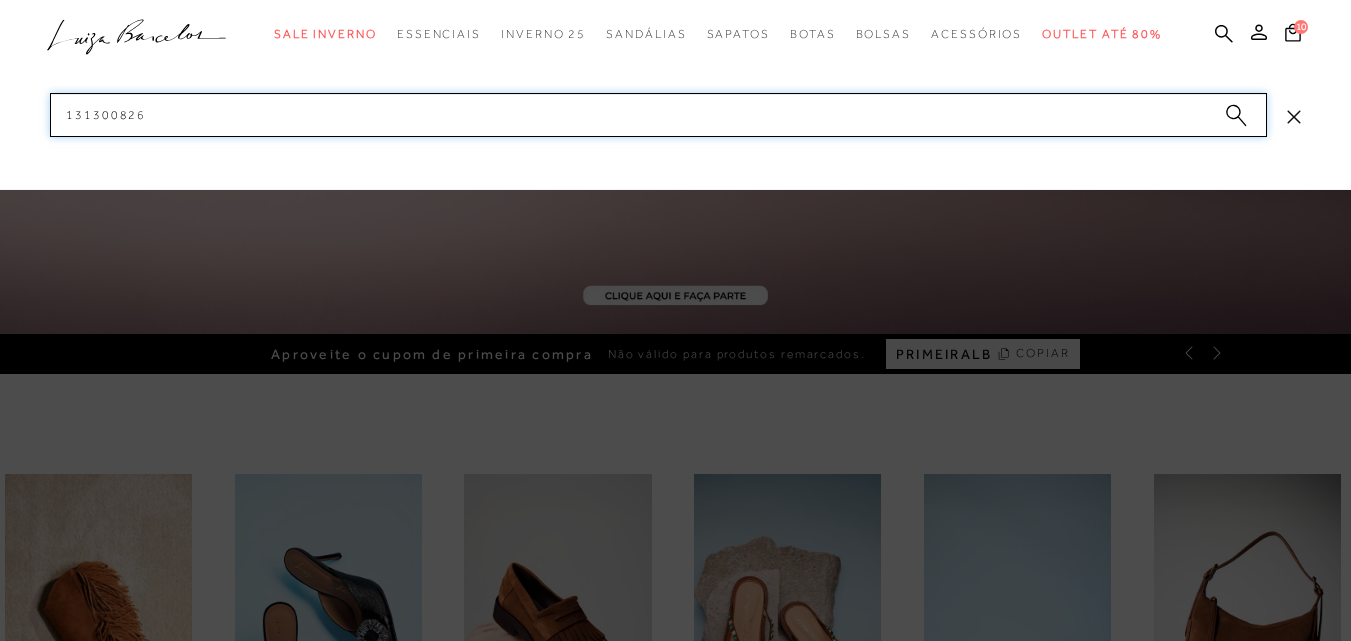 paste on "8" 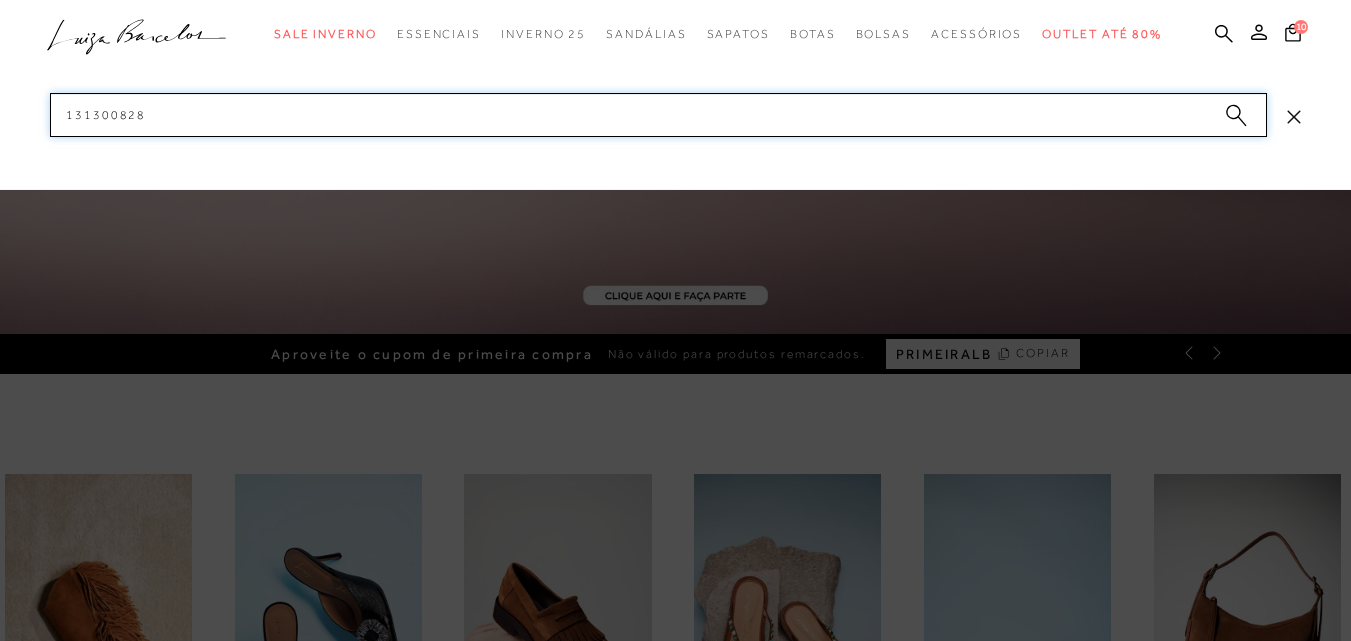 drag, startPoint x: 202, startPoint y: 104, endPoint x: 0, endPoint y: 86, distance: 202.8004 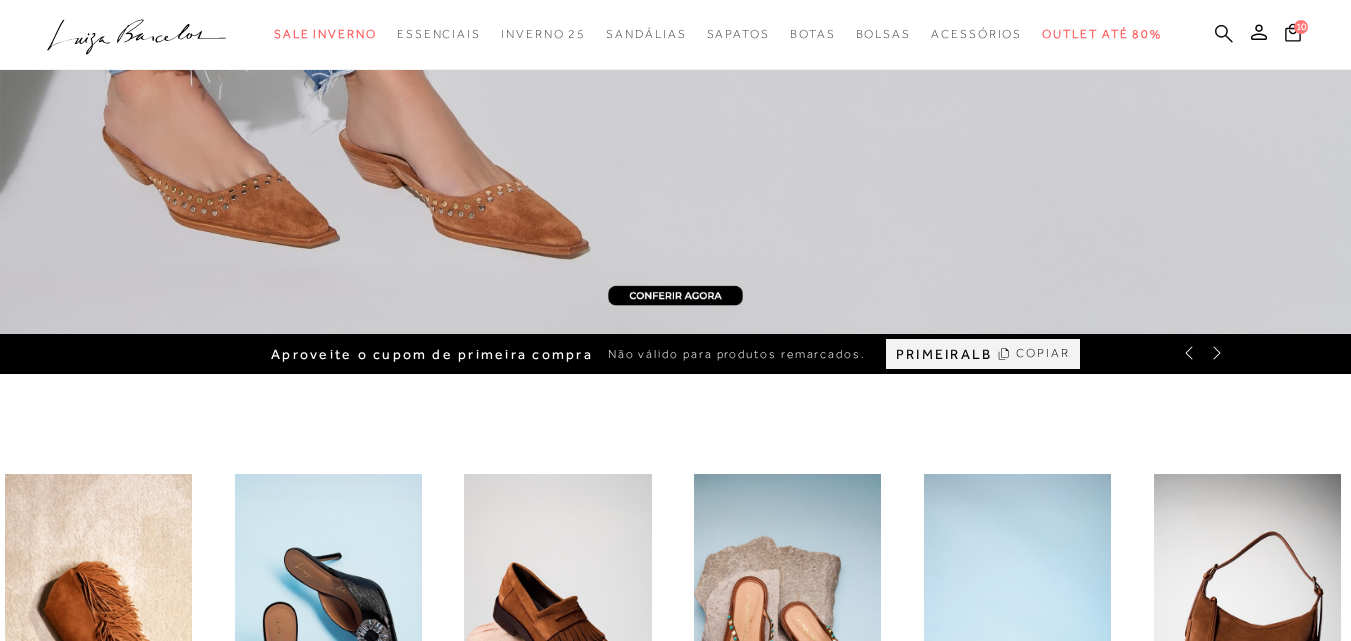 click 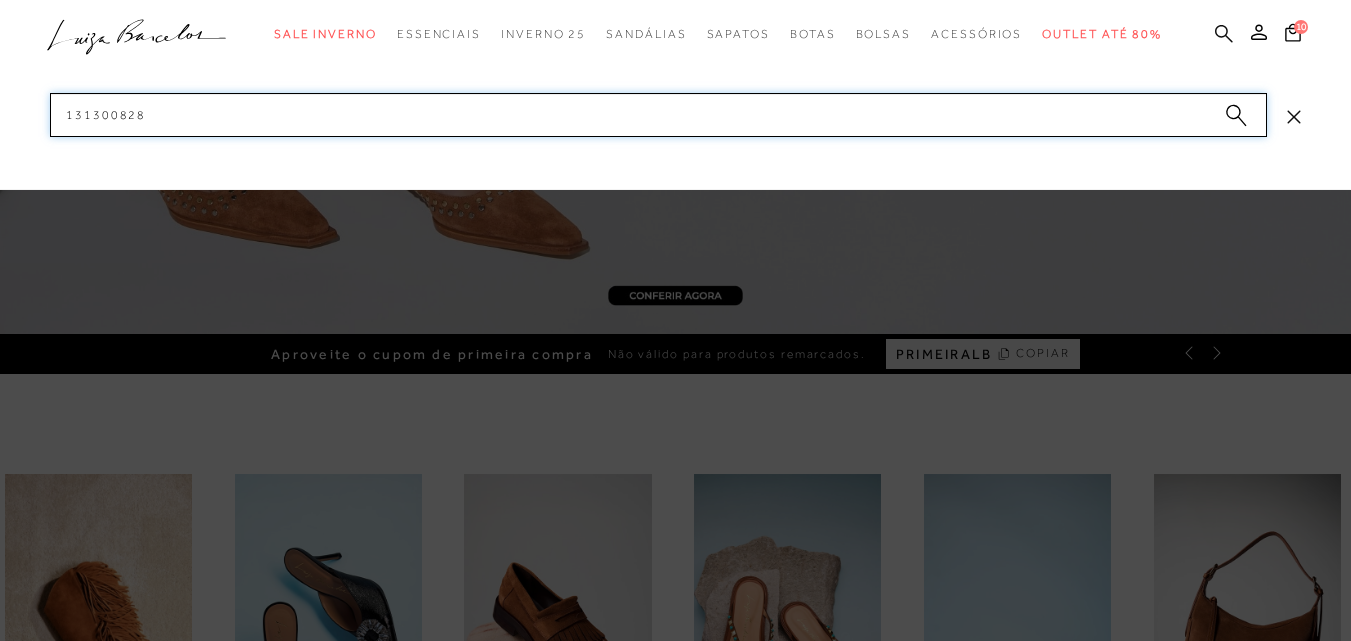 paste on "131300853" 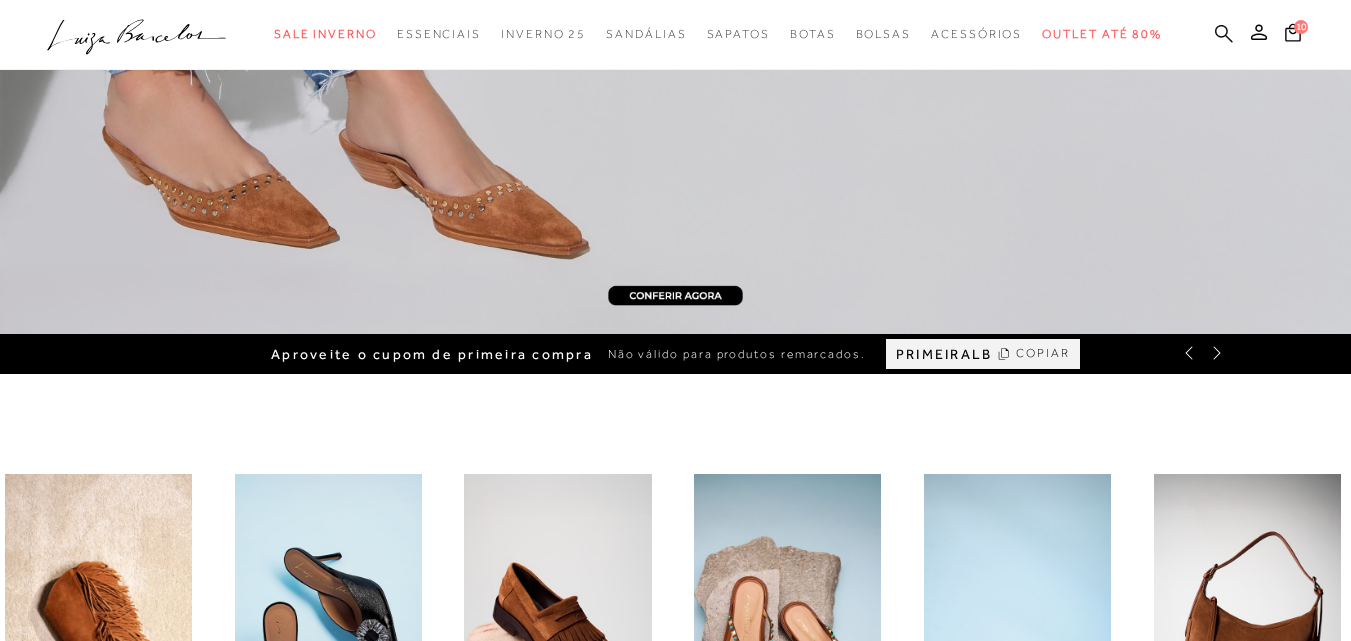 click 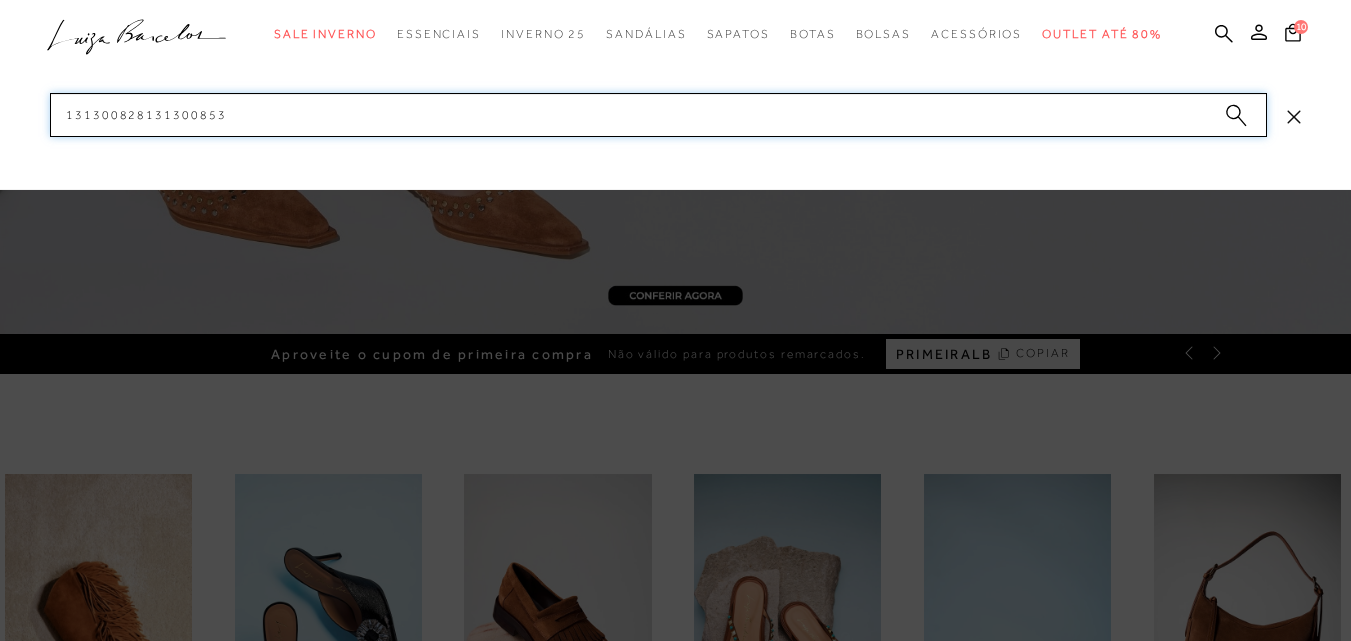 drag, startPoint x: 422, startPoint y: 125, endPoint x: 0, endPoint y: 114, distance: 422.14334 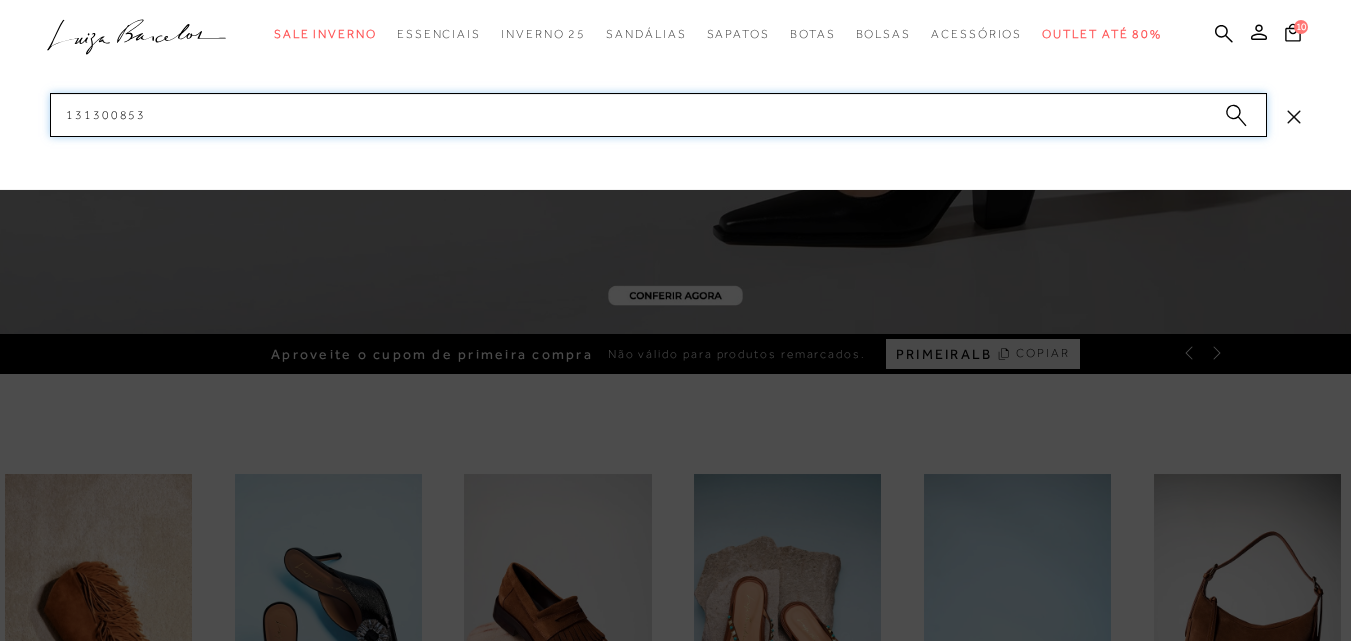 drag, startPoint x: 174, startPoint y: 105, endPoint x: 28, endPoint y: 103, distance: 146.0137 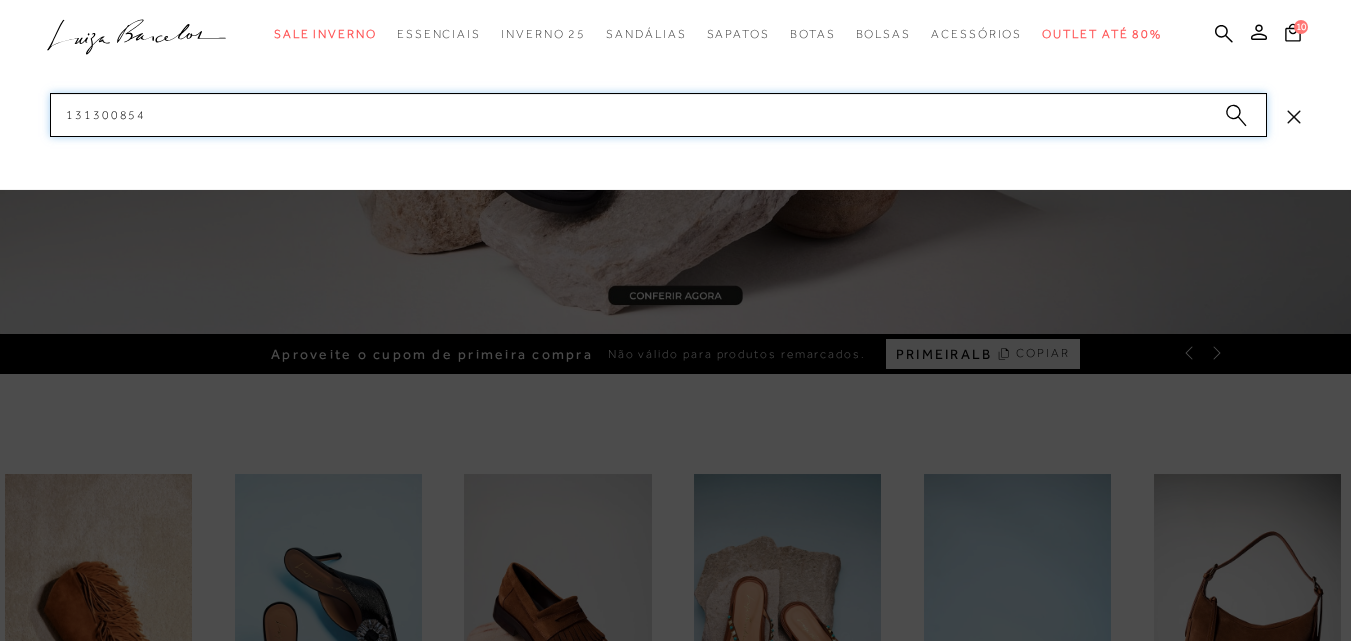 paste on "81" 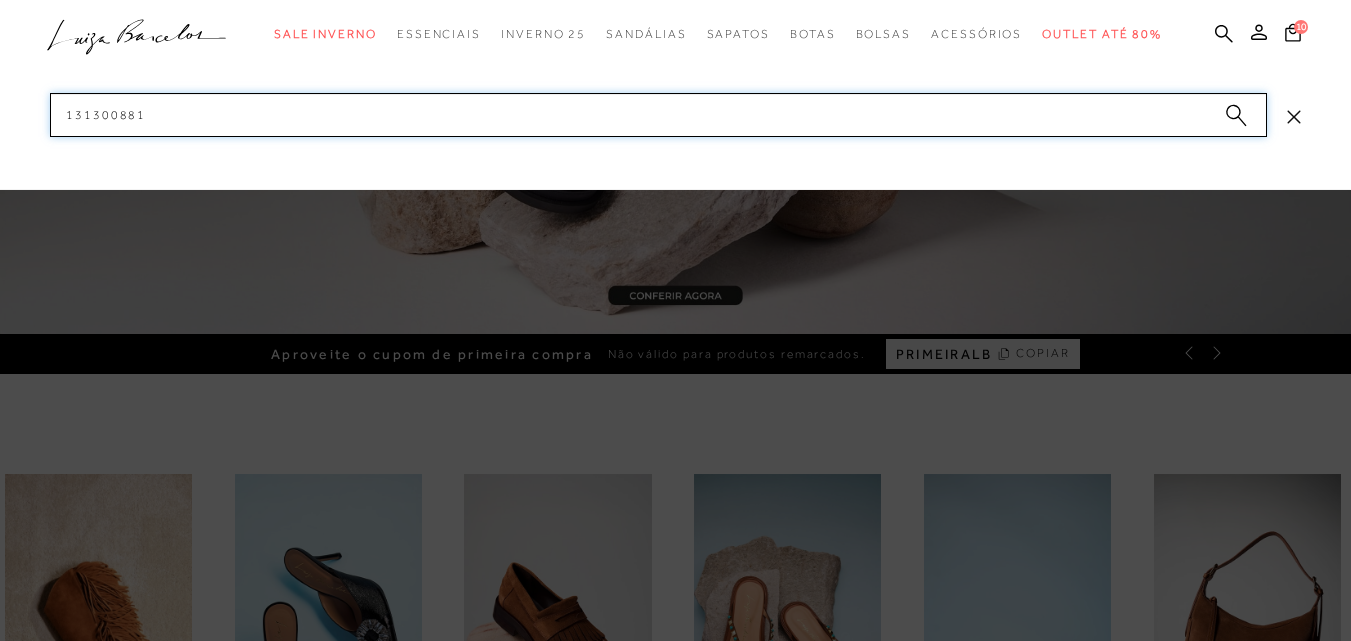 drag, startPoint x: 173, startPoint y: 116, endPoint x: 26, endPoint y: 102, distance: 147.66516 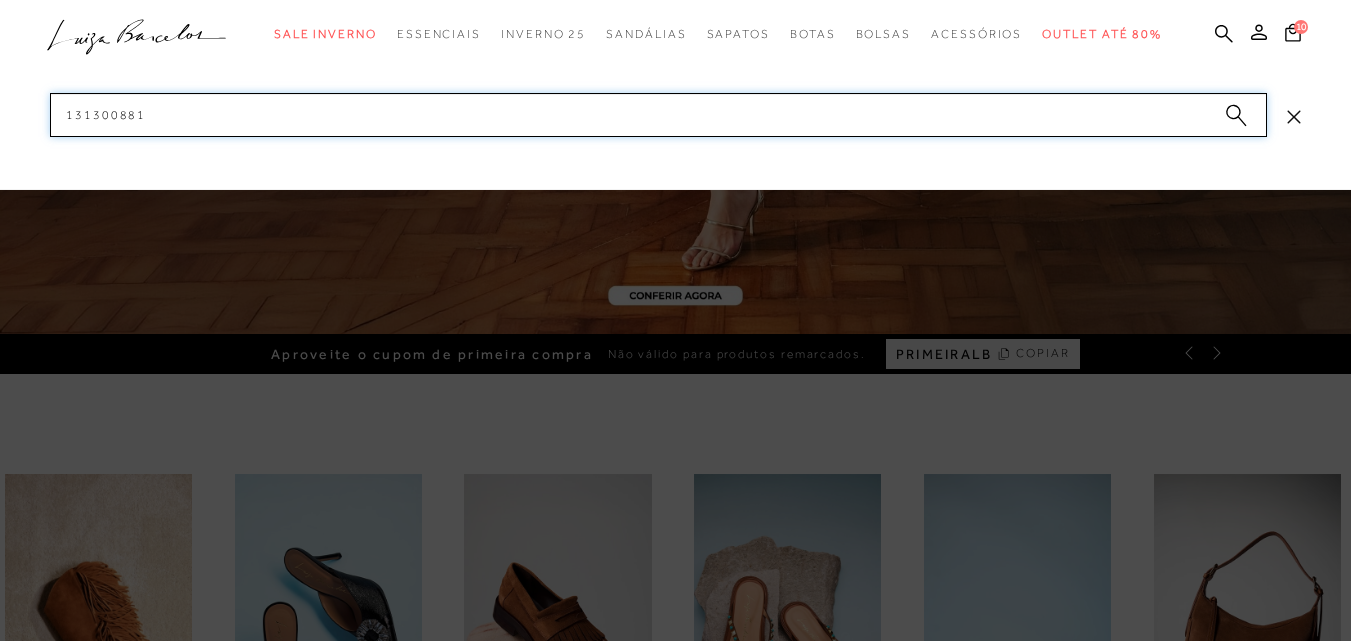 drag, startPoint x: 183, startPoint y: 115, endPoint x: 27, endPoint y: 113, distance: 156.01282 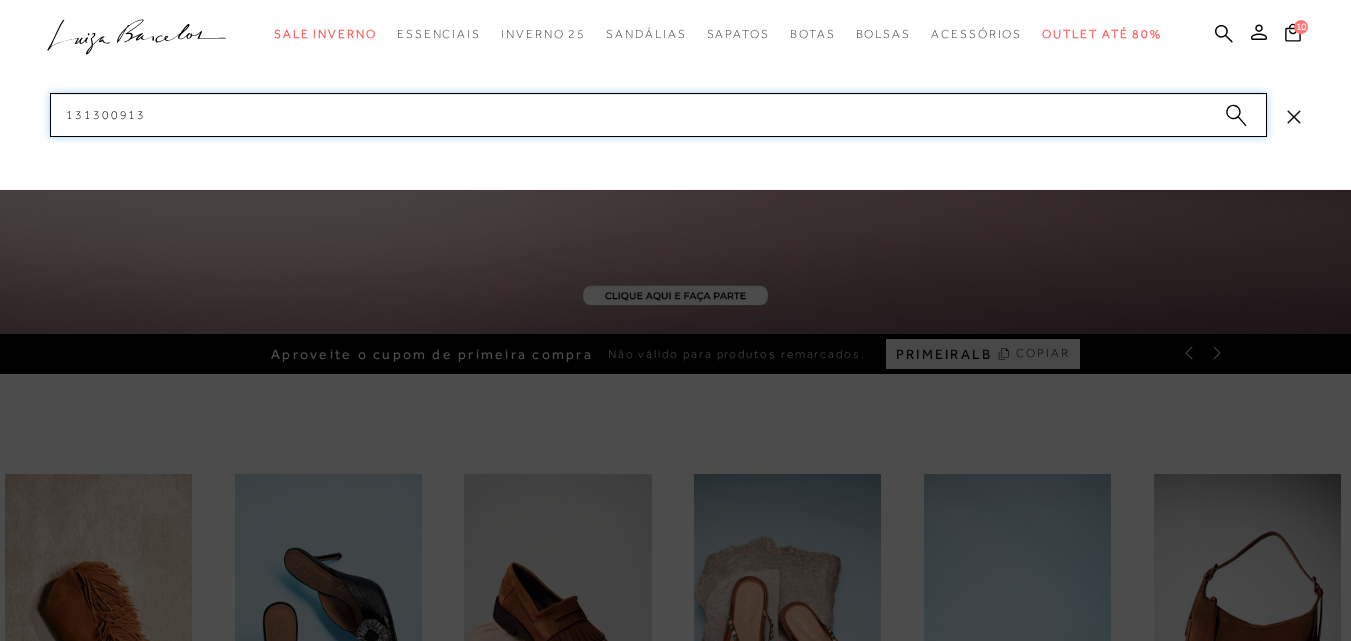 drag, startPoint x: 175, startPoint y: 115, endPoint x: 35, endPoint y: 110, distance: 140.08926 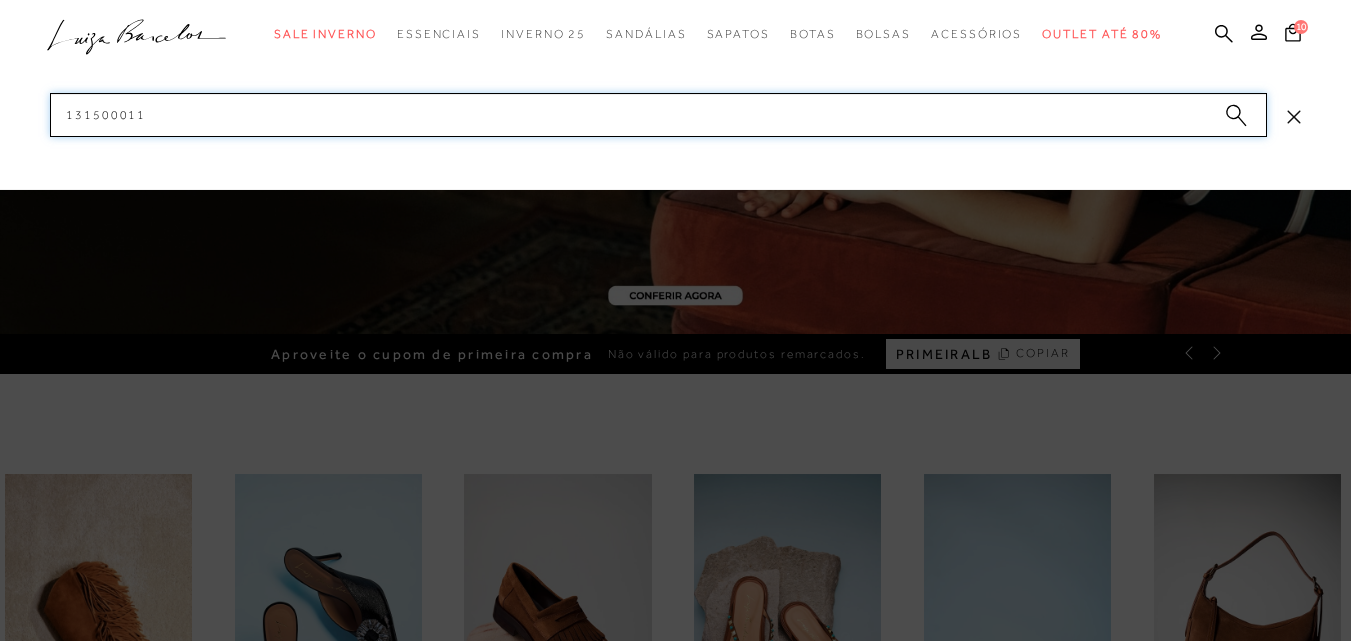 paste on "64" 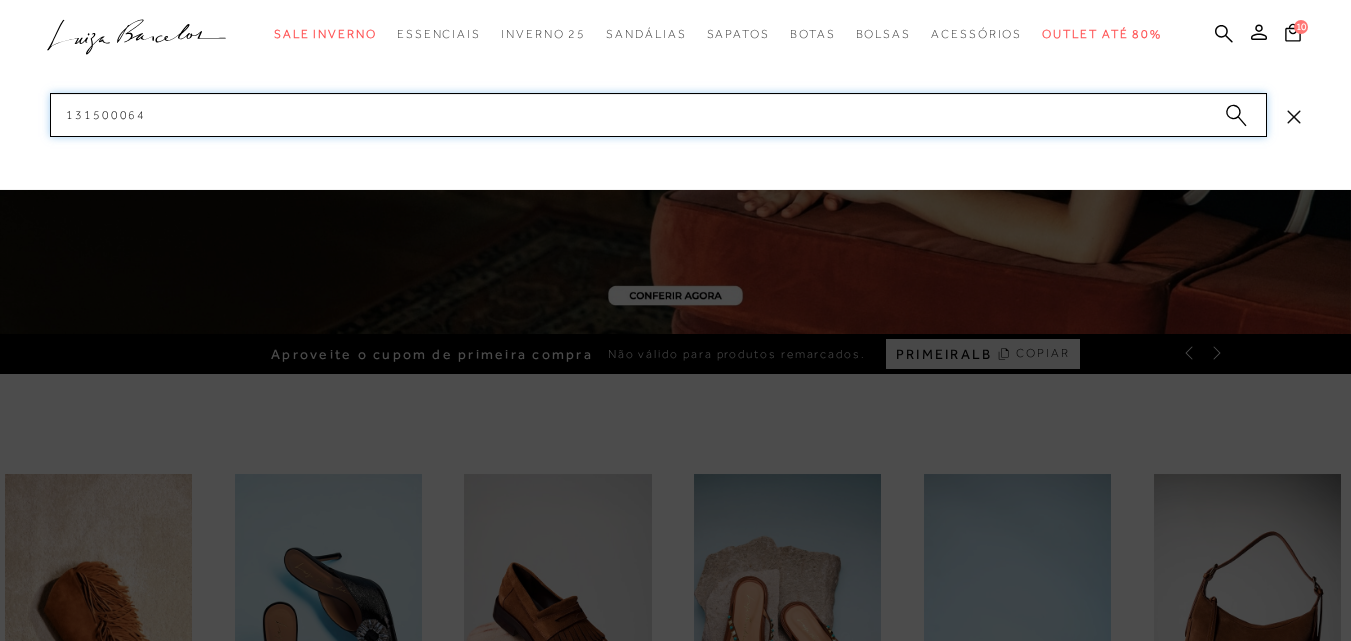 drag, startPoint x: 170, startPoint y: 103, endPoint x: 0, endPoint y: 97, distance: 170.10585 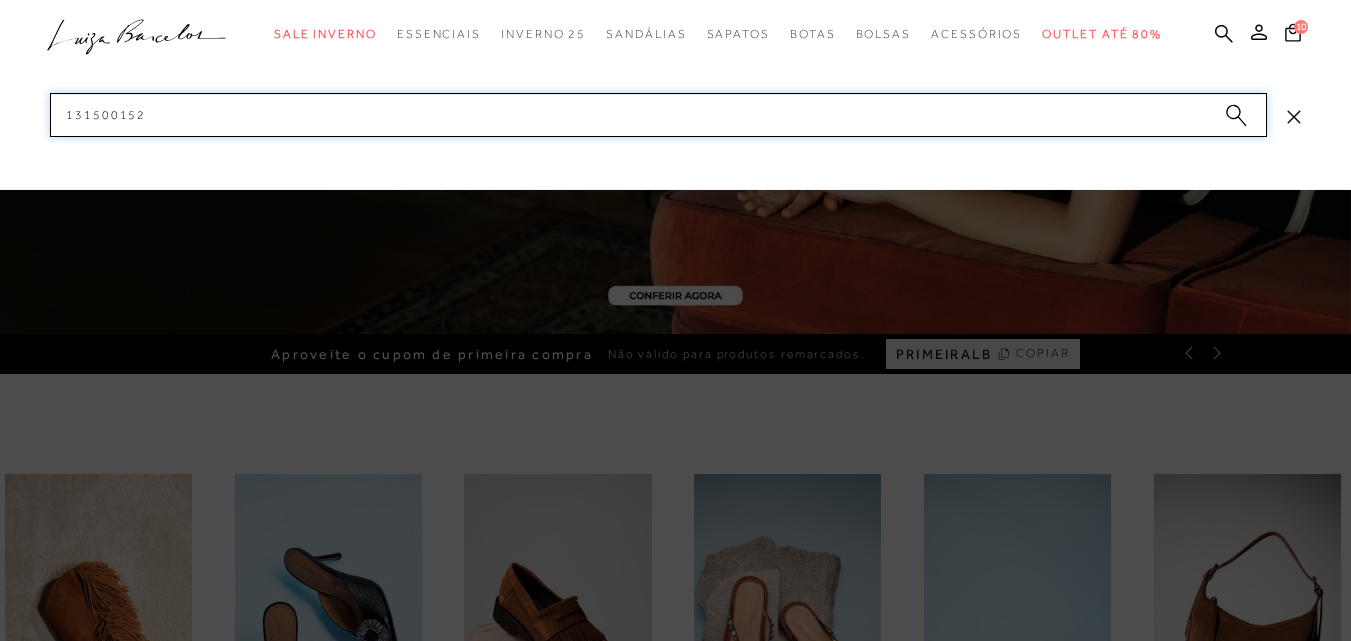 drag, startPoint x: 225, startPoint y: 115, endPoint x: 23, endPoint y: 110, distance: 202.06187 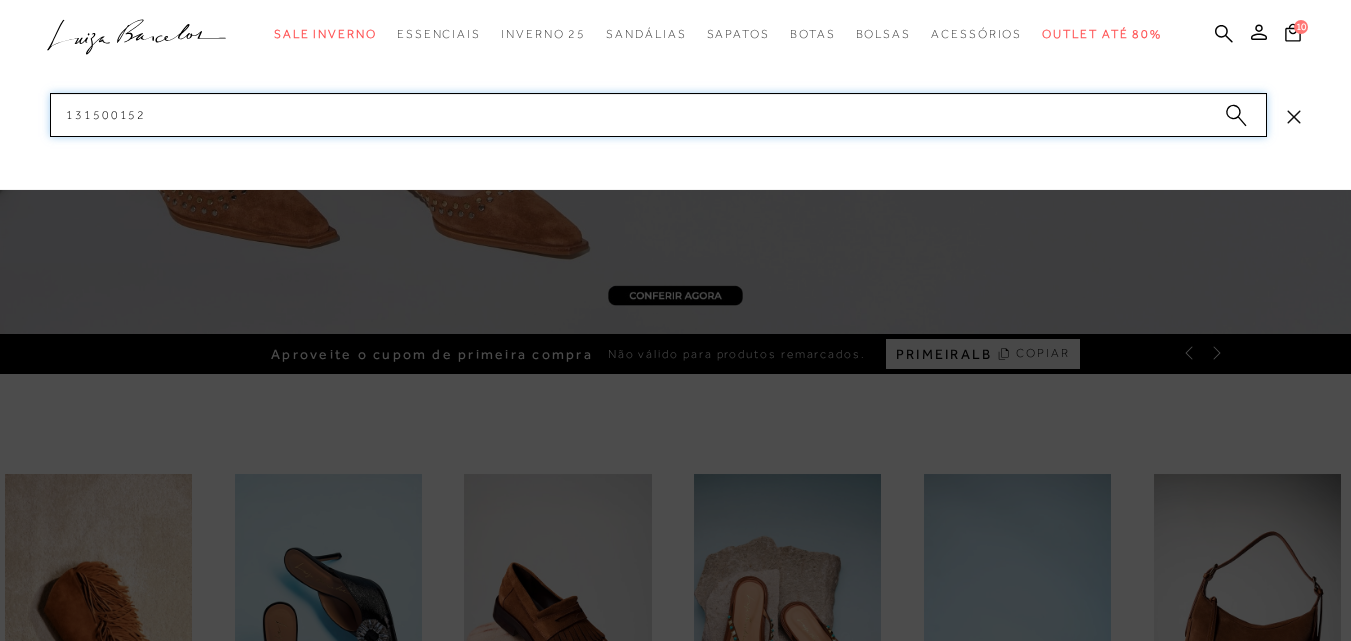 drag, startPoint x: 27, startPoint y: 124, endPoint x: 6, endPoint y: 124, distance: 21 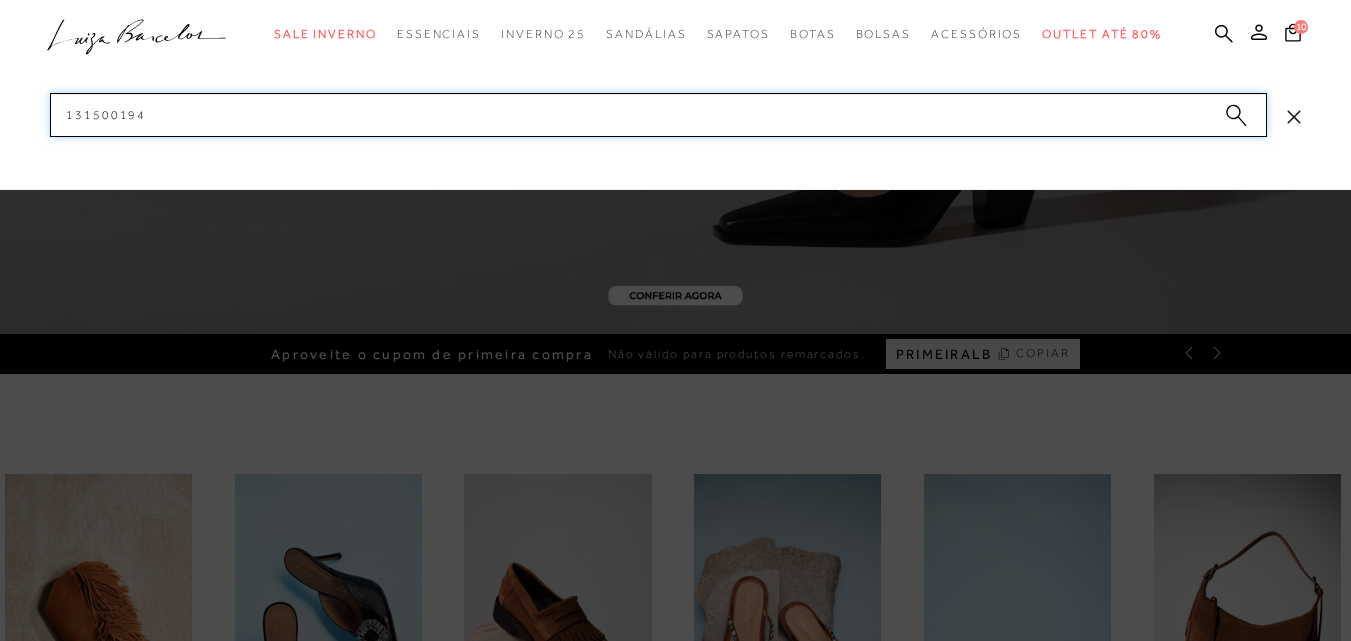 drag, startPoint x: 180, startPoint y: 119, endPoint x: 10, endPoint y: 115, distance: 170.04706 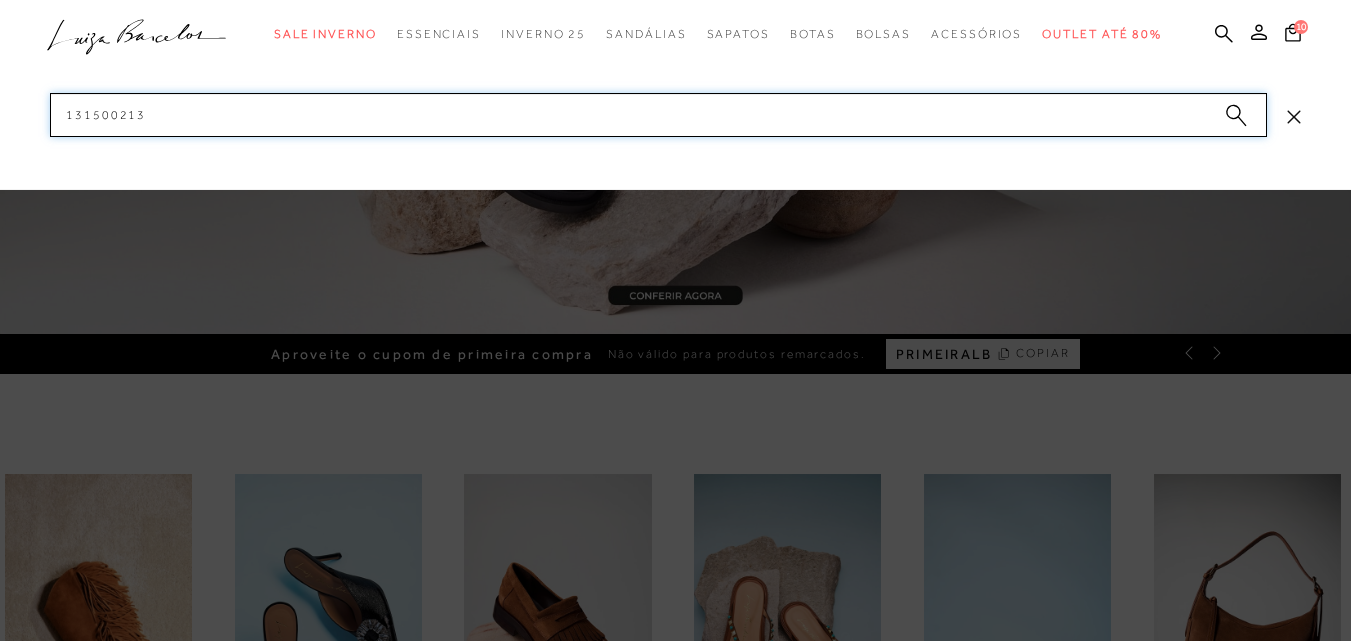 paste on "94" 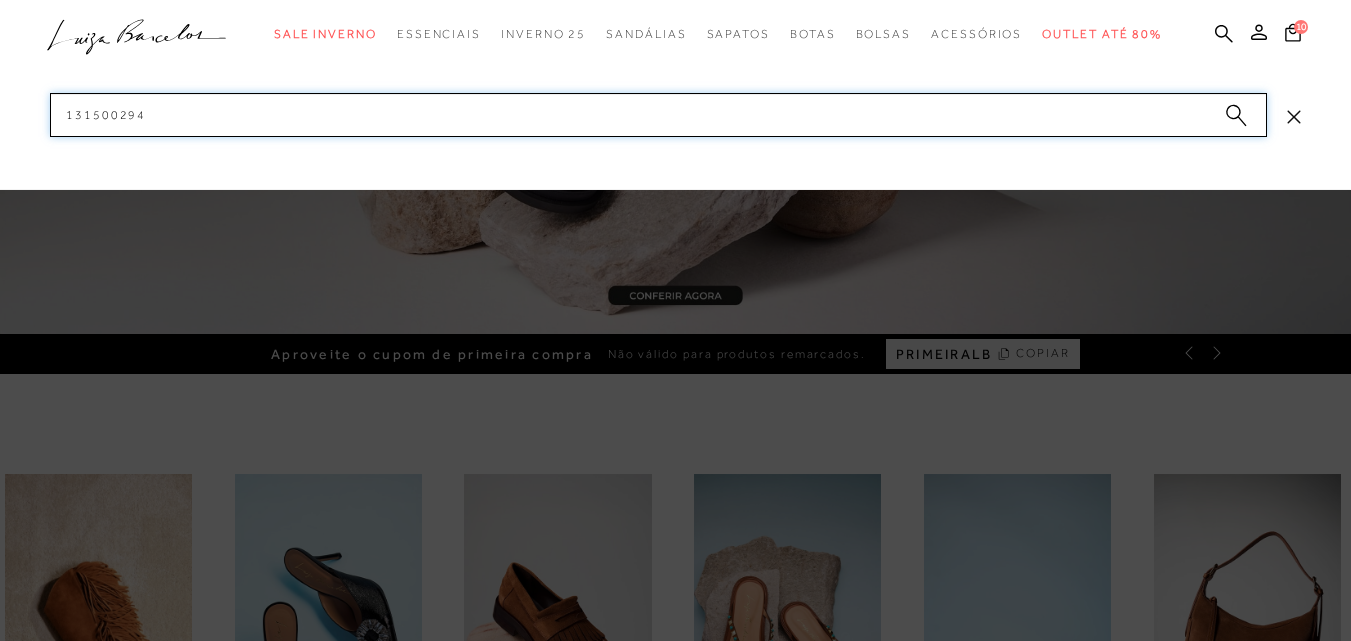 drag, startPoint x: 153, startPoint y: 111, endPoint x: 21, endPoint y: 107, distance: 132.0606 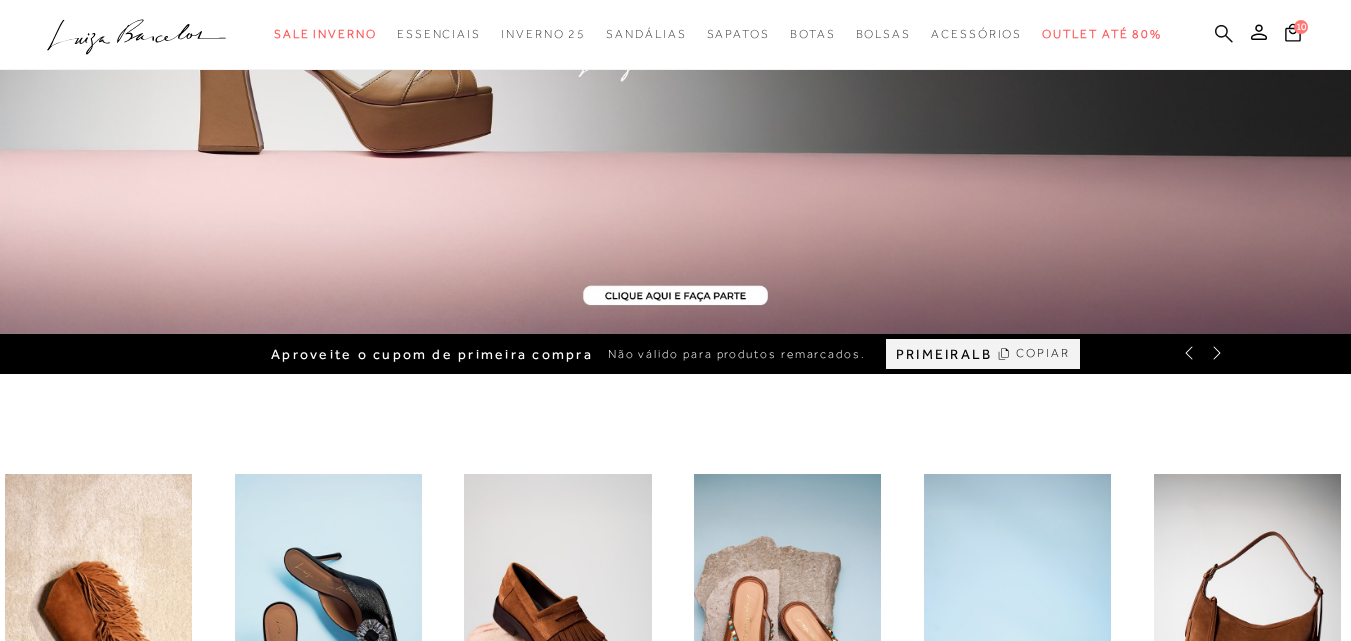 click 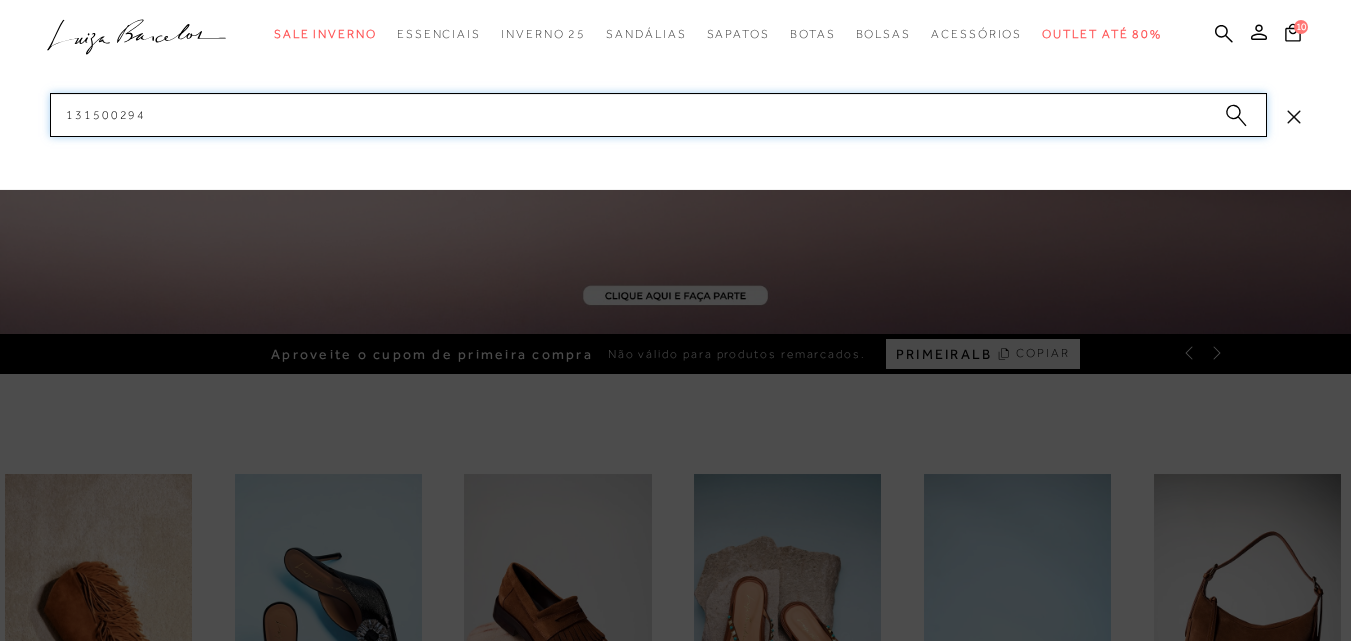 drag, startPoint x: 174, startPoint y: 112, endPoint x: 0, endPoint y: 108, distance: 174.04597 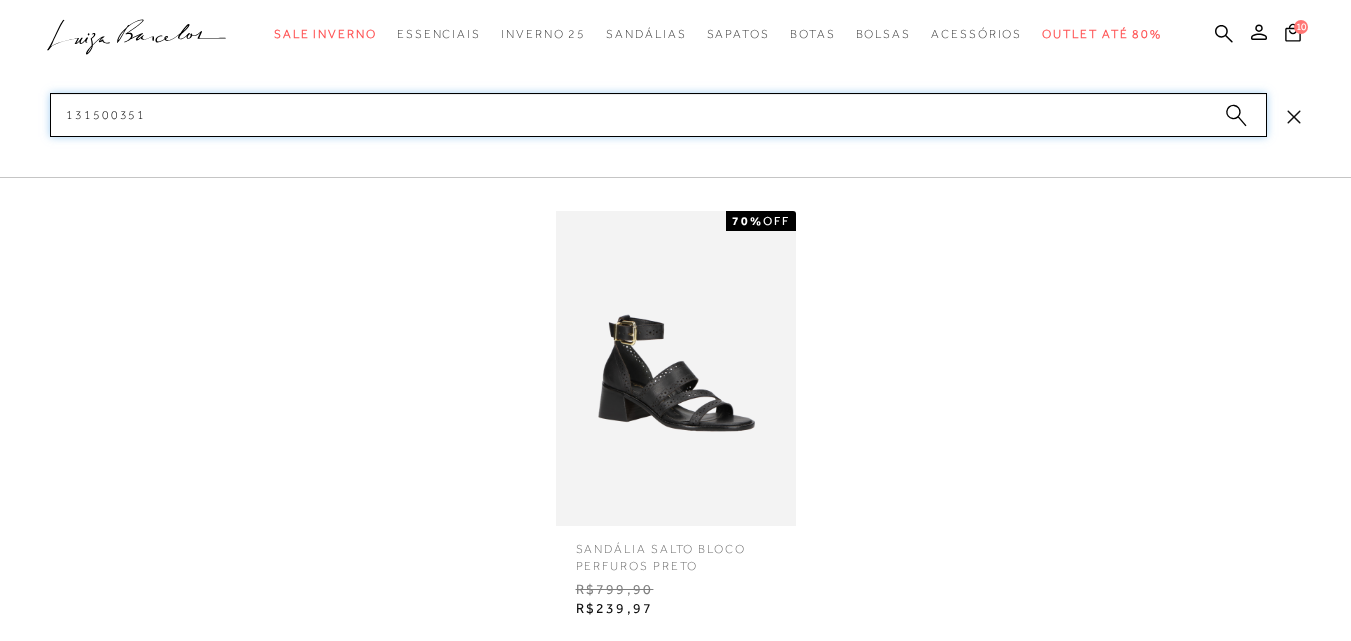 type on "131500351" 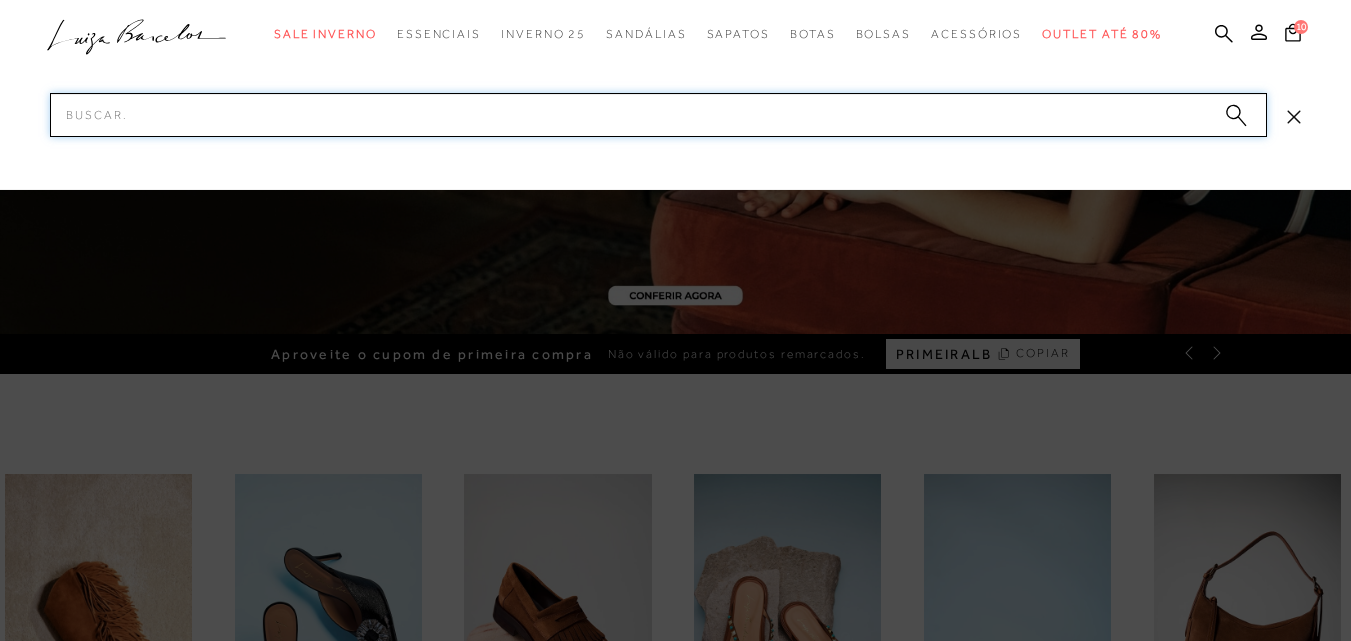 drag, startPoint x: 278, startPoint y: 113, endPoint x: 185, endPoint y: 111, distance: 93.0215 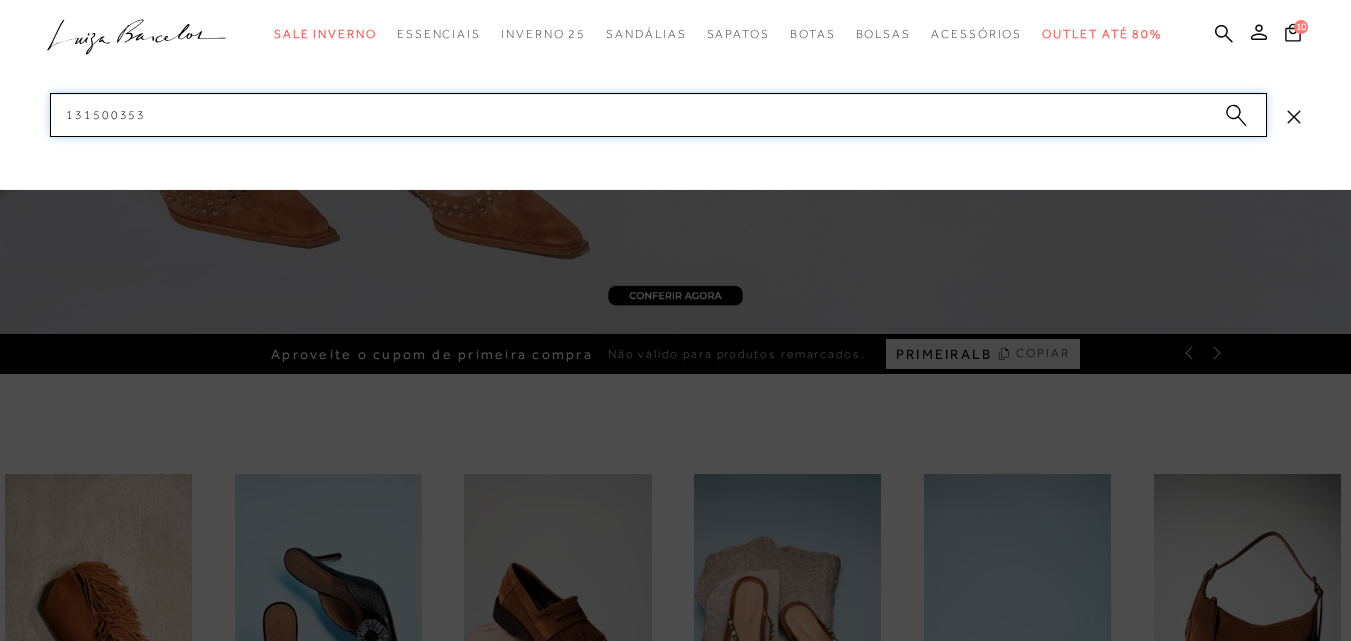 paste on "91" 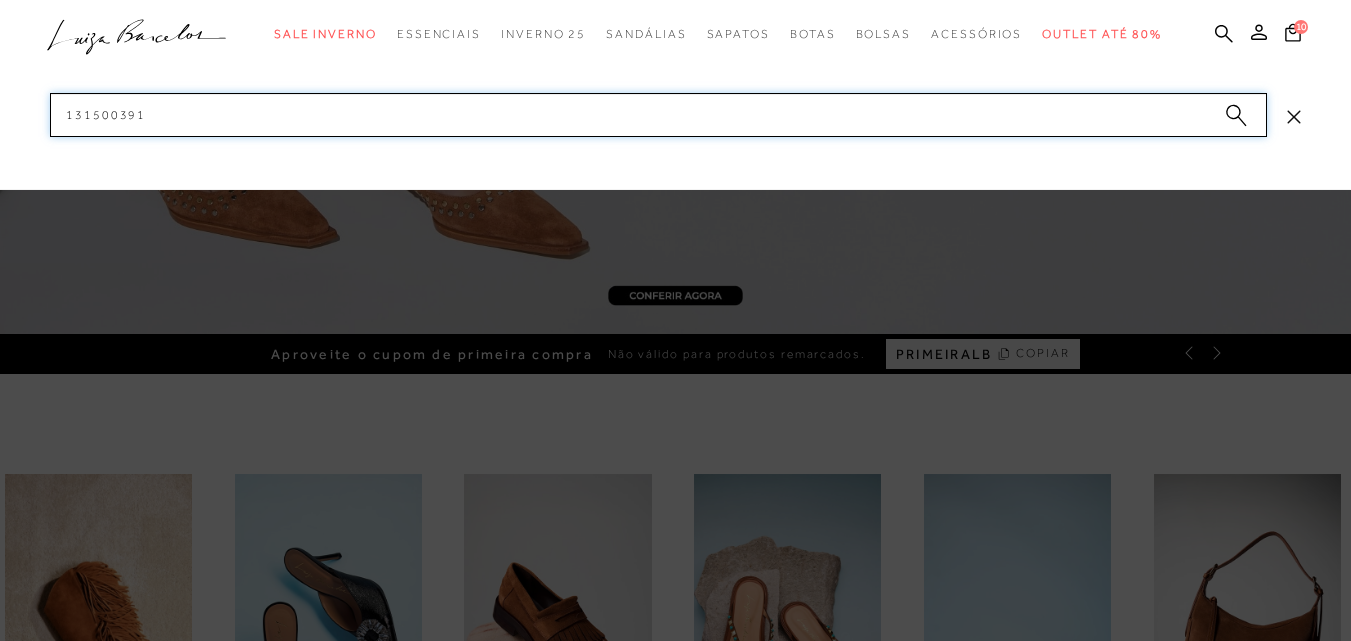 drag, startPoint x: 157, startPoint y: 121, endPoint x: 24, endPoint y: 113, distance: 133.24039 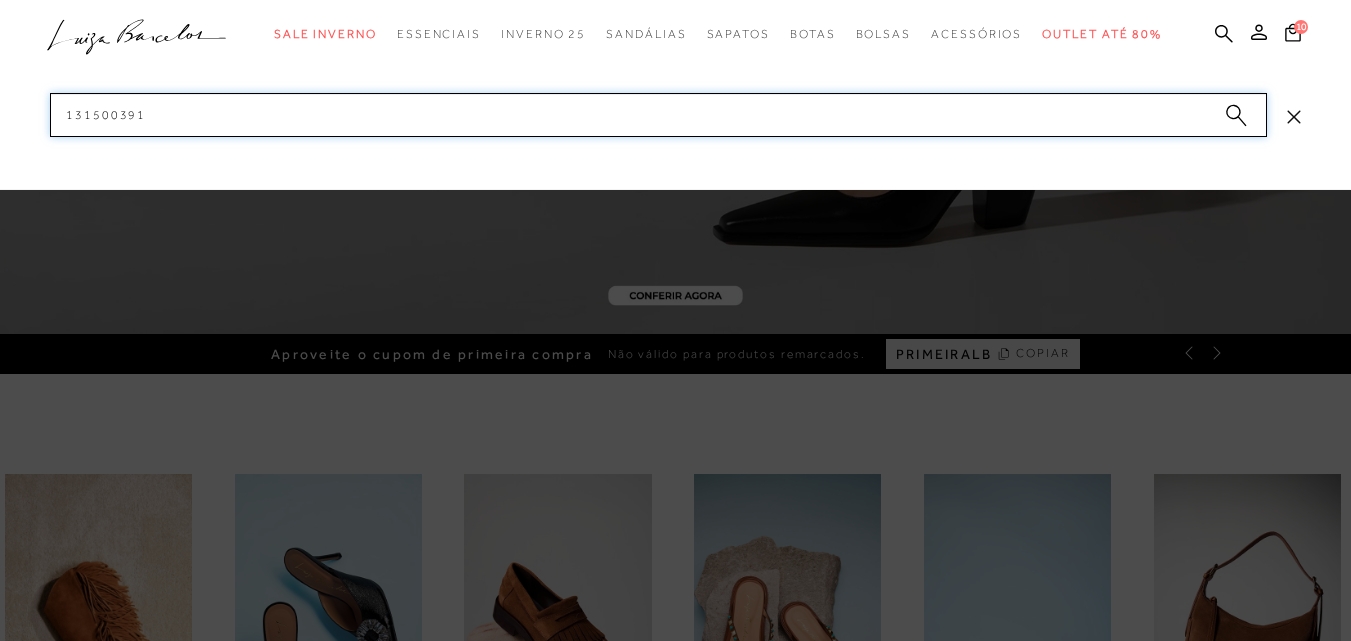 paste on "3" 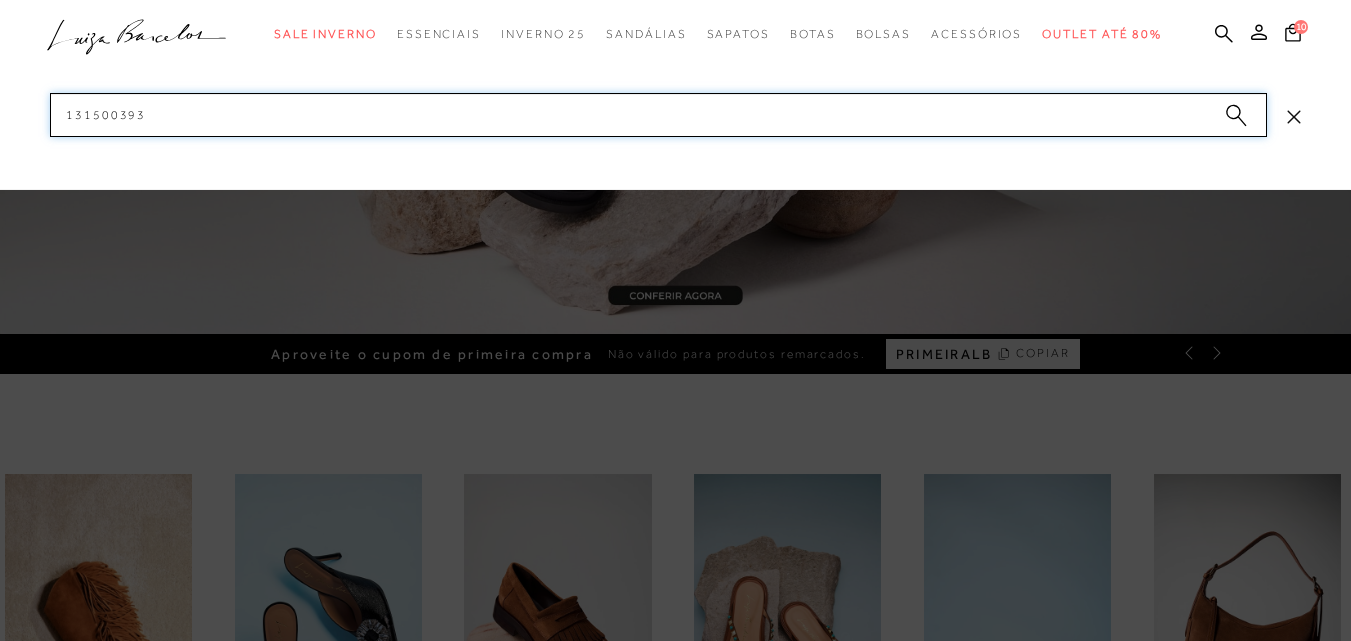 drag, startPoint x: 63, startPoint y: 91, endPoint x: 9, endPoint y: 102, distance: 55.108982 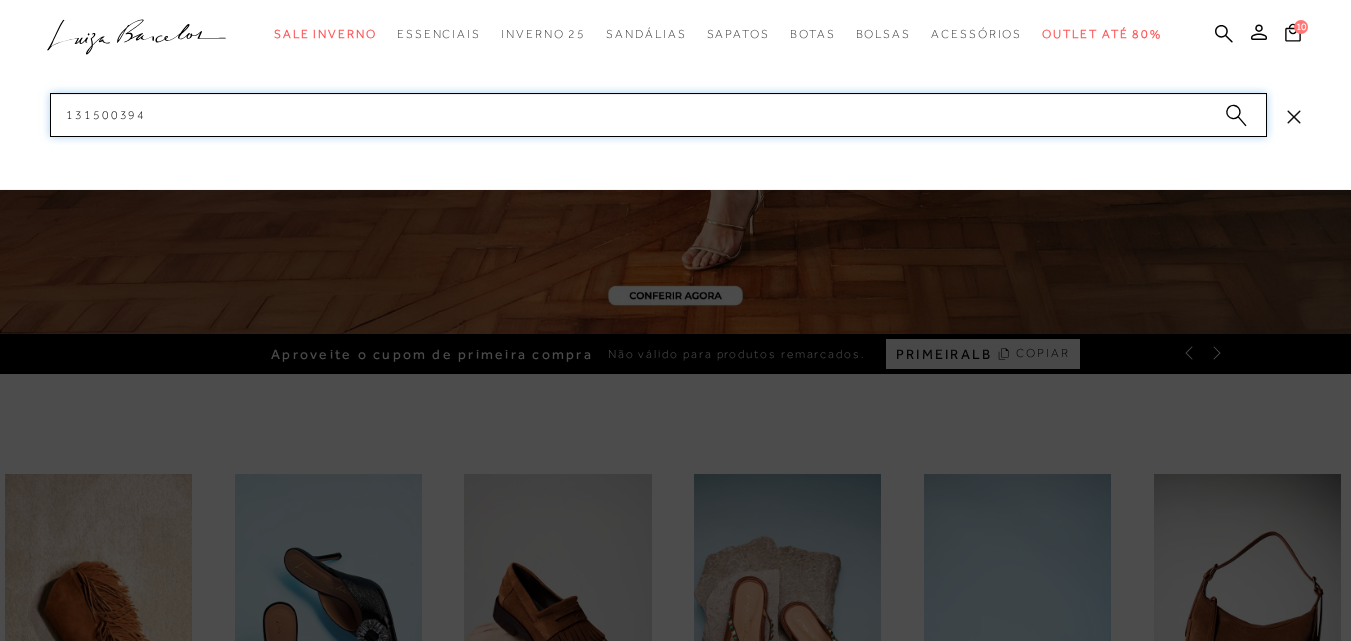 paste on "401" 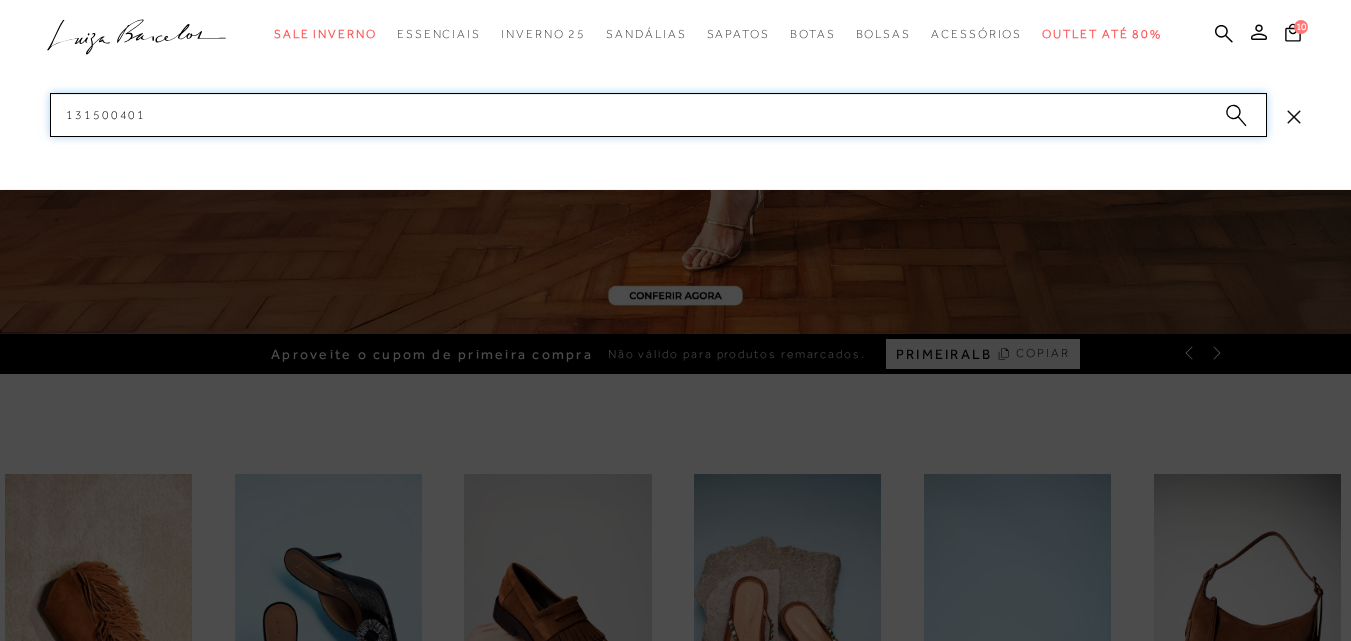 drag, startPoint x: 179, startPoint y: 110, endPoint x: 7, endPoint y: 122, distance: 172.41809 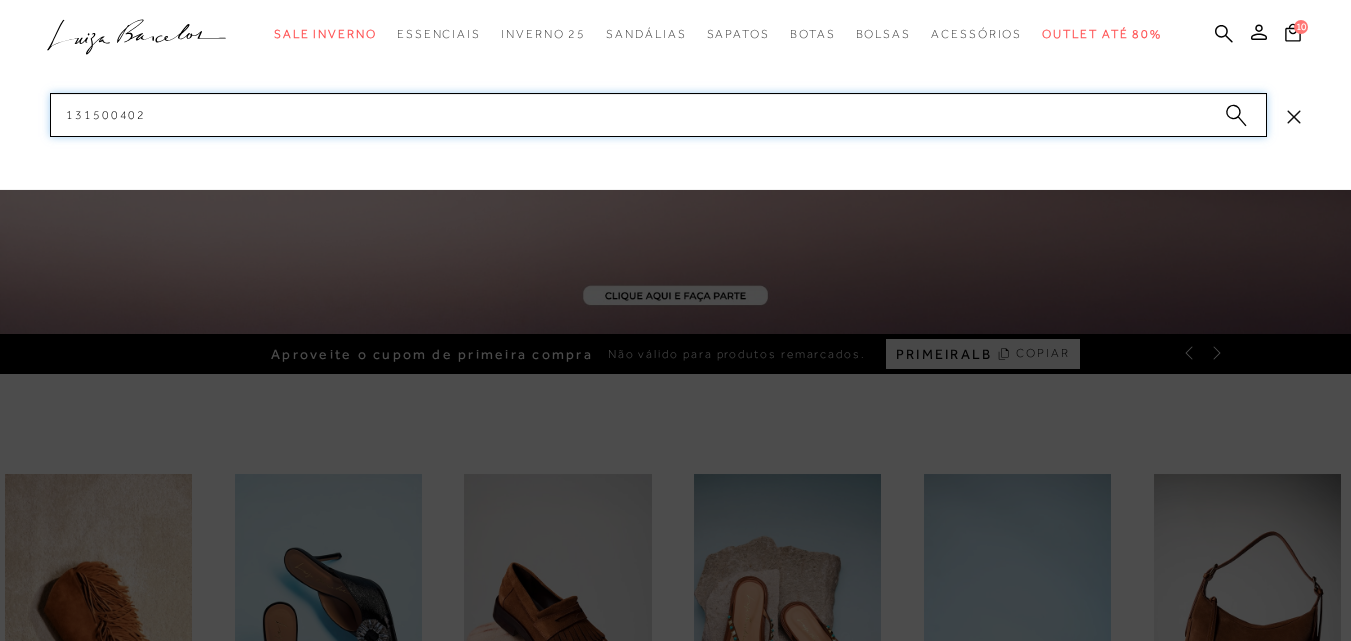 paste on "3" 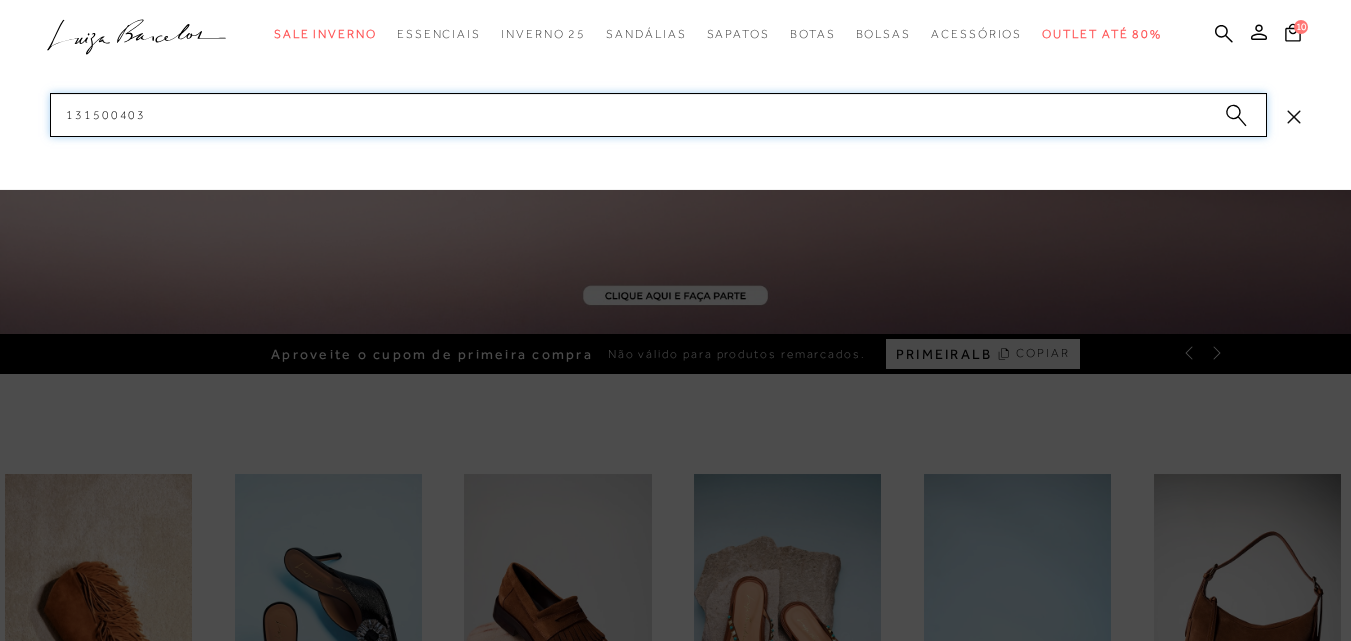 drag, startPoint x: 175, startPoint y: 106, endPoint x: 46, endPoint y: 102, distance: 129.062 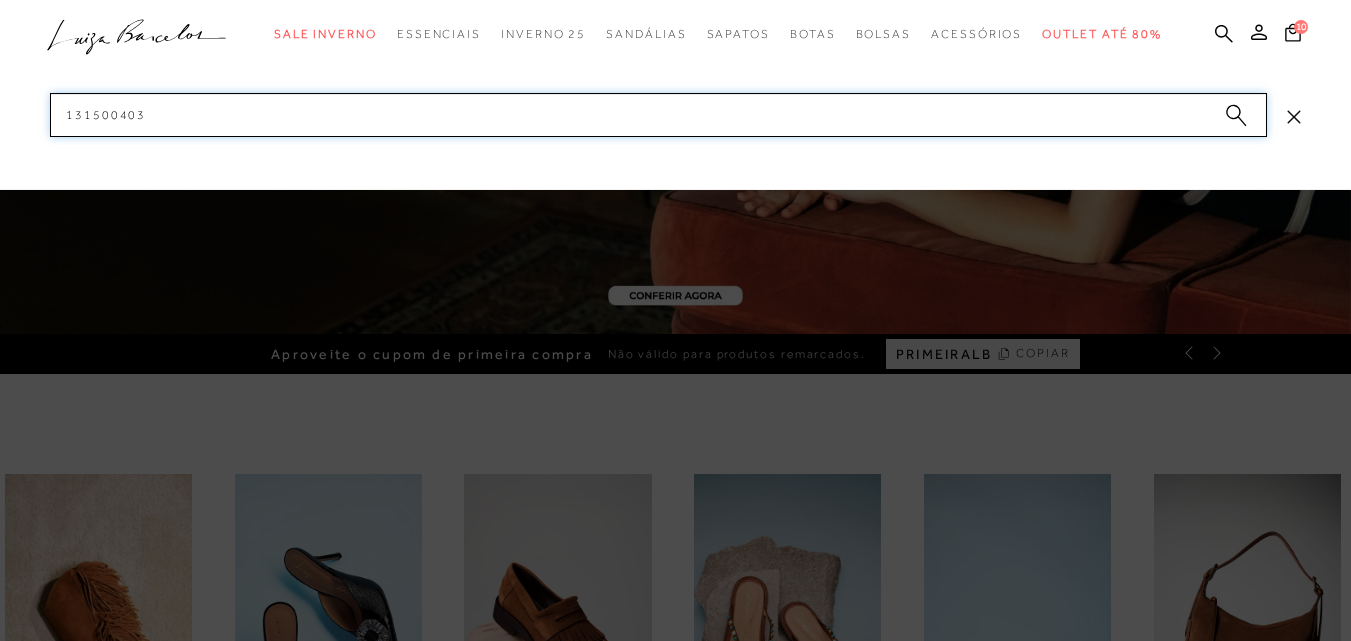 paste on "4" 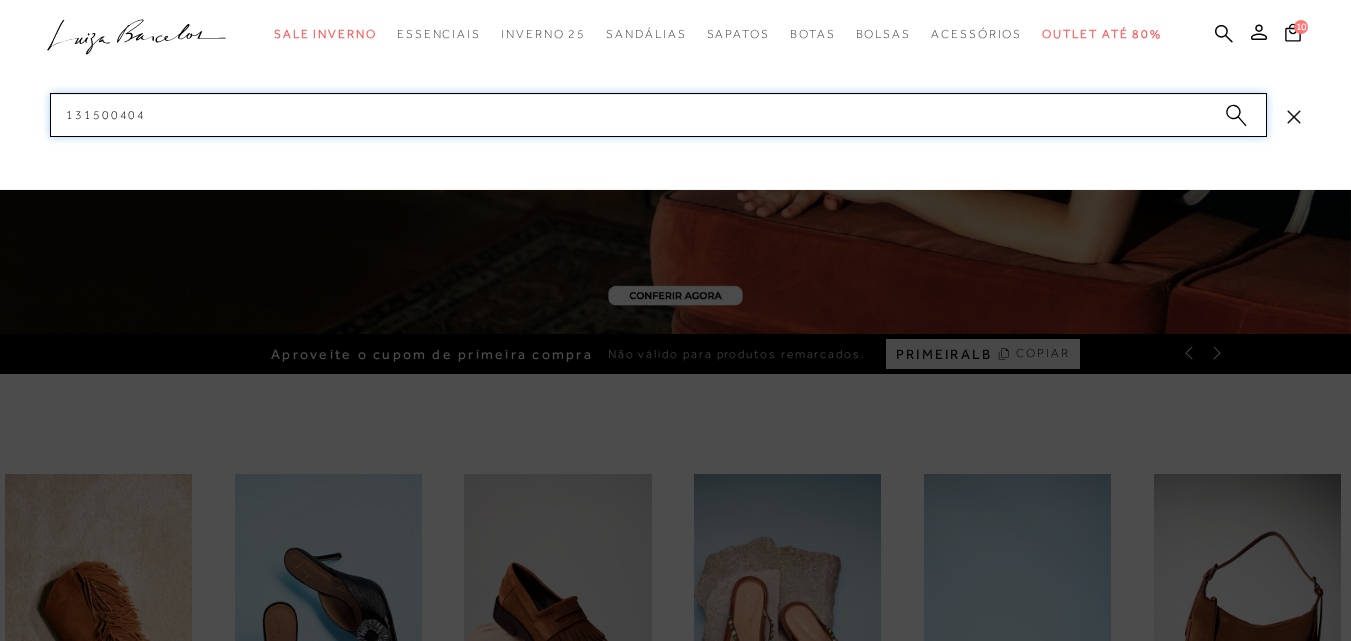 drag, startPoint x: 162, startPoint y: 105, endPoint x: 19, endPoint y: 116, distance: 143.42245 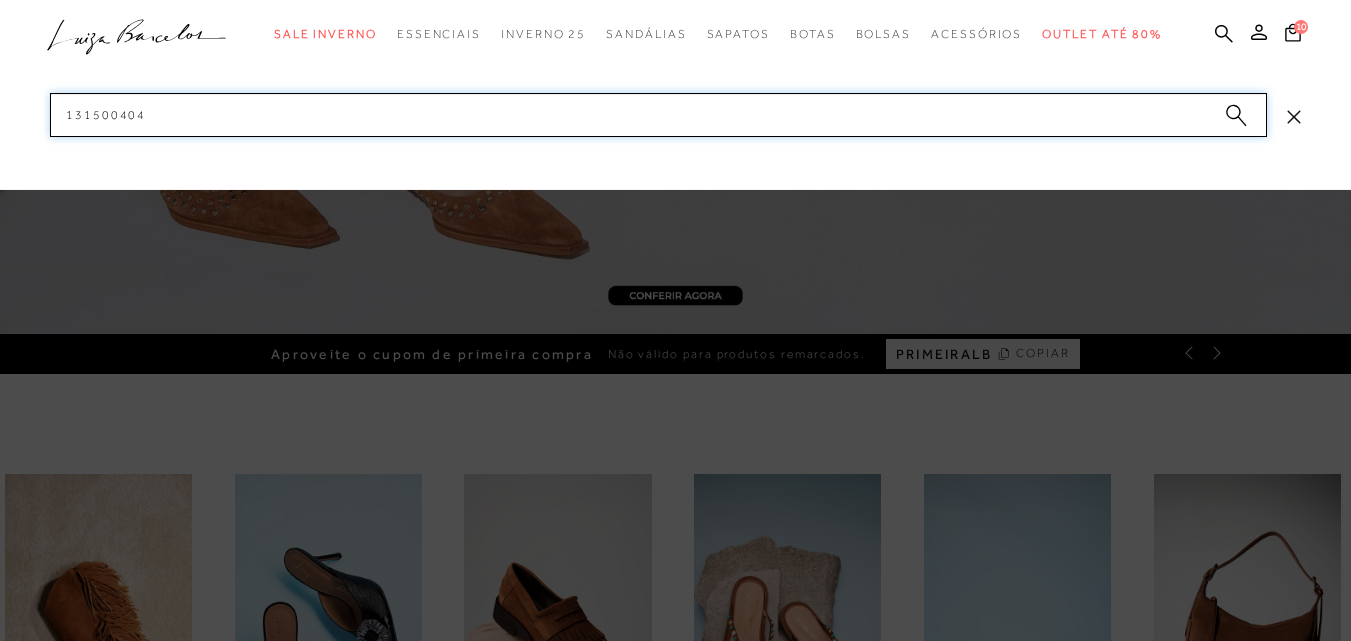 paste on "21" 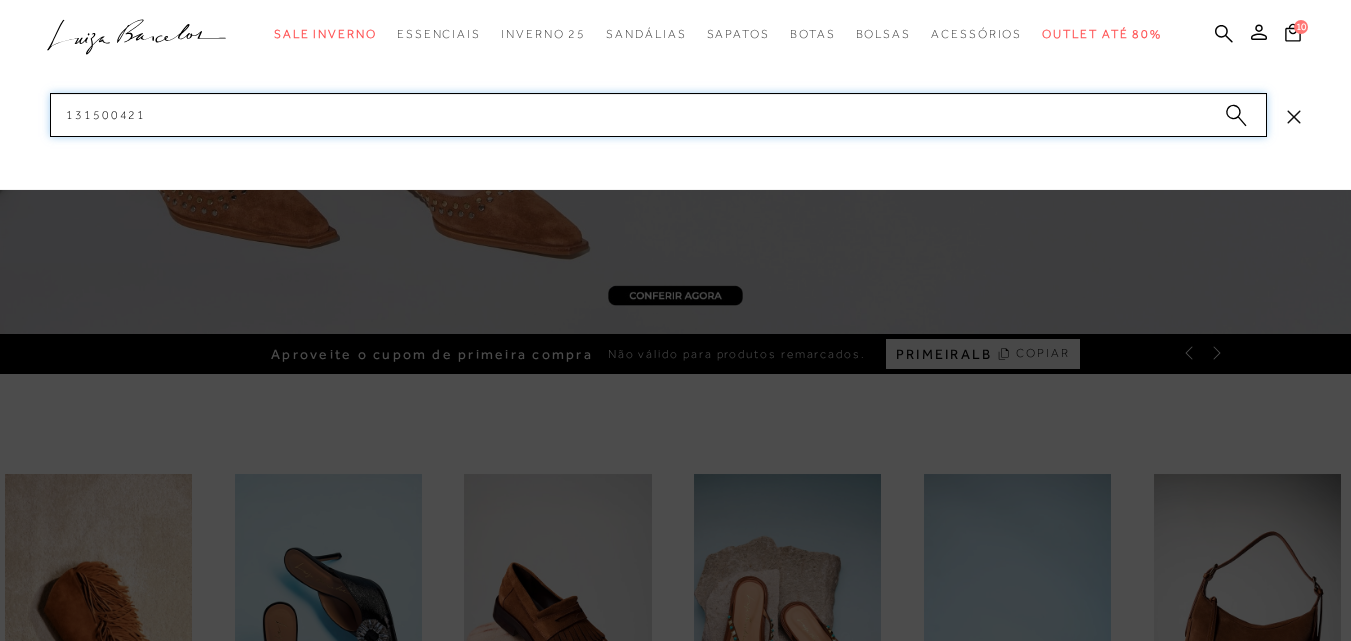 drag, startPoint x: 184, startPoint y: 120, endPoint x: 35, endPoint y: 133, distance: 149.56604 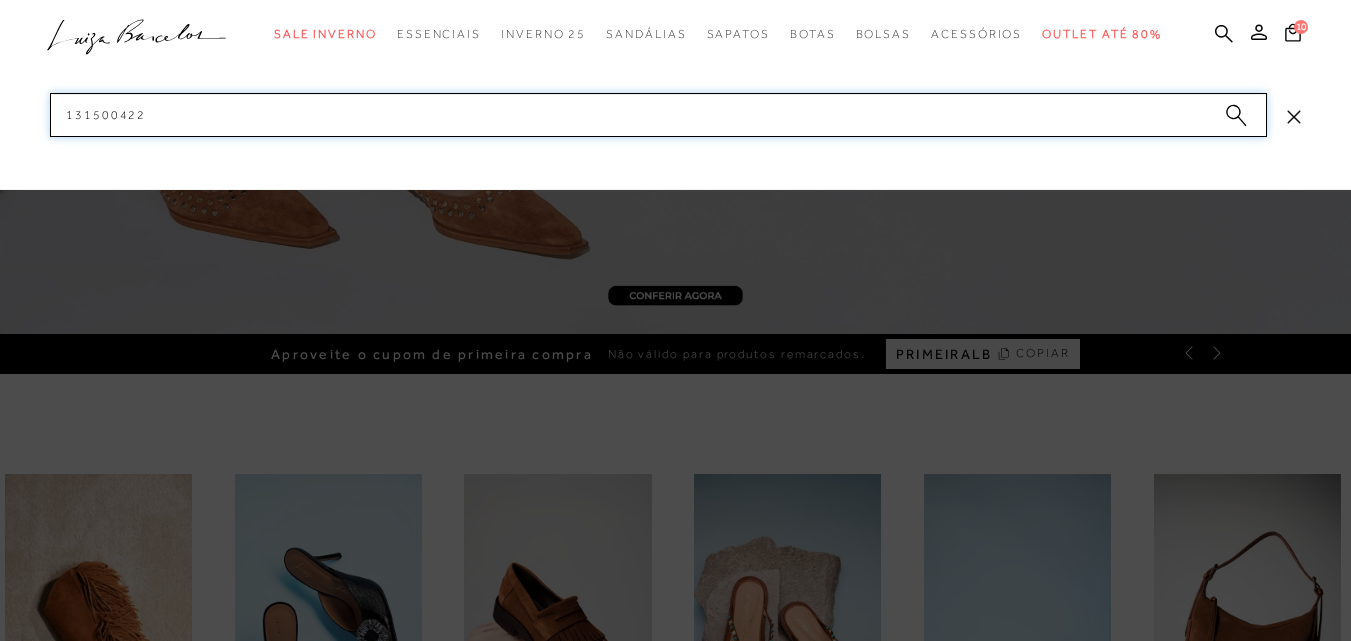drag, startPoint x: 182, startPoint y: 123, endPoint x: 34, endPoint y: 122, distance: 148.00337 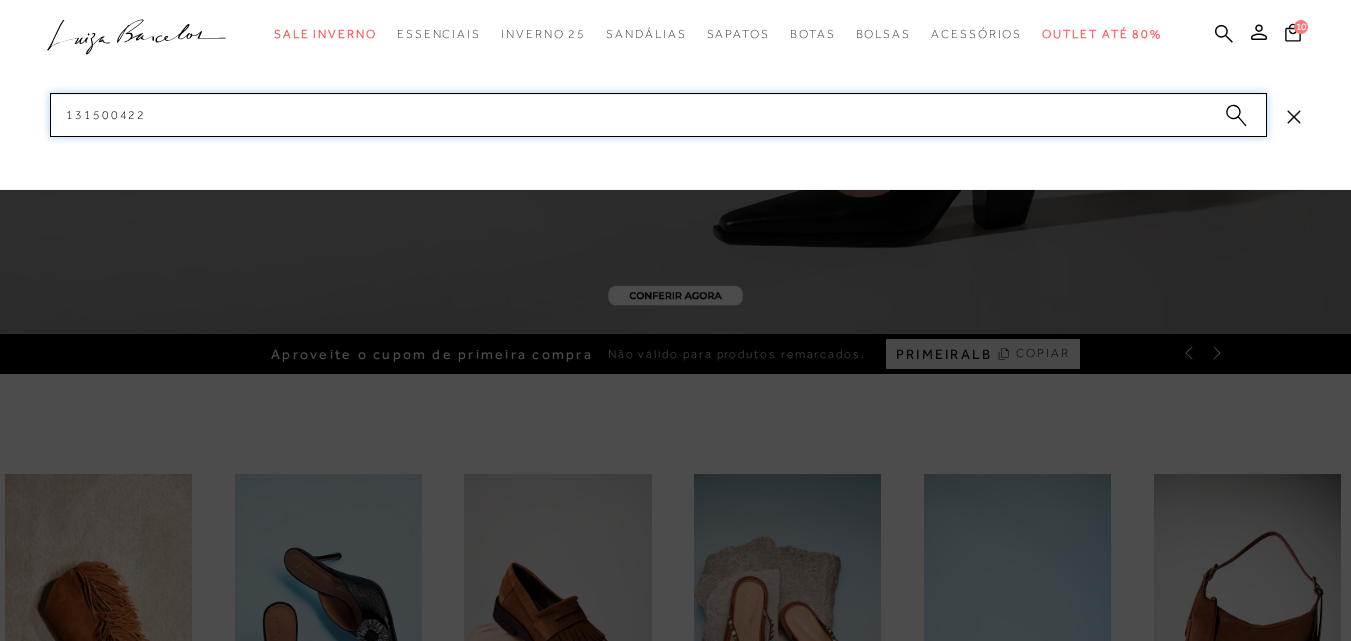 paste on "4" 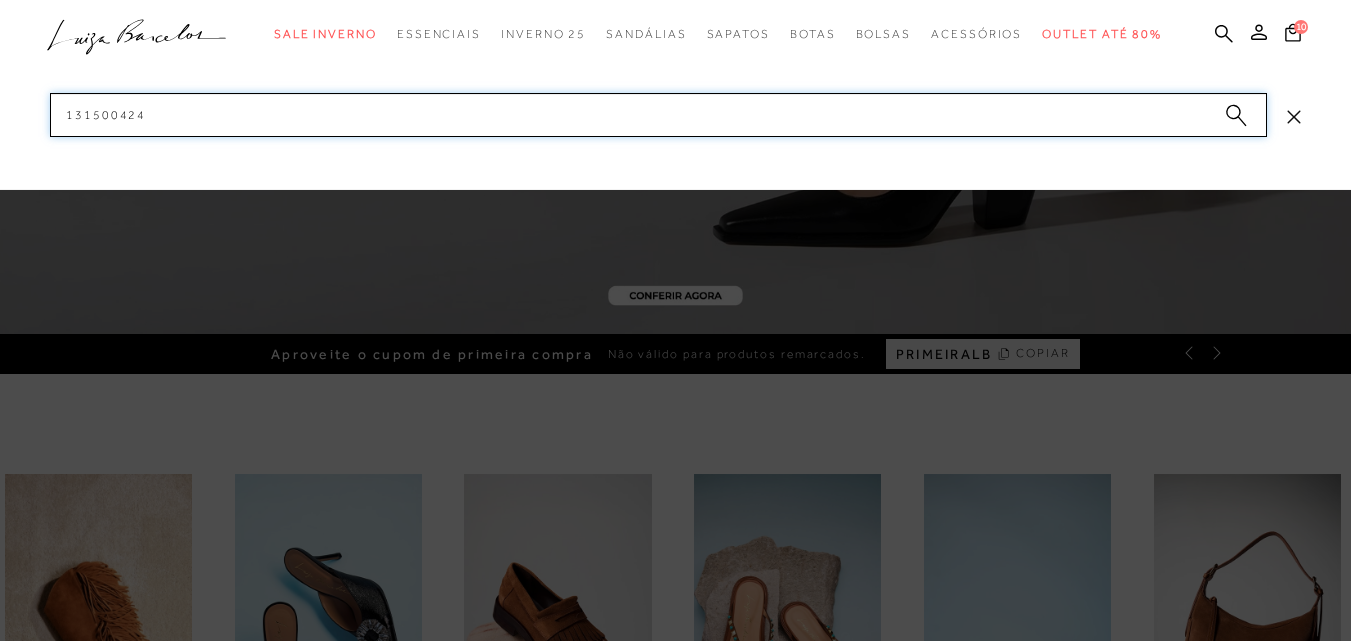 drag, startPoint x: 159, startPoint y: 114, endPoint x: 44, endPoint y: 131, distance: 116.24973 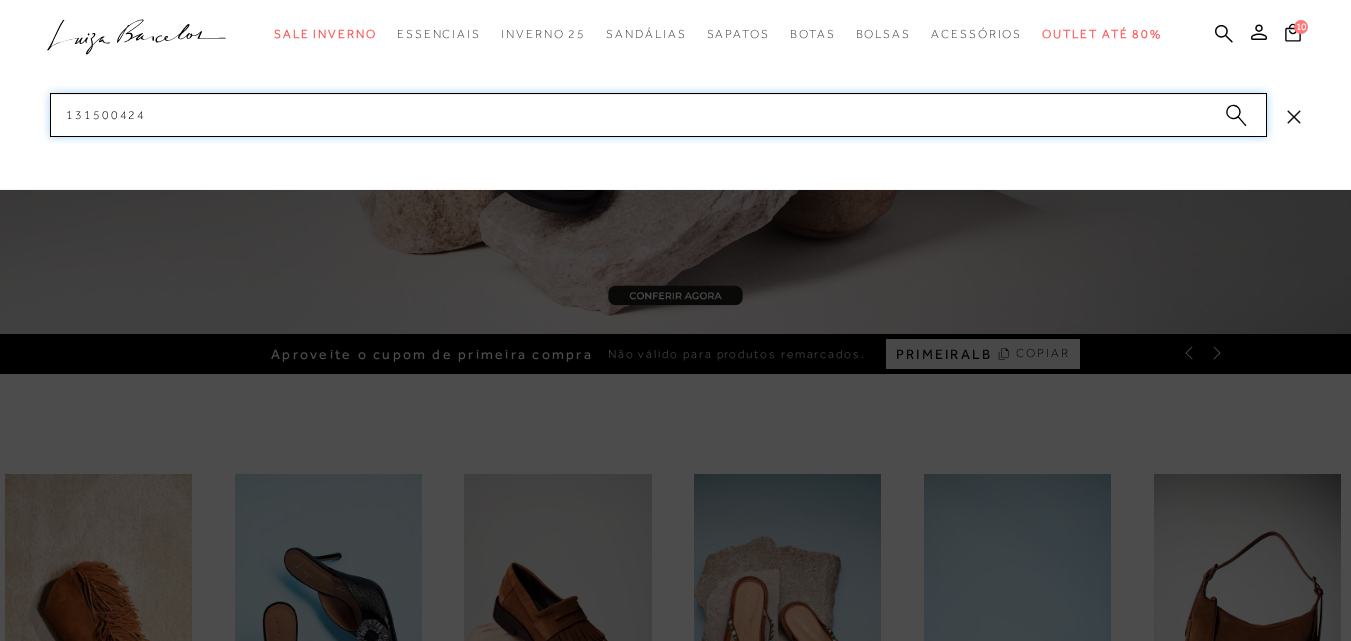 paste on "4" 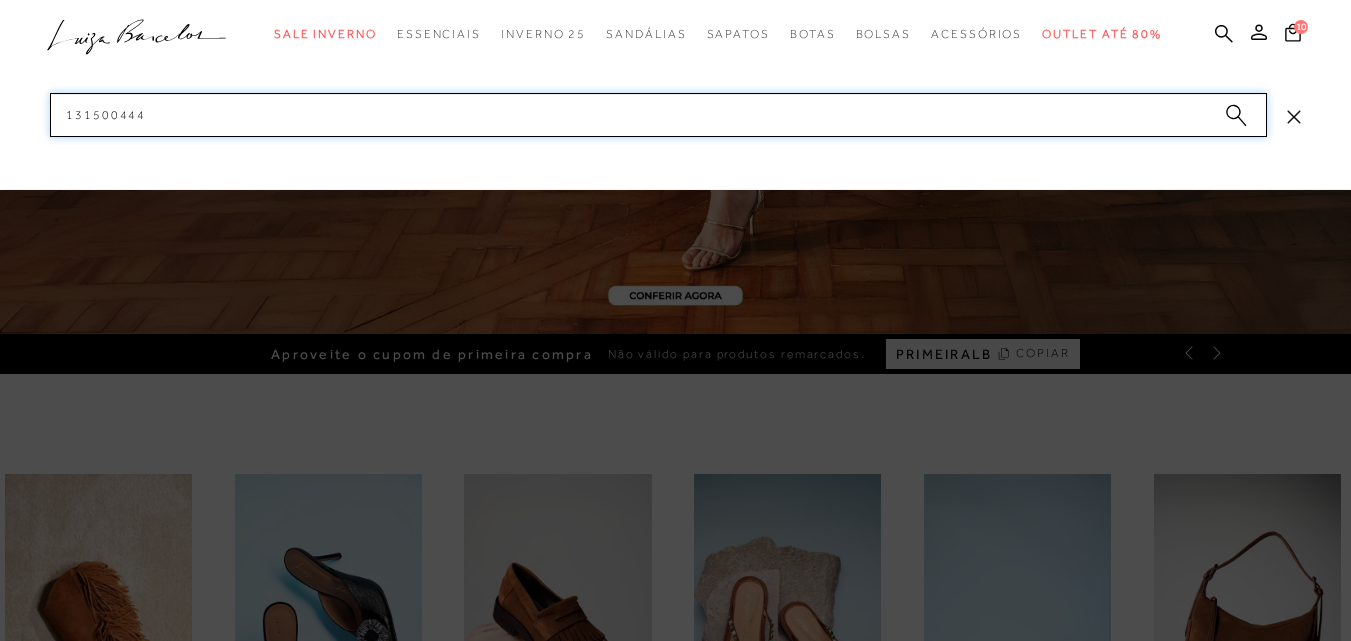 paste on "800011" 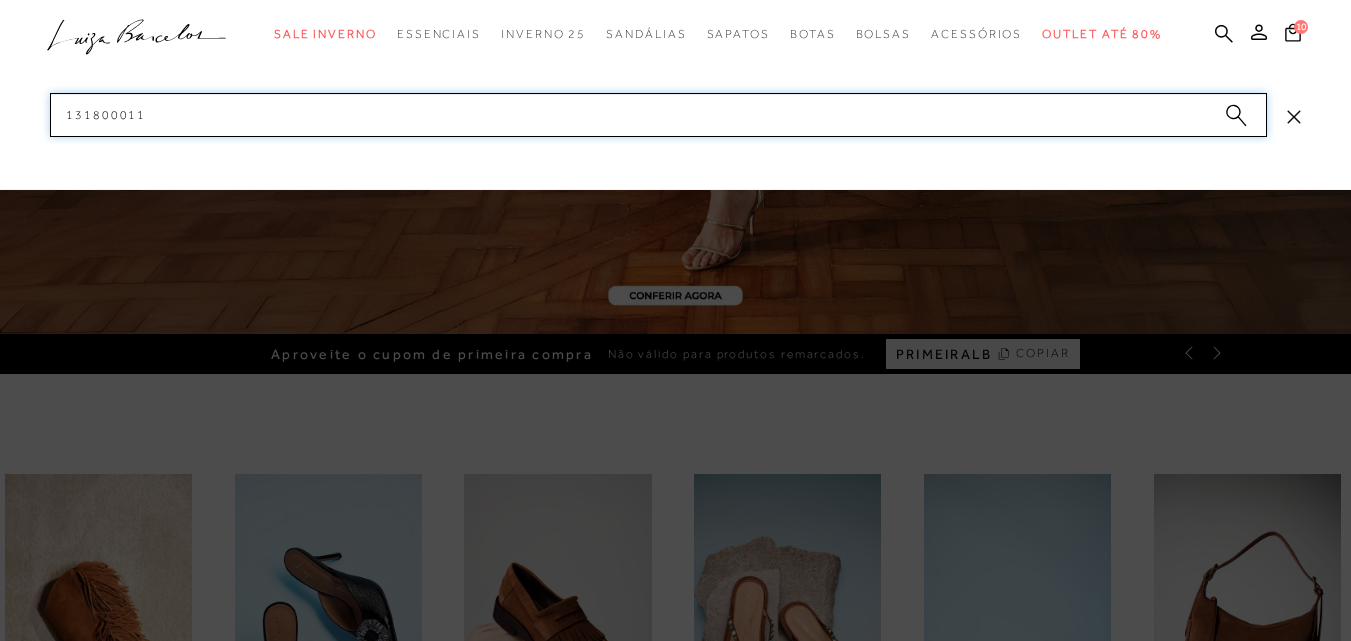 drag, startPoint x: 172, startPoint y: 117, endPoint x: 16, endPoint y: 110, distance: 156.15697 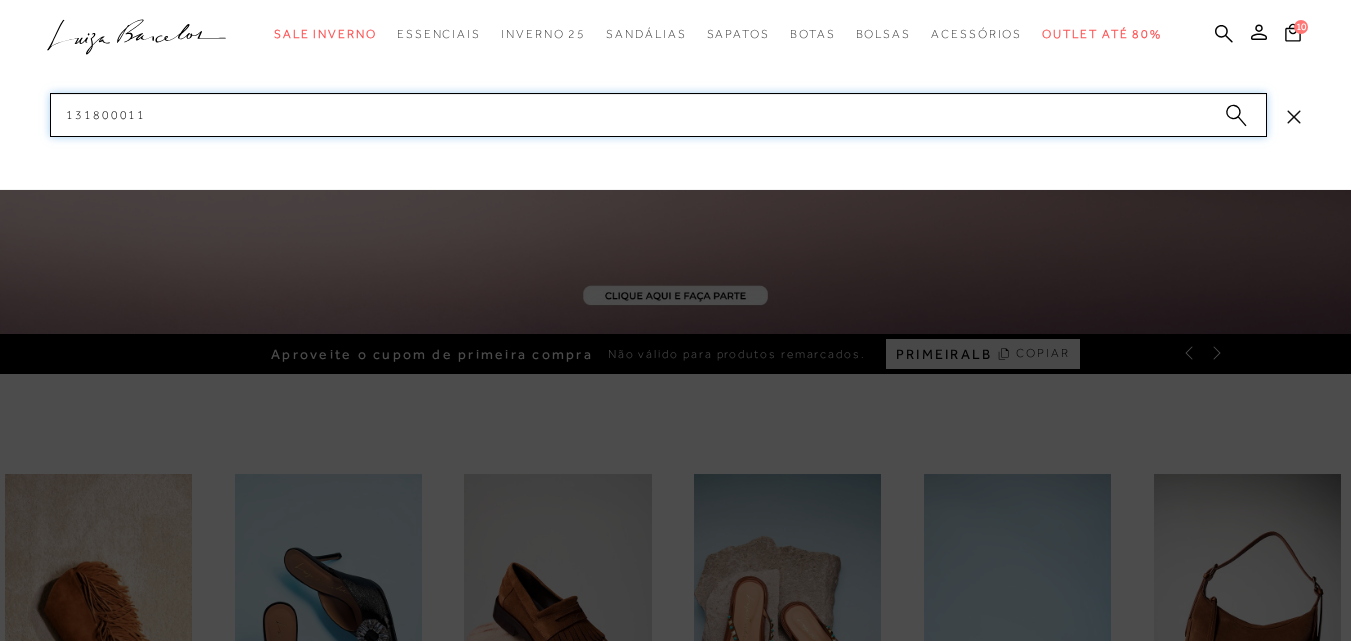 paste on "1" 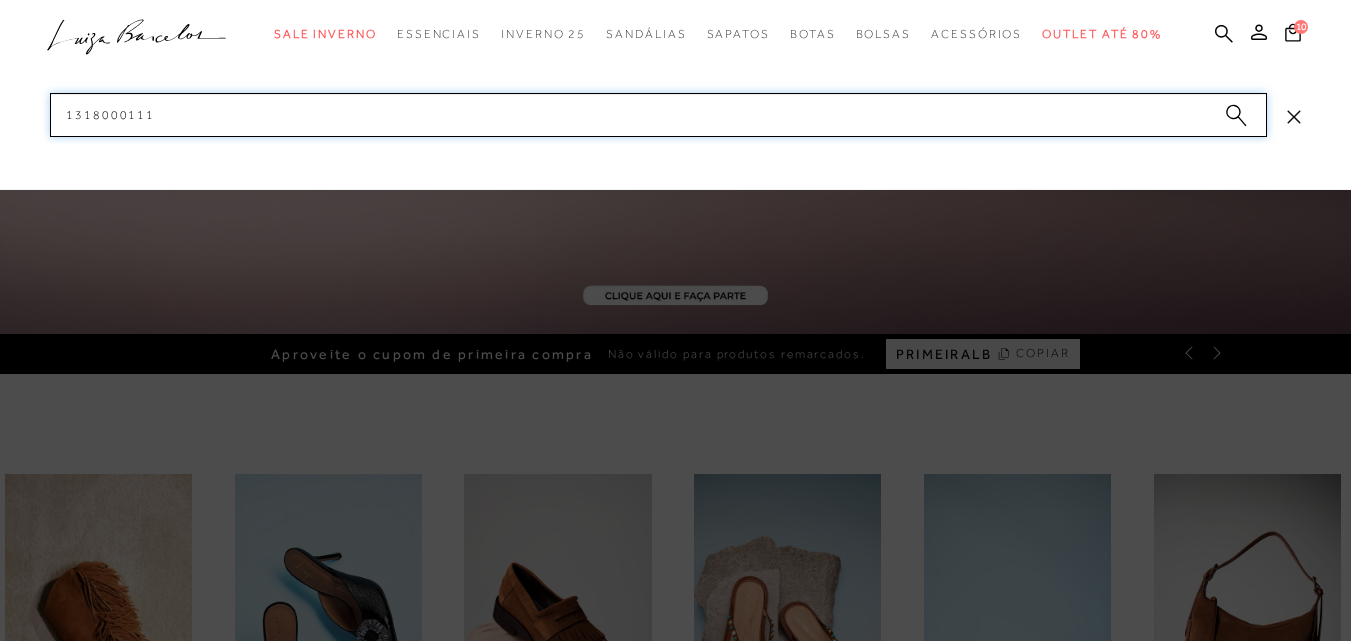 paste on "2" 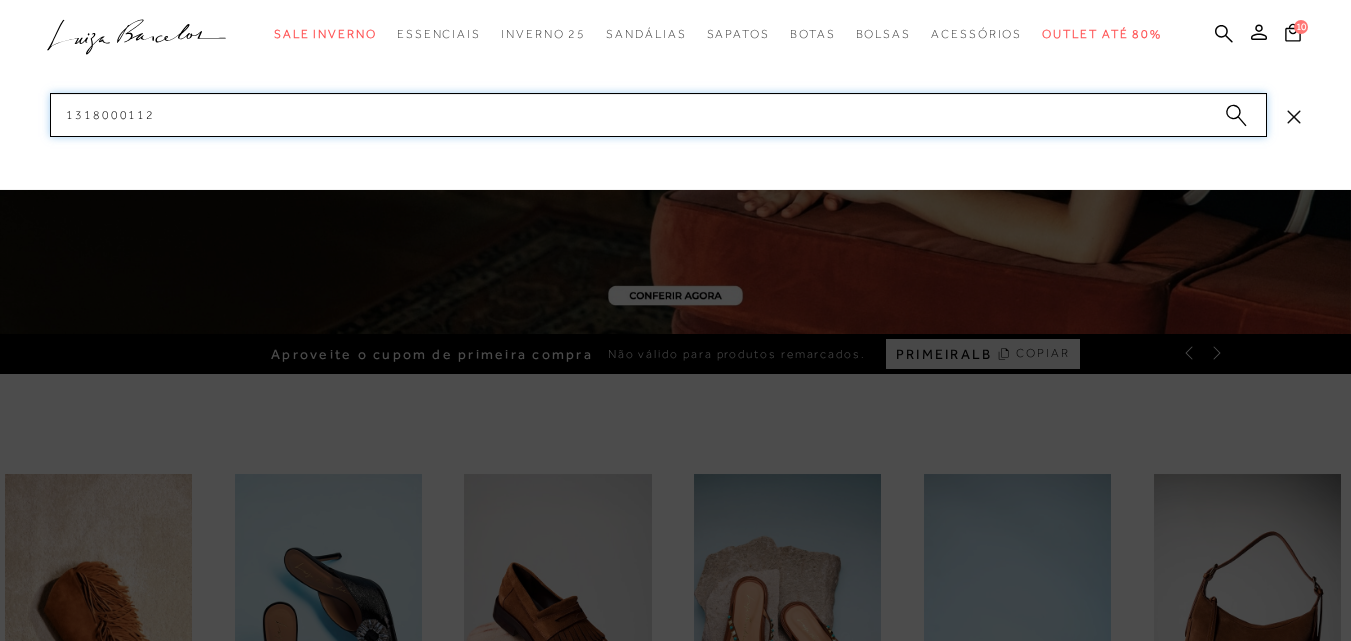 drag, startPoint x: 177, startPoint y: 102, endPoint x: 8, endPoint y: 105, distance: 169.02663 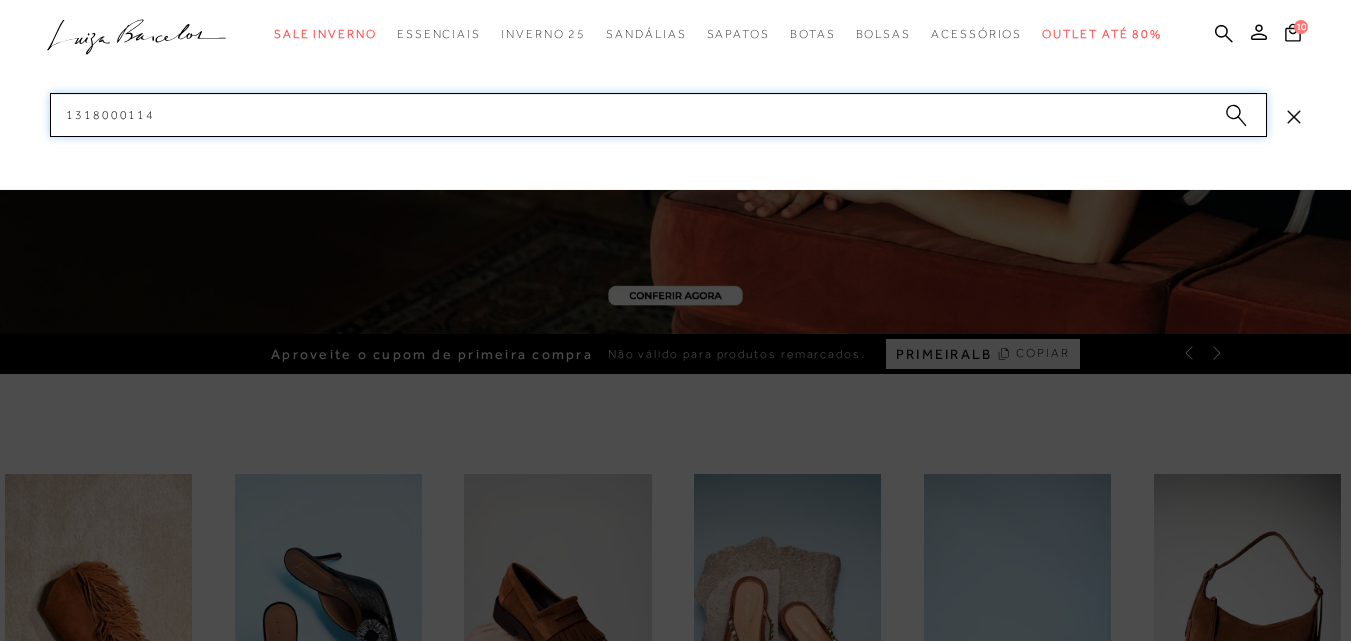 drag, startPoint x: 186, startPoint y: 117, endPoint x: 56, endPoint y: 111, distance: 130.13838 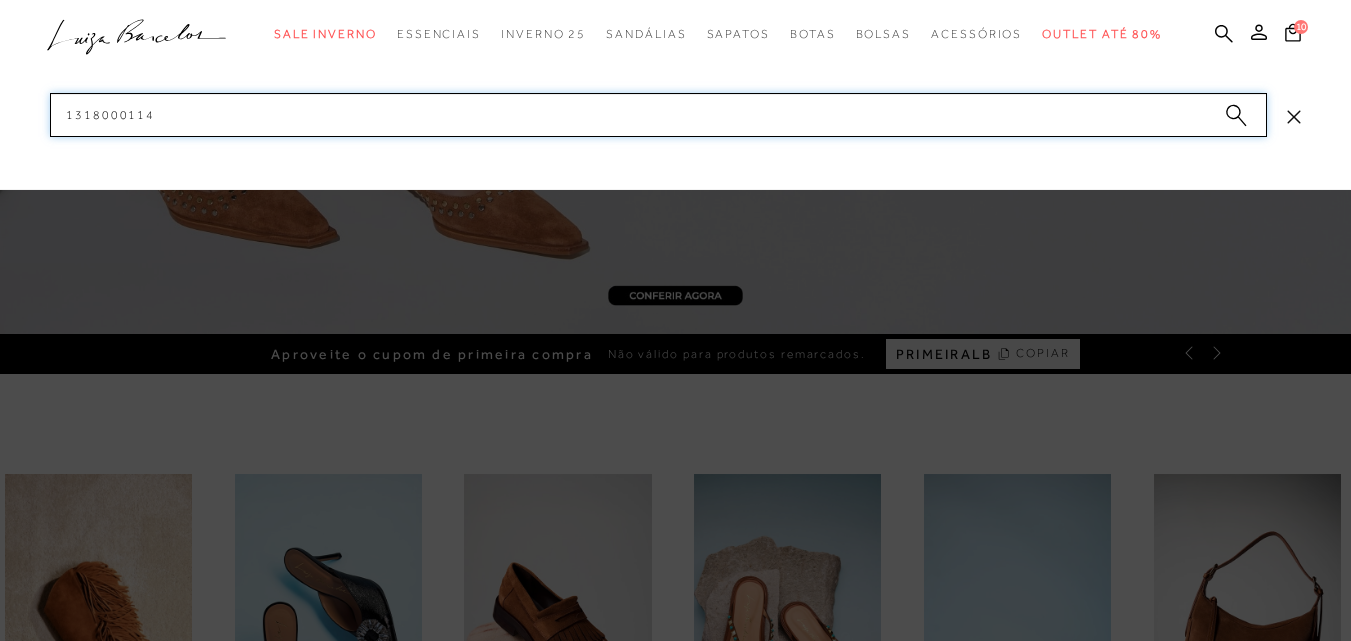 paste on "2" 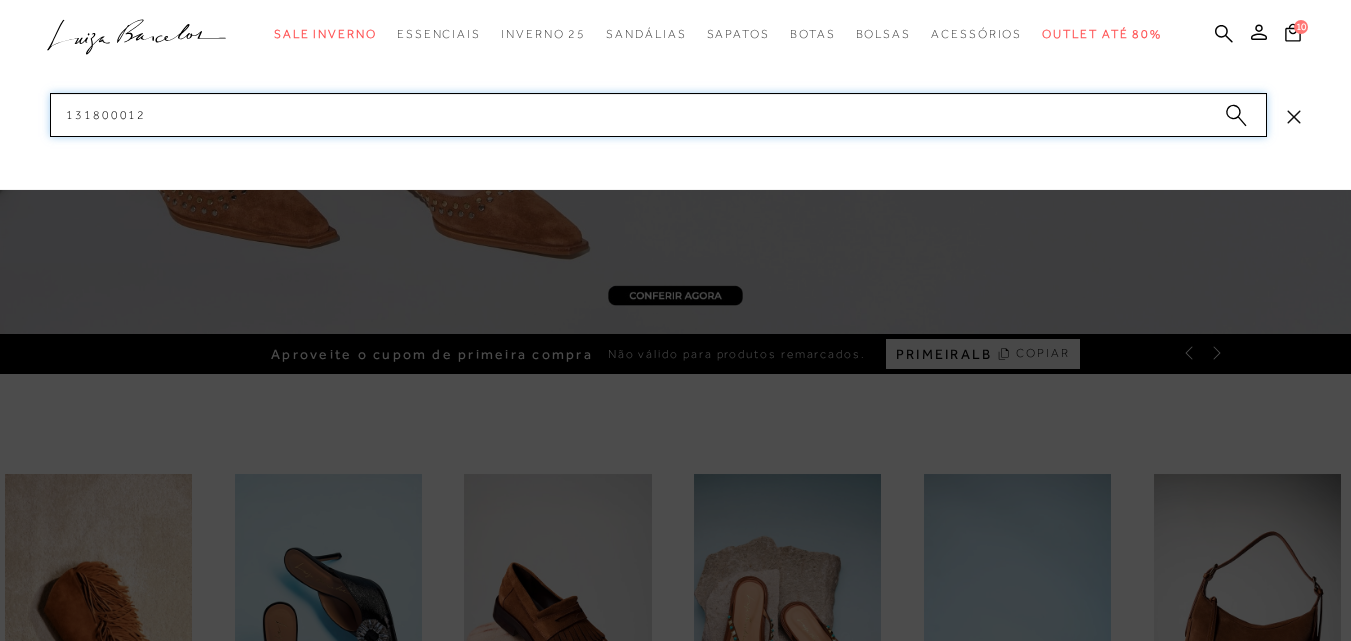 drag, startPoint x: 194, startPoint y: 121, endPoint x: 15, endPoint y: 114, distance: 179.13683 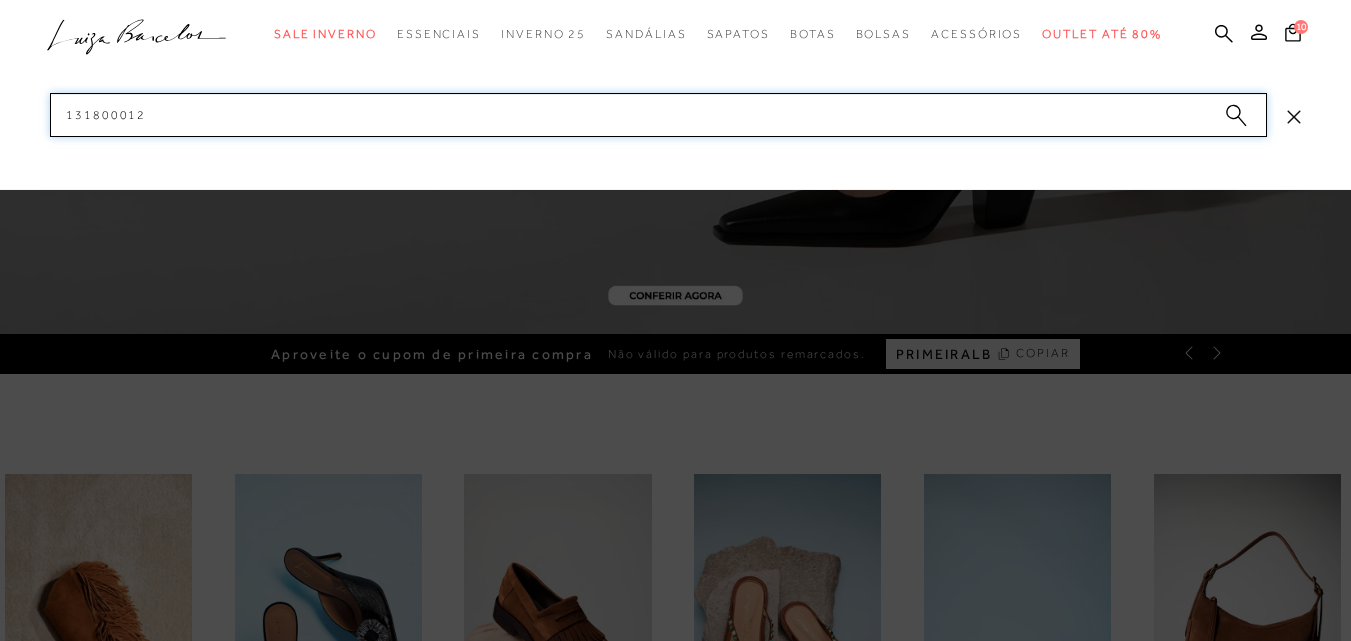 paste on "3" 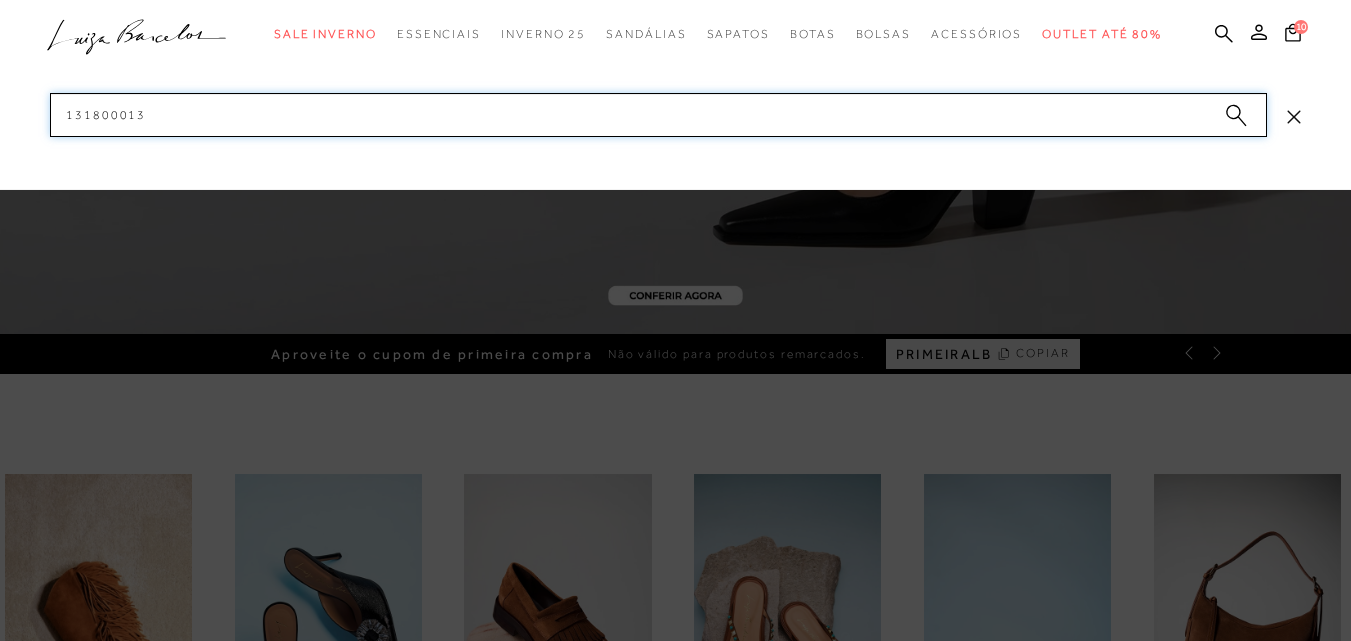 paste on "4" 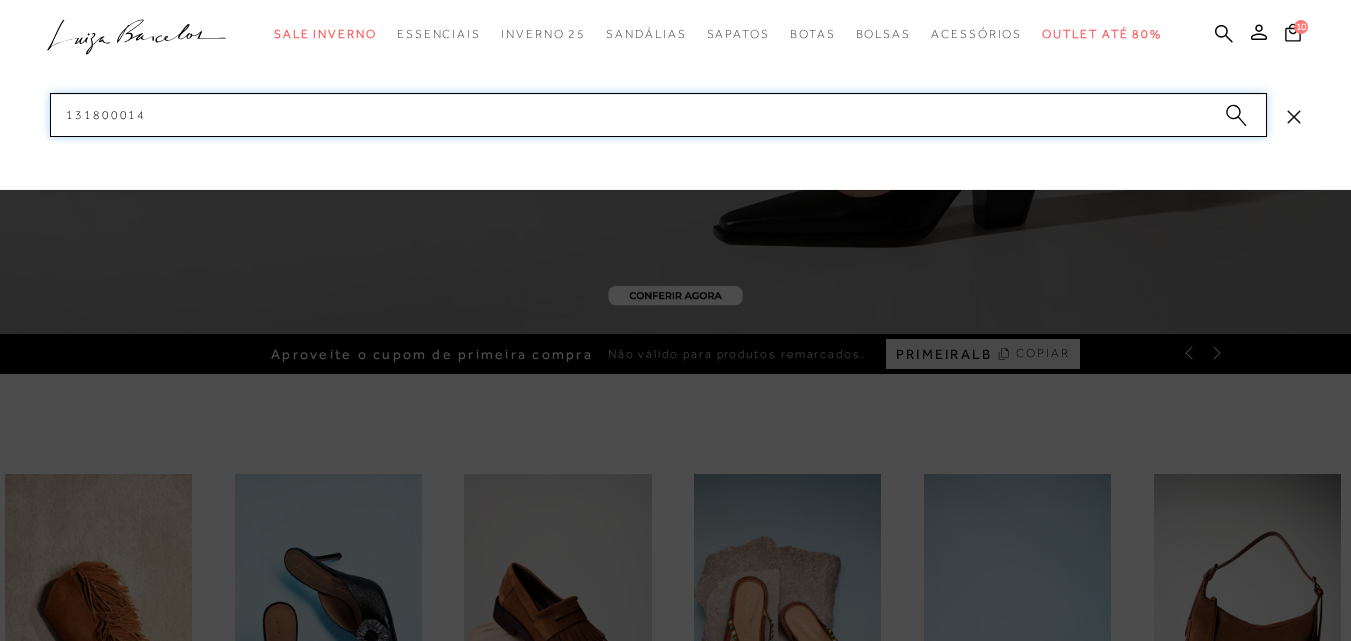 drag, startPoint x: 168, startPoint y: 111, endPoint x: 13, endPoint y: 115, distance: 155.0516 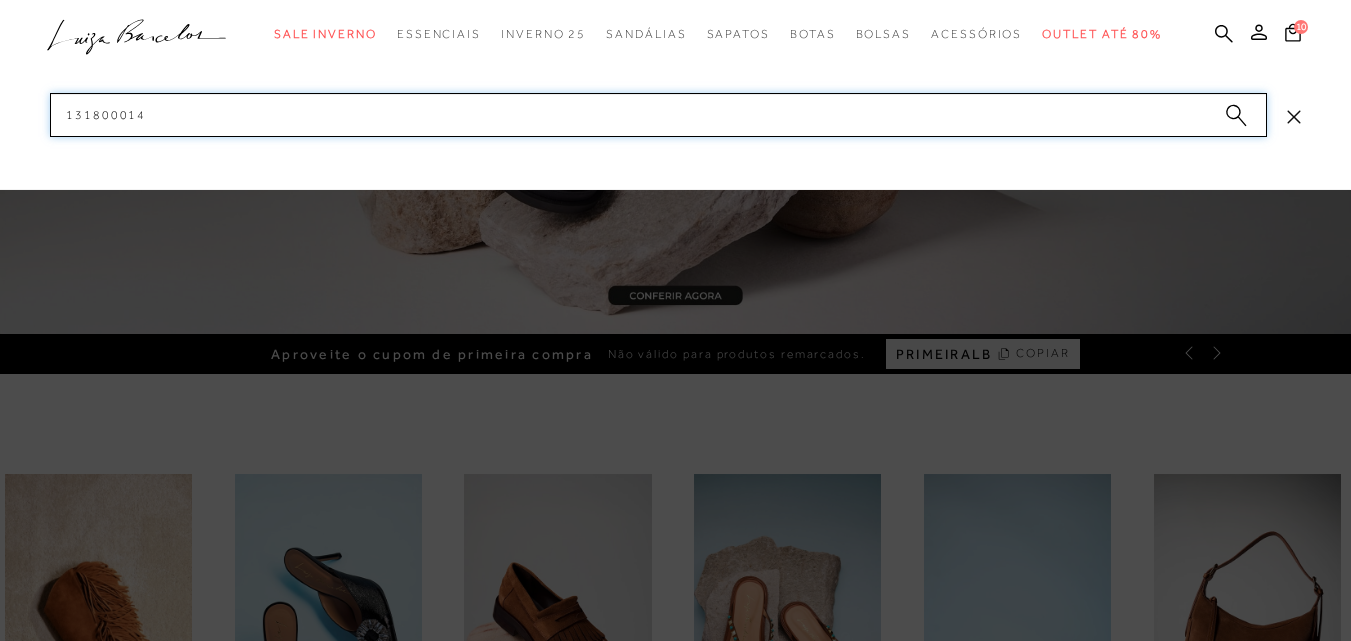 paste on "7" 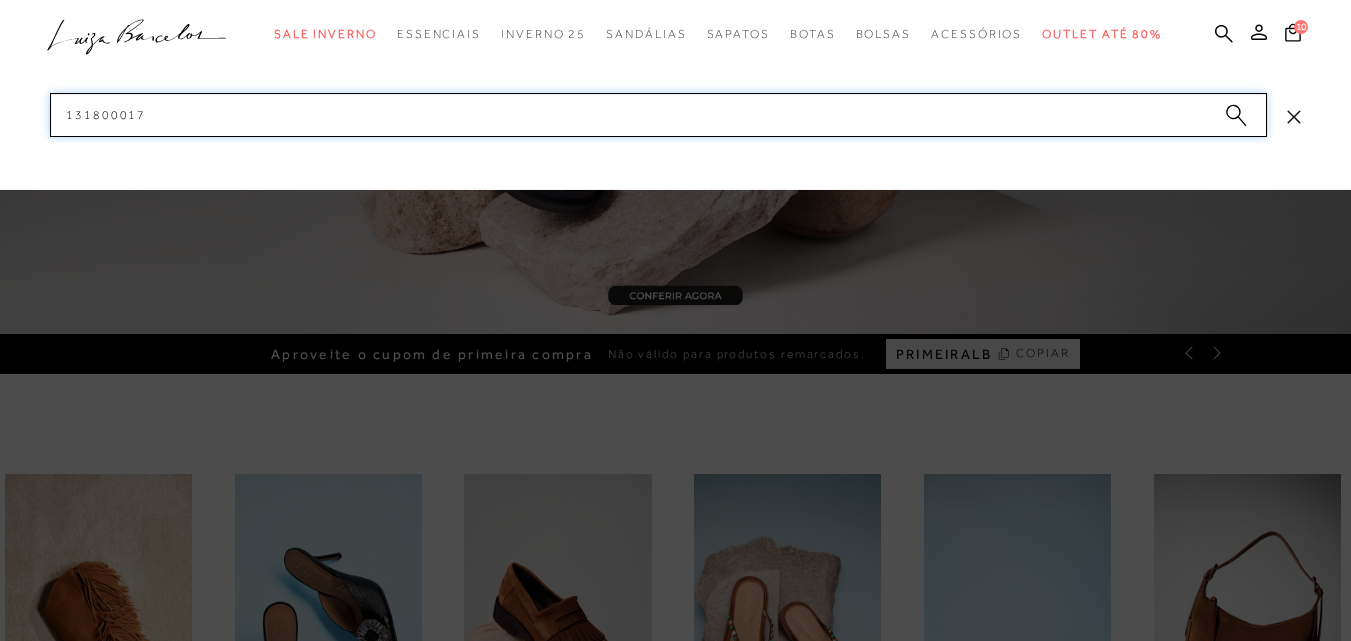 drag, startPoint x: 152, startPoint y: 114, endPoint x: 39, endPoint y: 110, distance: 113.07078 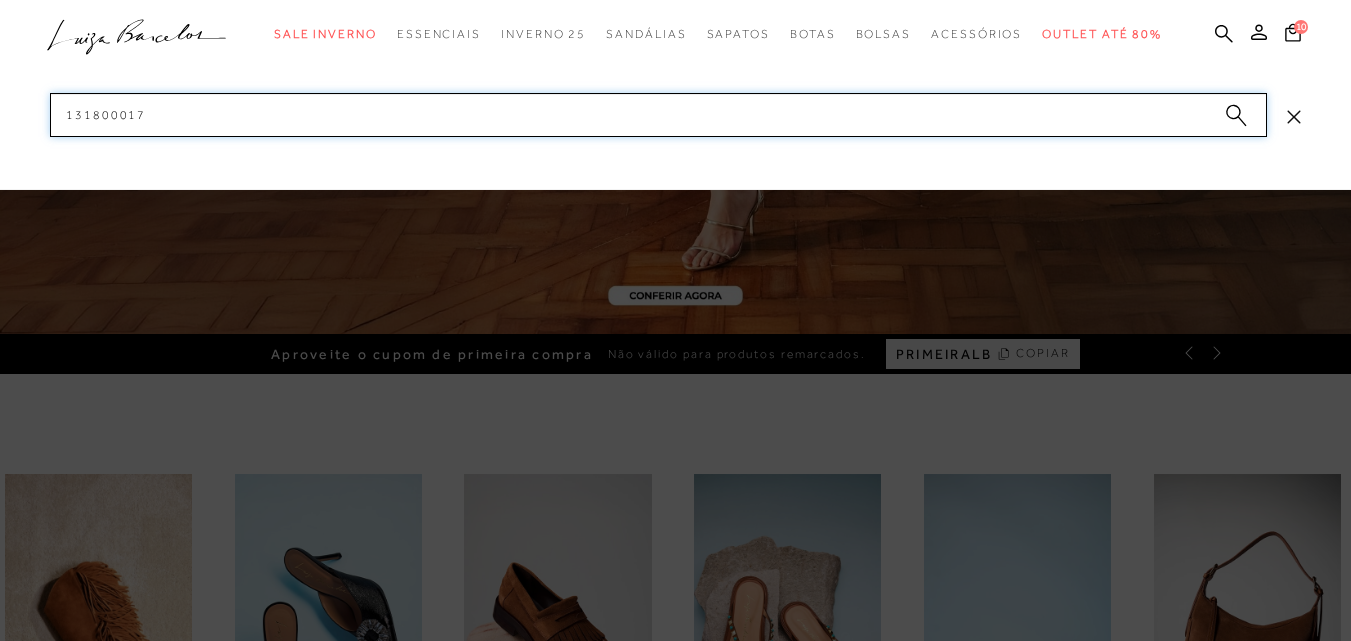 paste on "211" 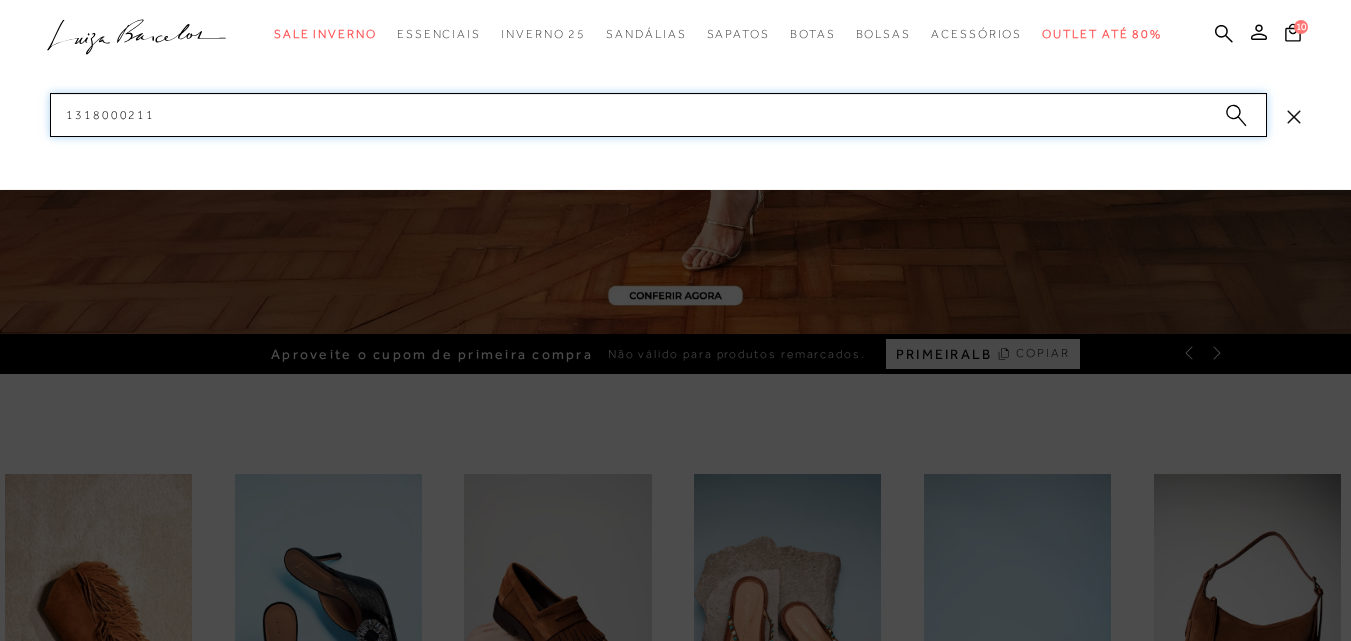drag, startPoint x: 162, startPoint y: 110, endPoint x: 20, endPoint y: 100, distance: 142.35168 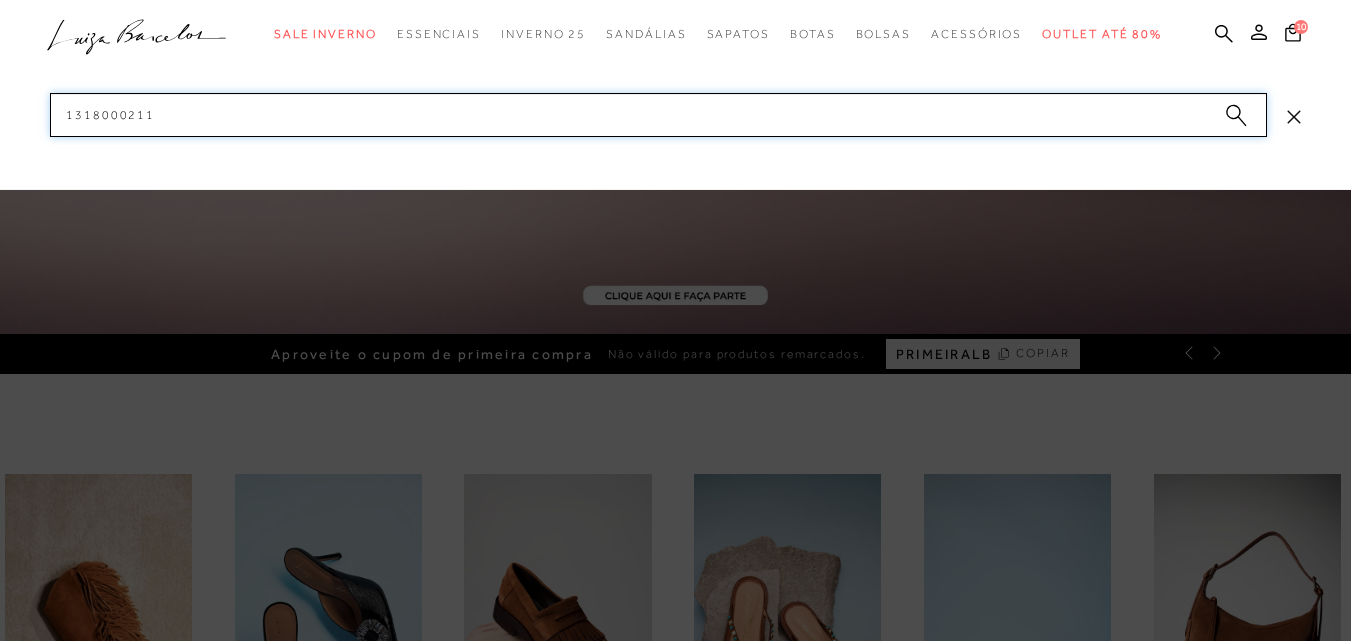 paste on "2" 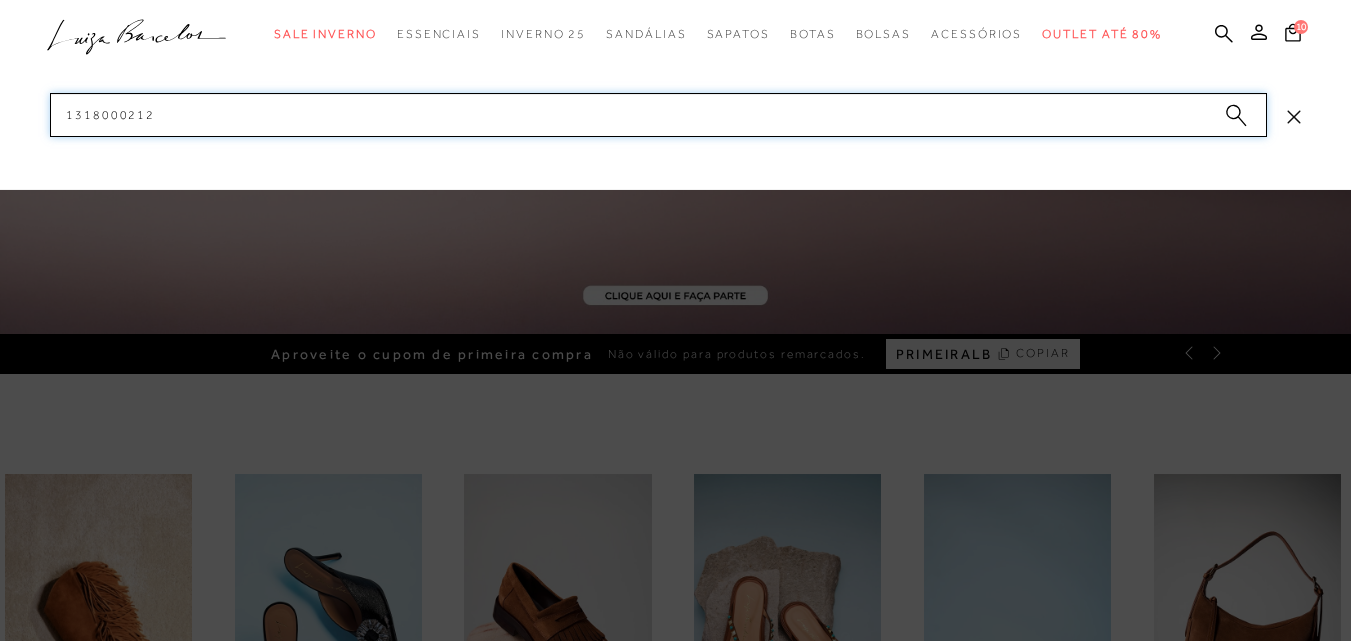 drag, startPoint x: 167, startPoint y: 115, endPoint x: 134, endPoint y: 184, distance: 76.48529 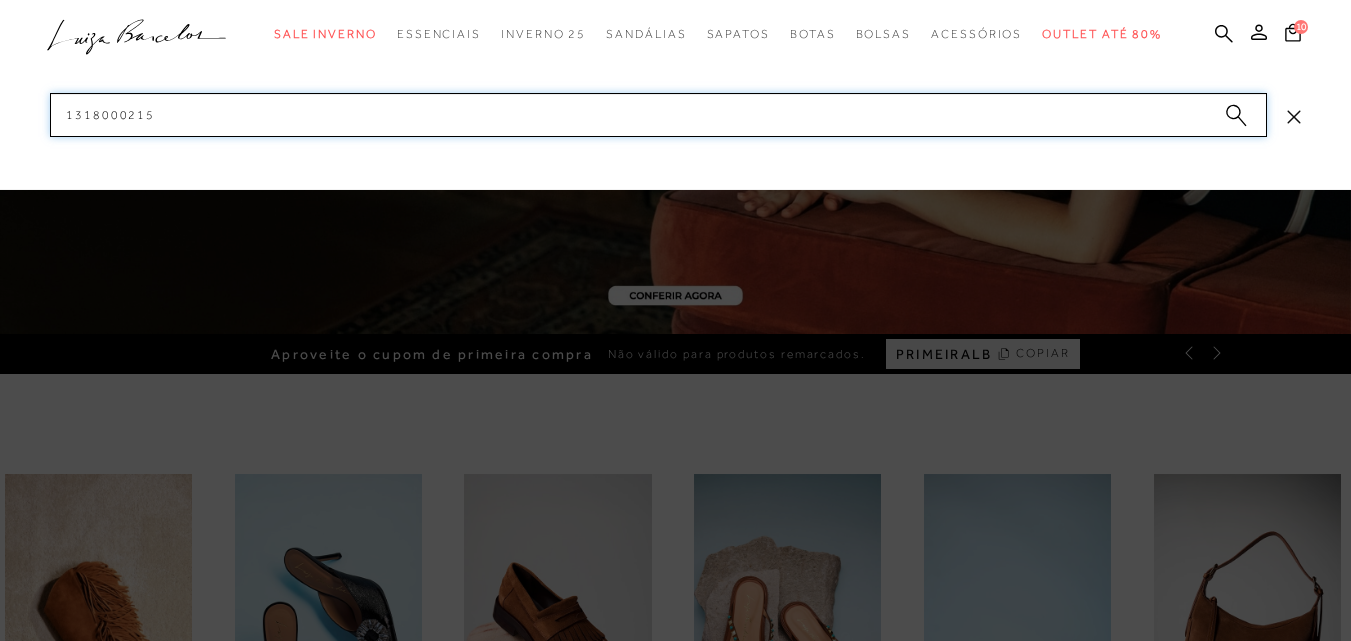 paste on "6" 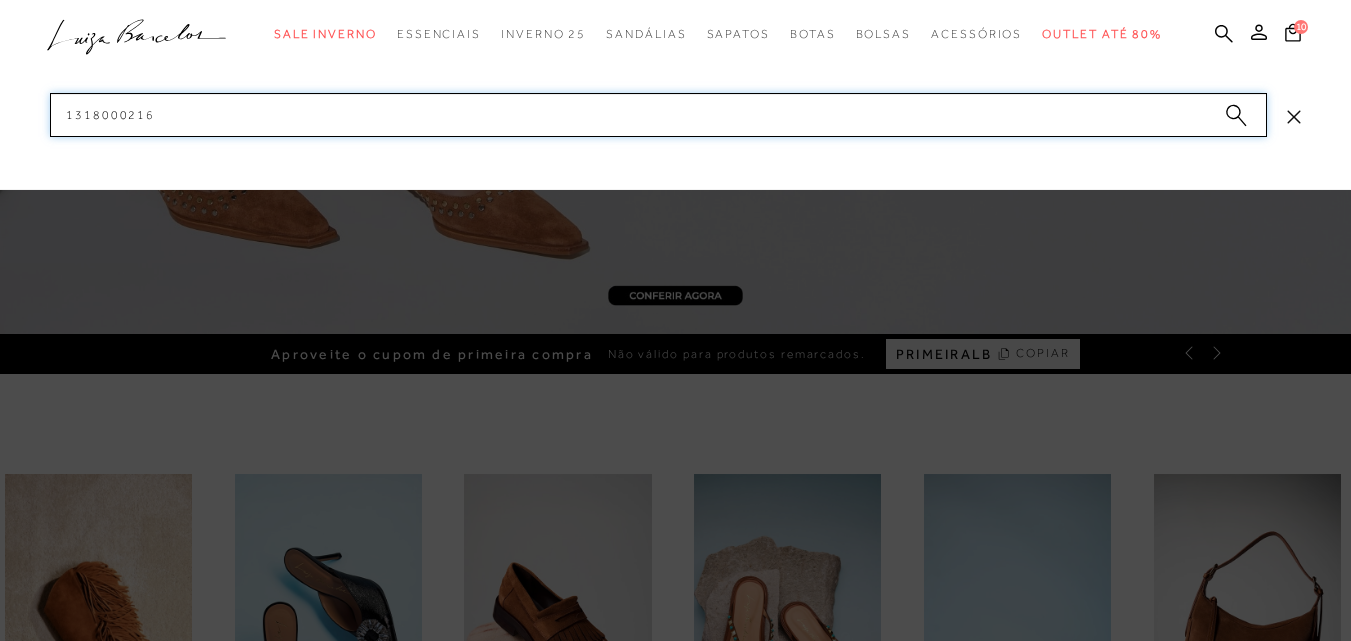 paste on "8" 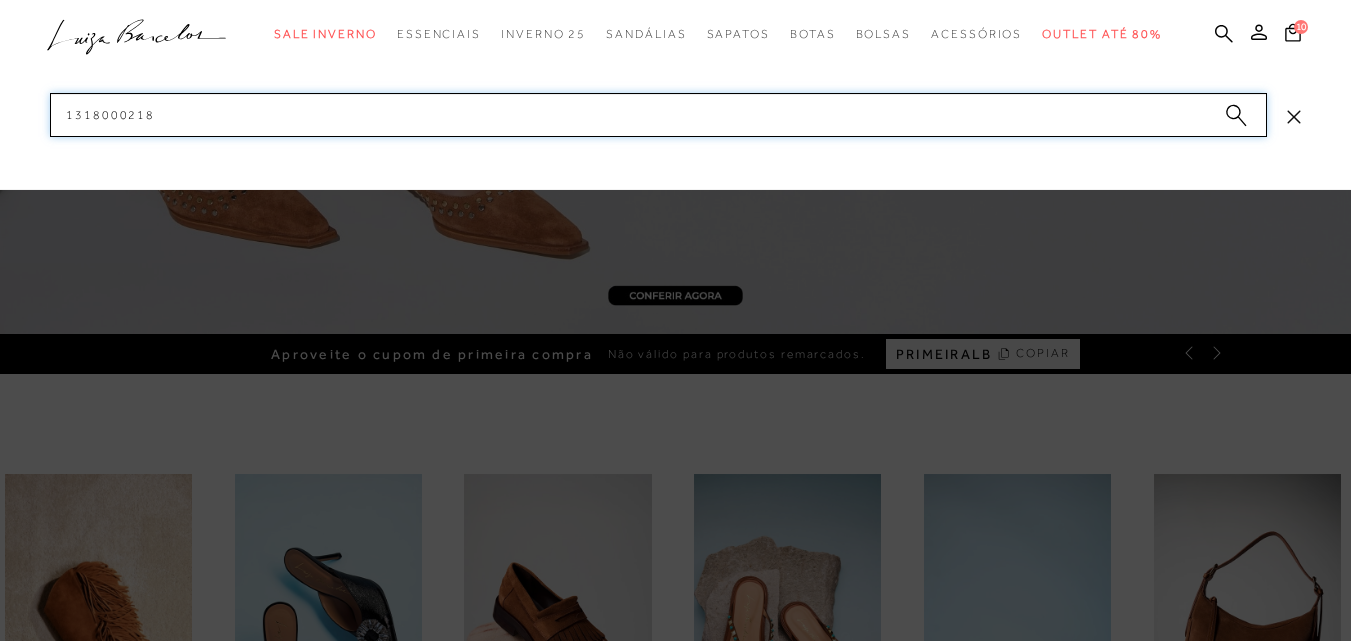 drag, startPoint x: 93, startPoint y: 118, endPoint x: 41, endPoint y: 117, distance: 52.009613 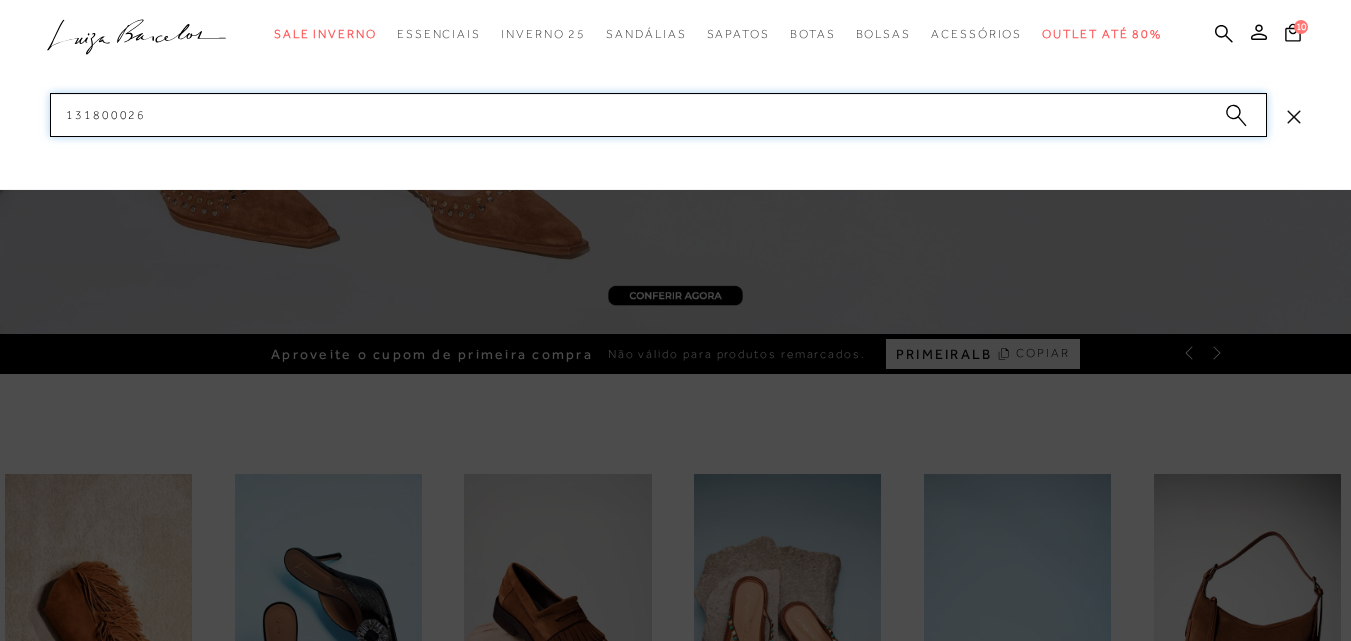 drag, startPoint x: 168, startPoint y: 113, endPoint x: 86, endPoint y: 131, distance: 83.95237 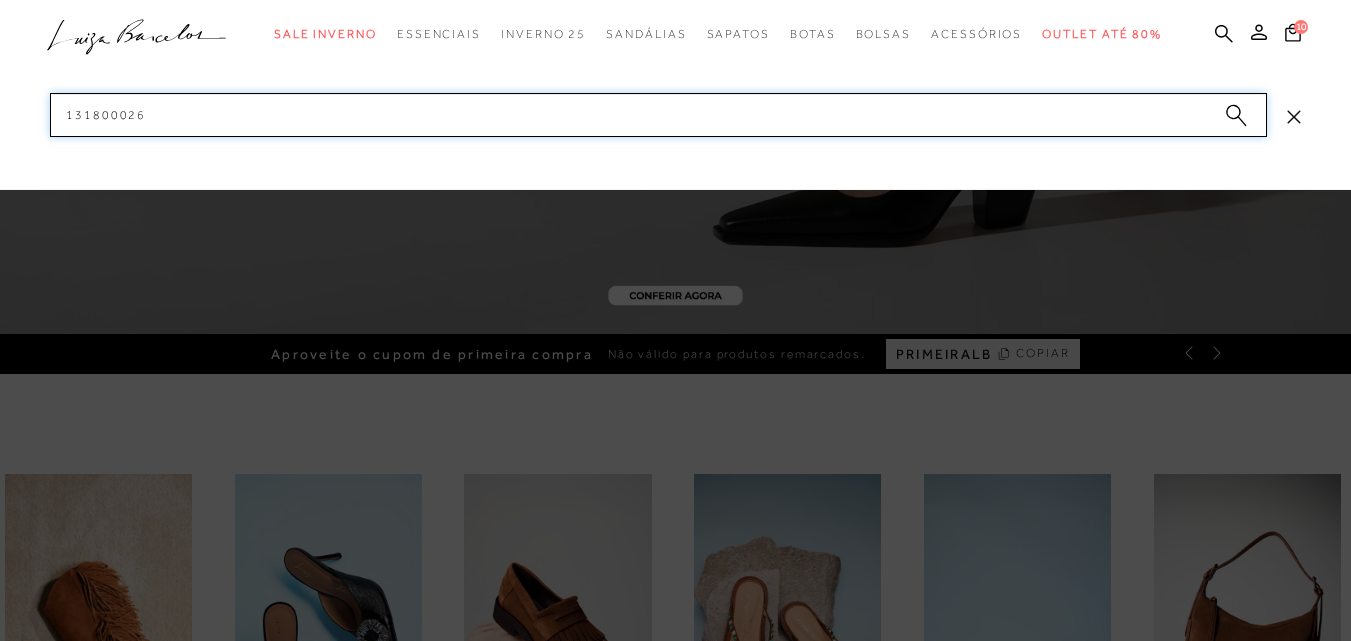 paste on "301" 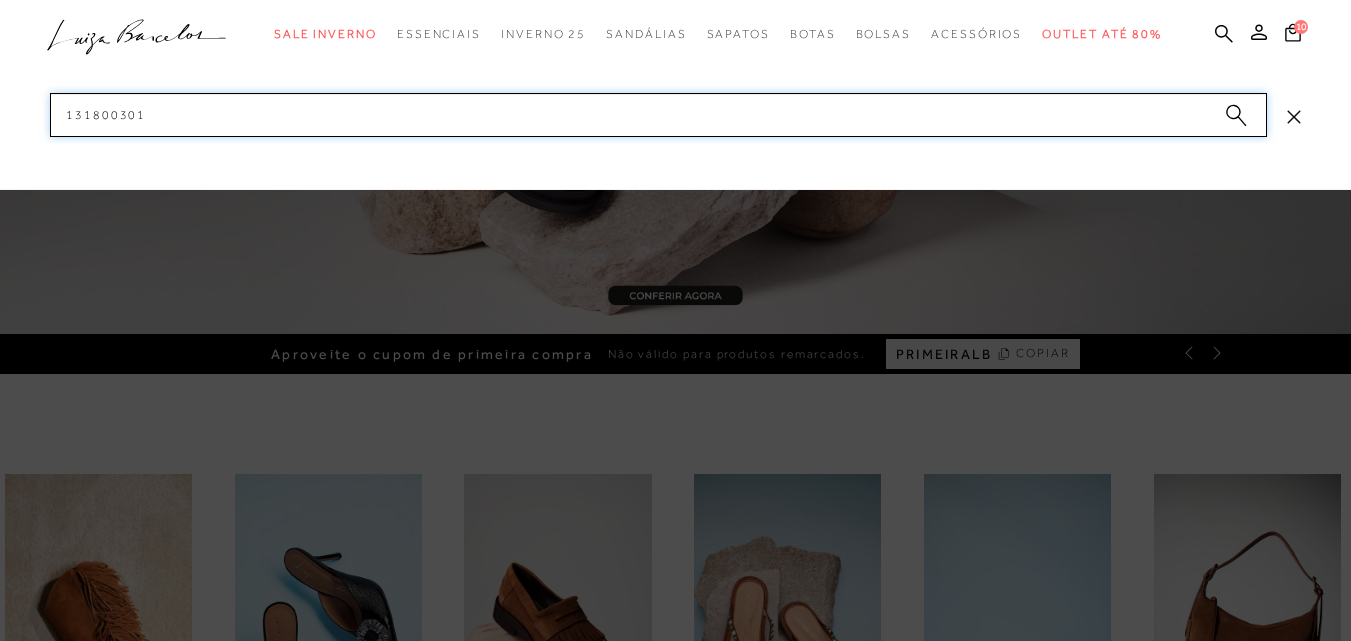 paste on "2" 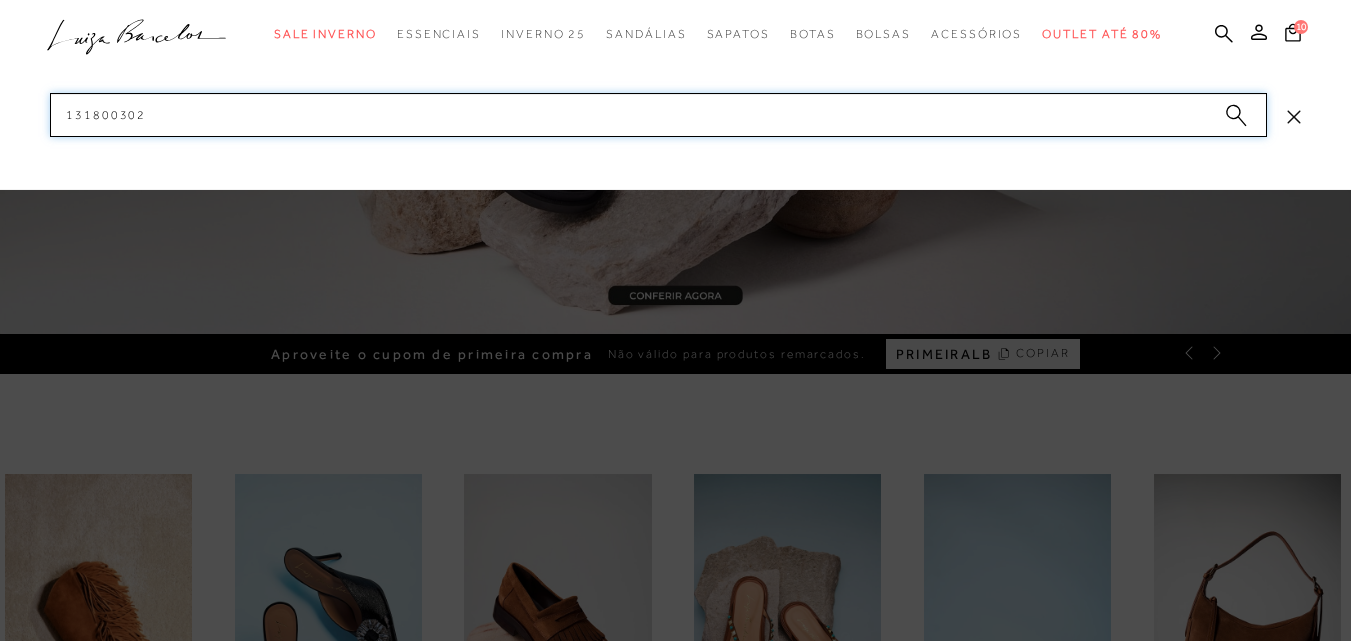 drag, startPoint x: 190, startPoint y: 122, endPoint x: 19, endPoint y: 102, distance: 172.16562 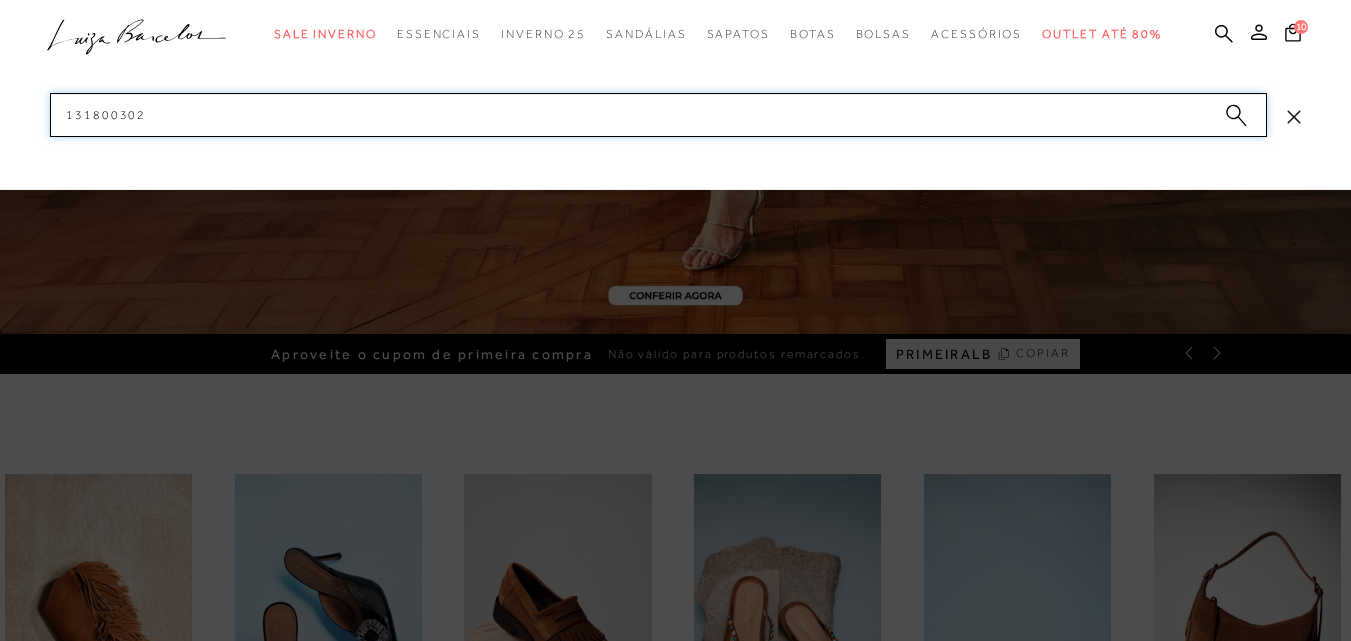 paste on "4" 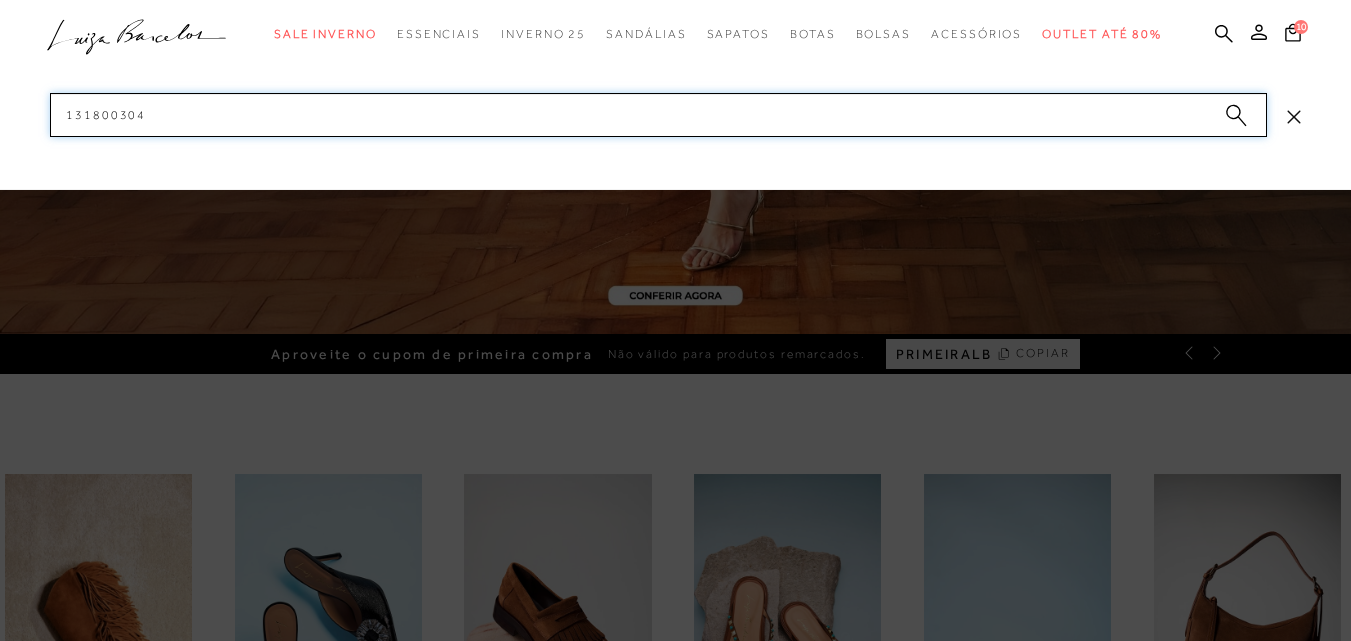 drag, startPoint x: 152, startPoint y: 114, endPoint x: 18, endPoint y: 124, distance: 134.37262 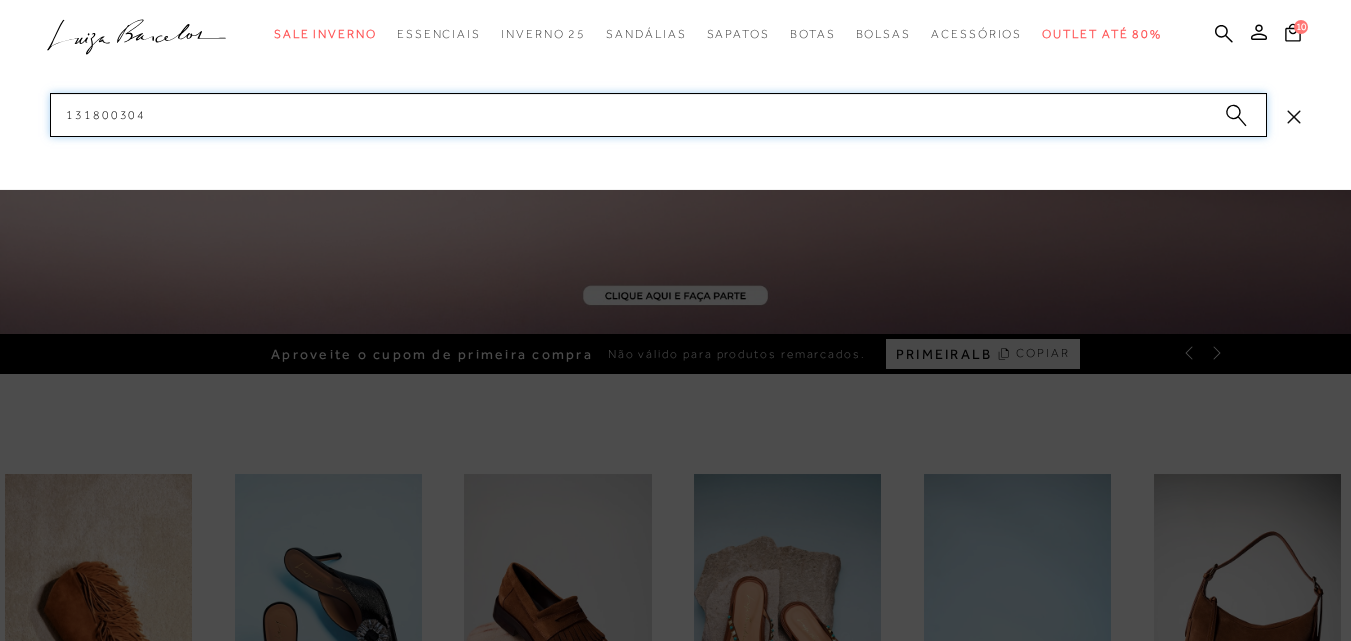 paste on "31" 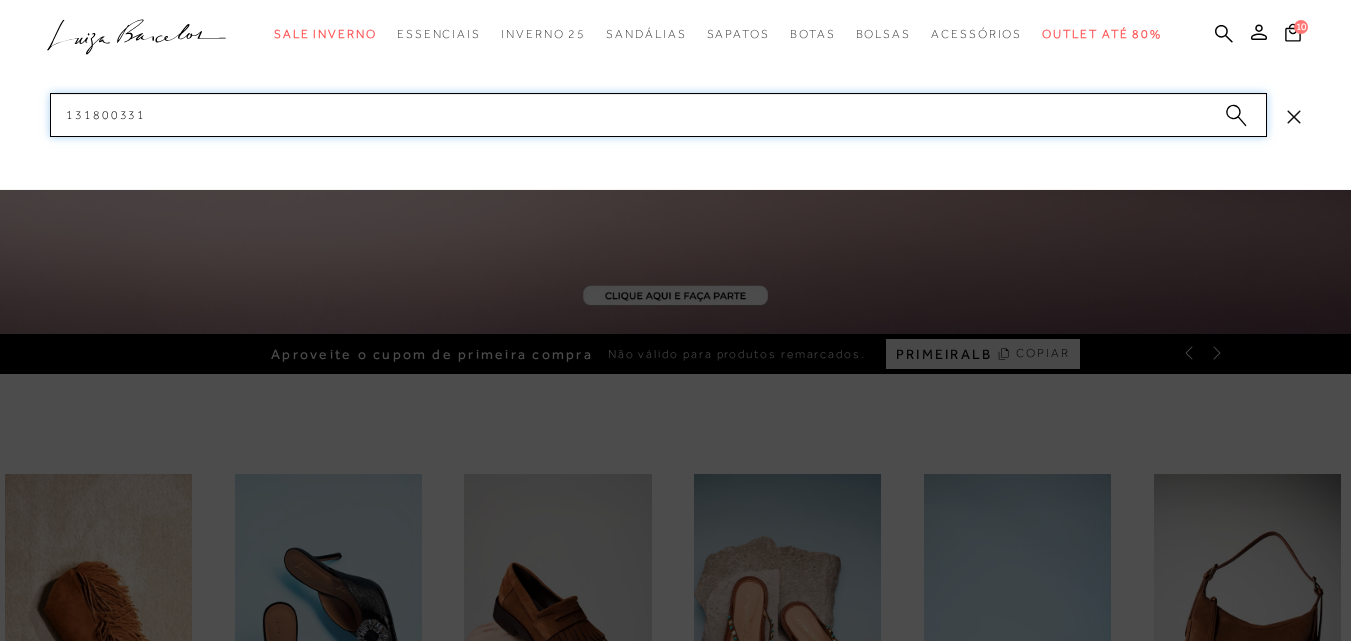 drag, startPoint x: 108, startPoint y: 119, endPoint x: 205, endPoint y: 241, distance: 155.86212 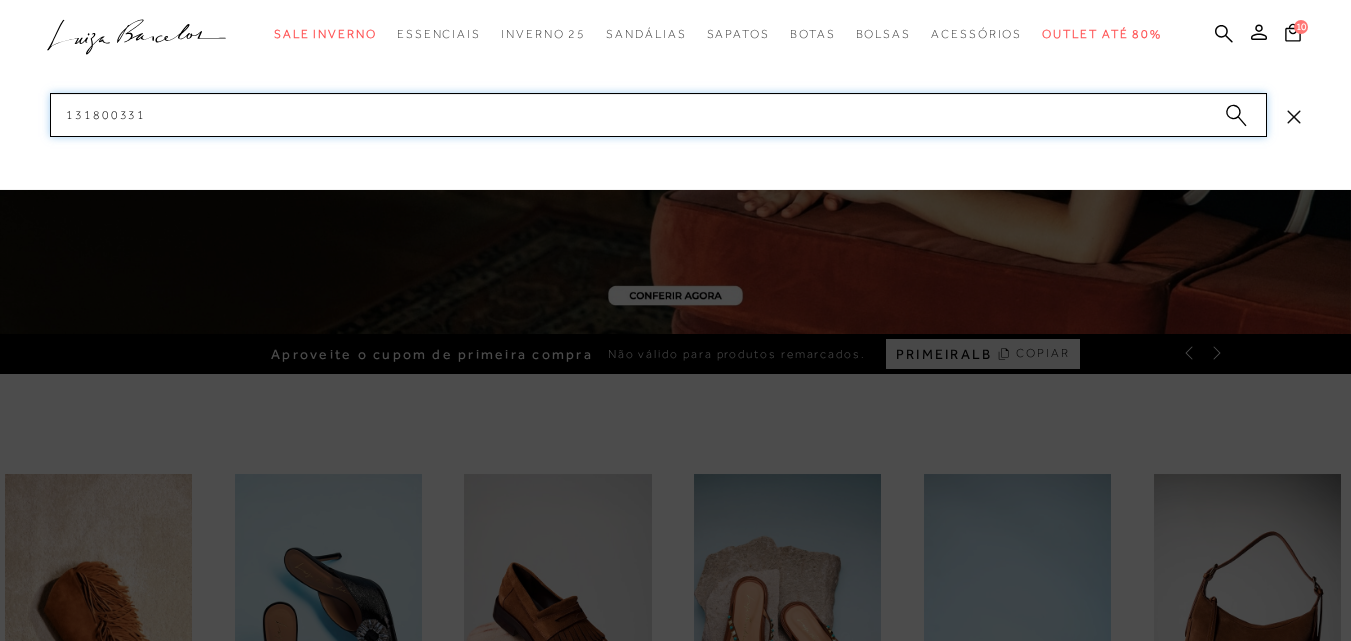 paste on "2" 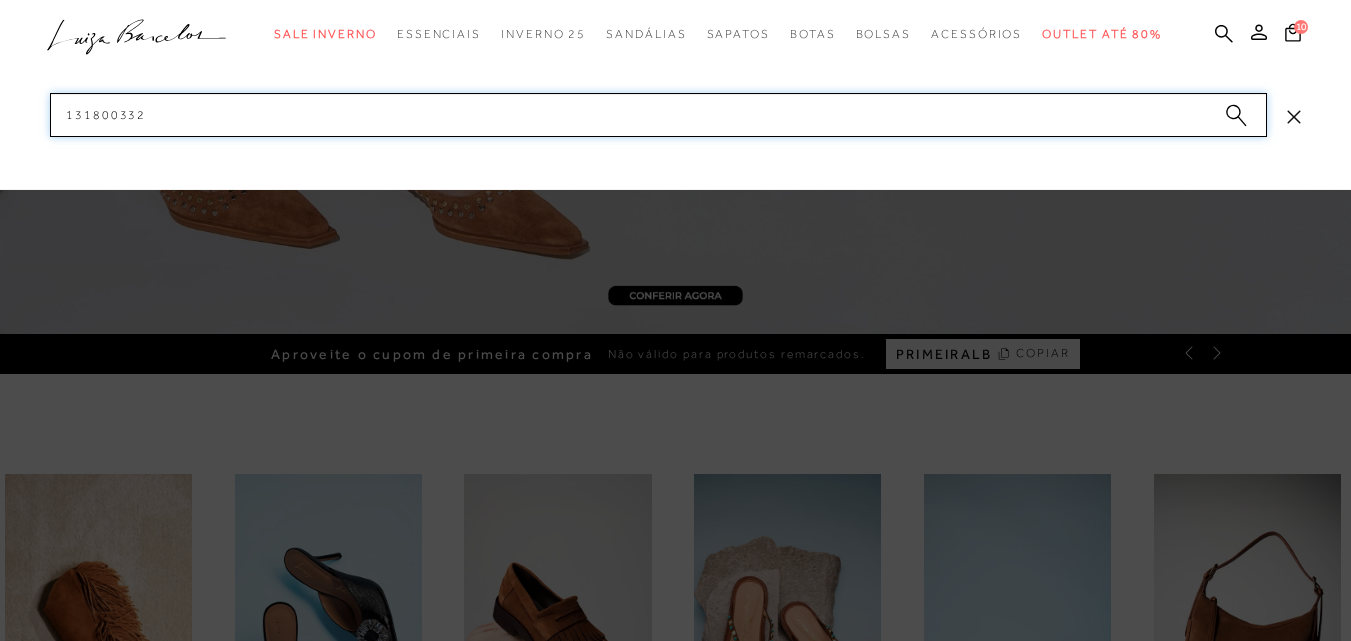 paste on "3" 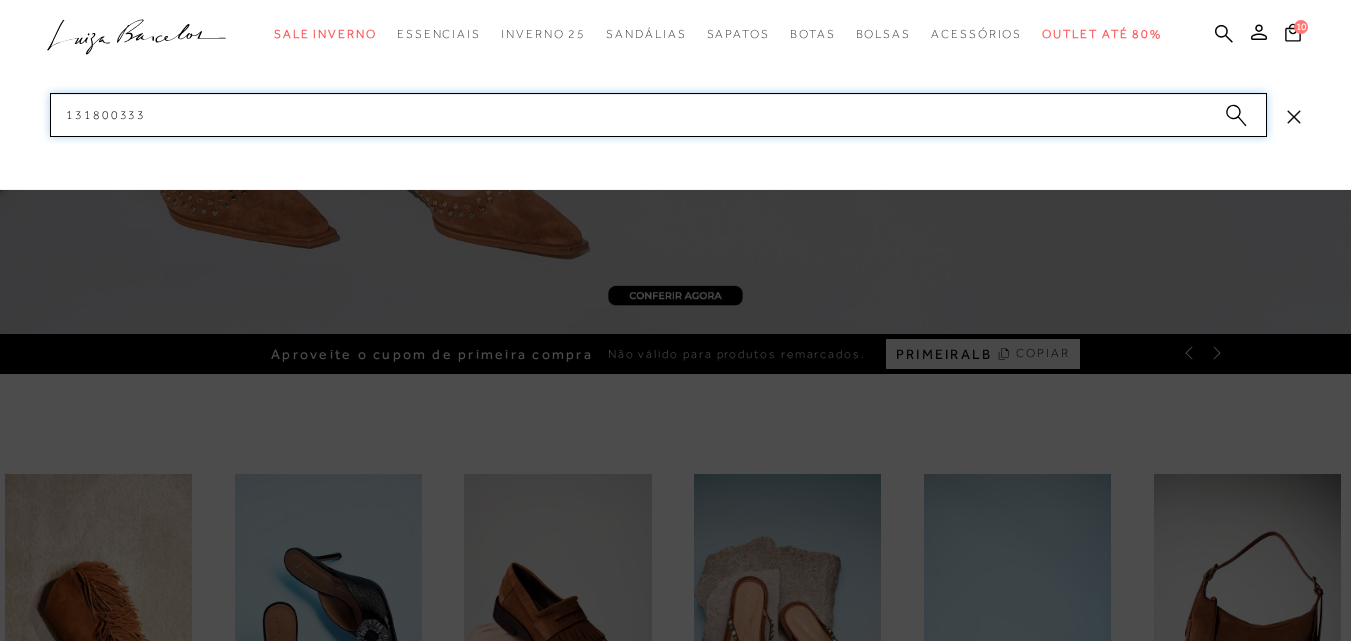 drag, startPoint x: 168, startPoint y: 117, endPoint x: 37, endPoint y: 114, distance: 131.03435 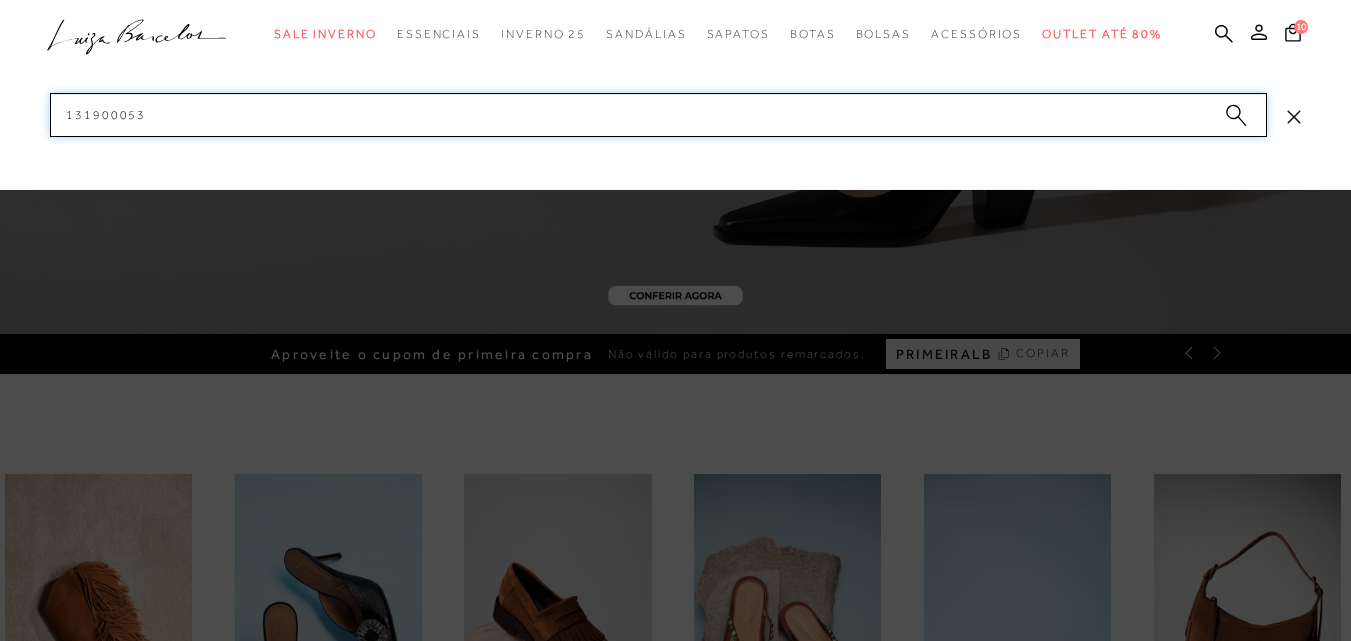 paste on "4" 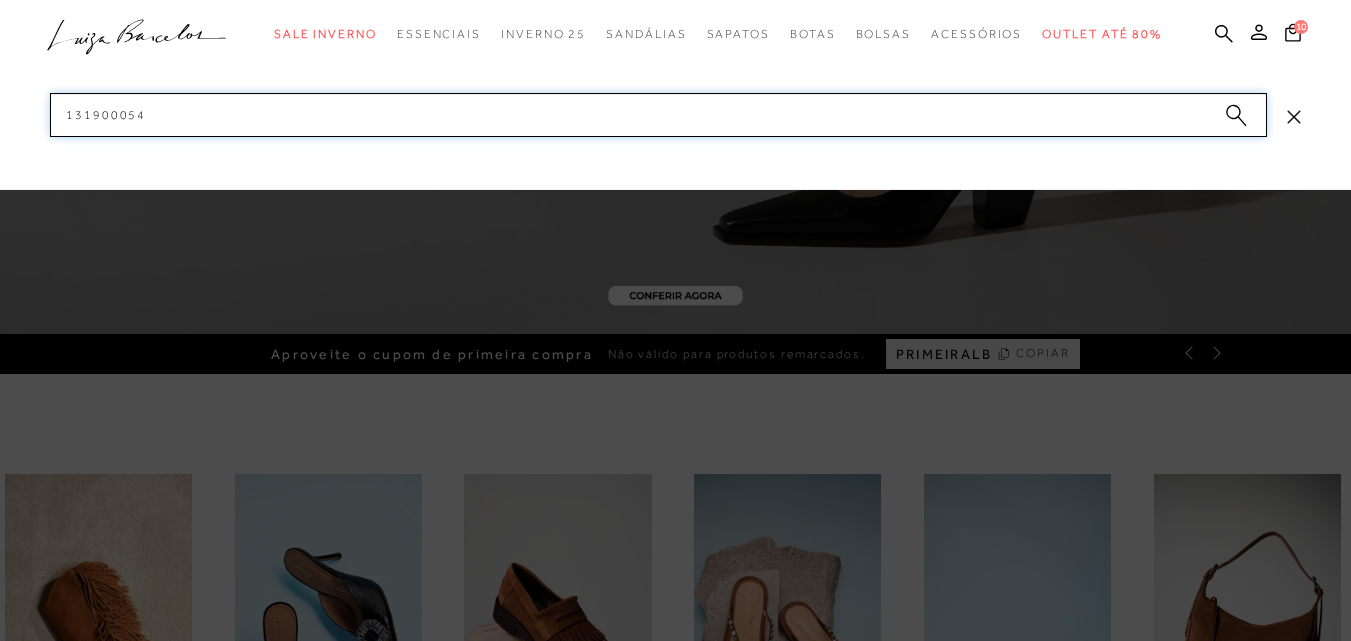 drag, startPoint x: 165, startPoint y: 114, endPoint x: 0, endPoint y: 96, distance: 165.97891 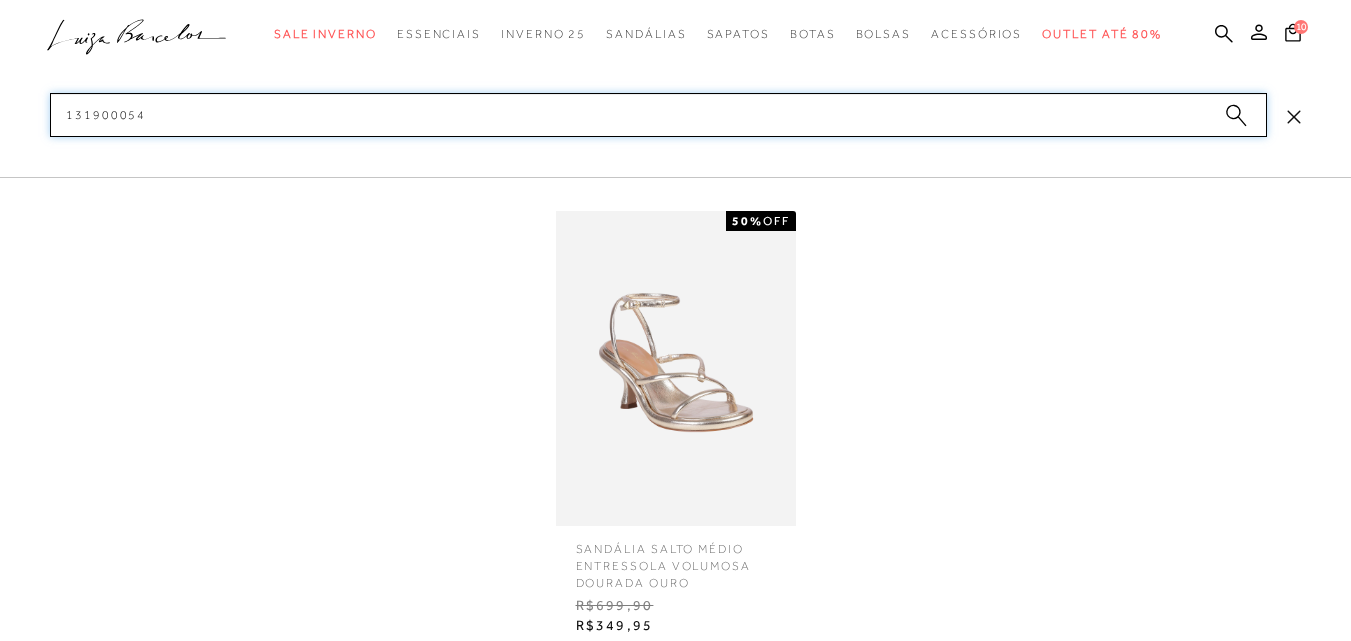 type on "131900054" 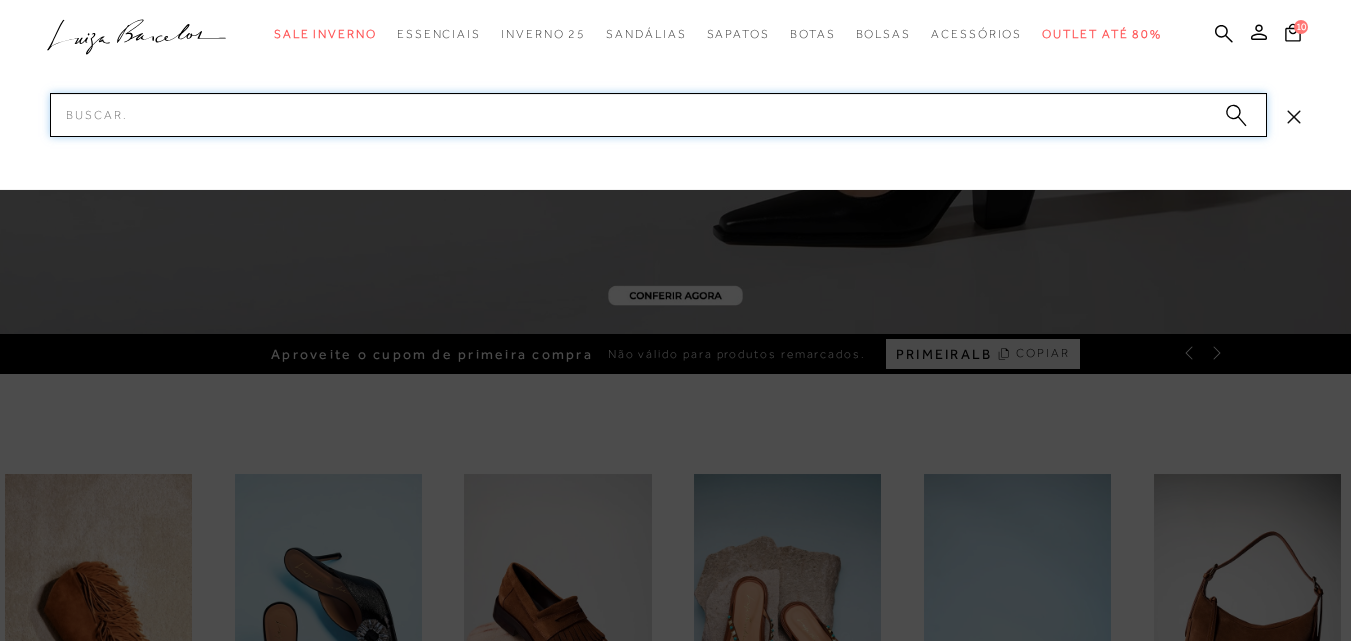 click on "Pesquisar" at bounding box center (658, 115) 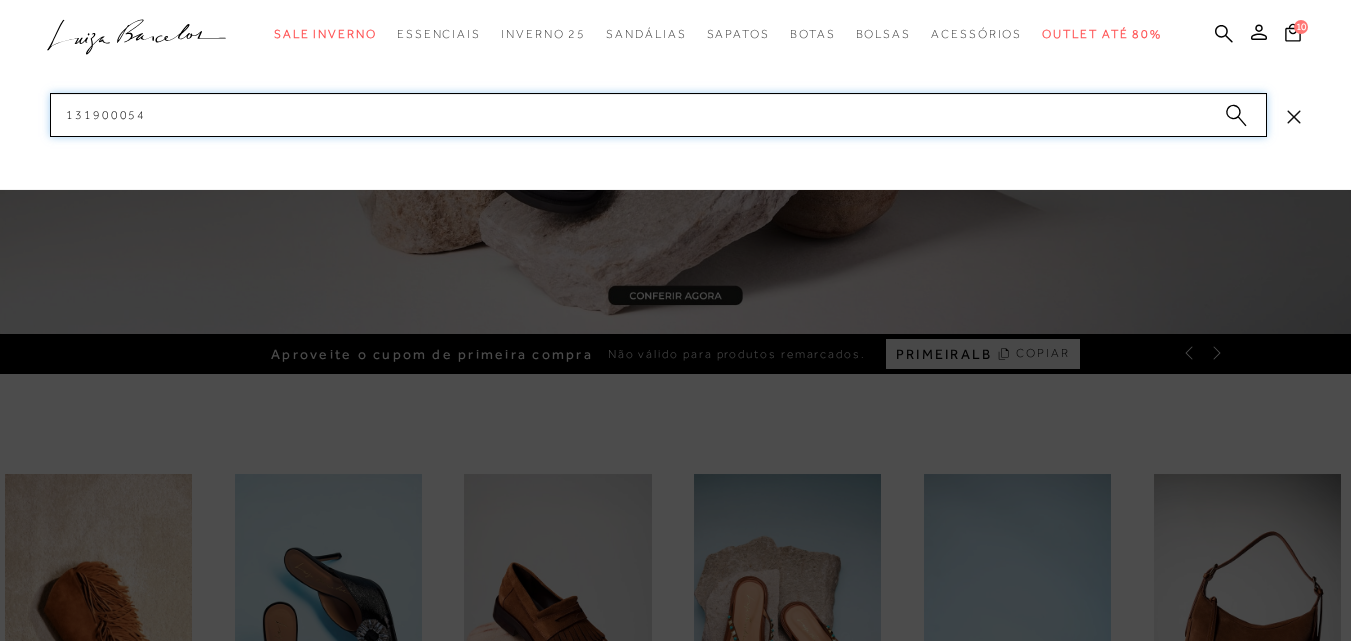 paste on "72" 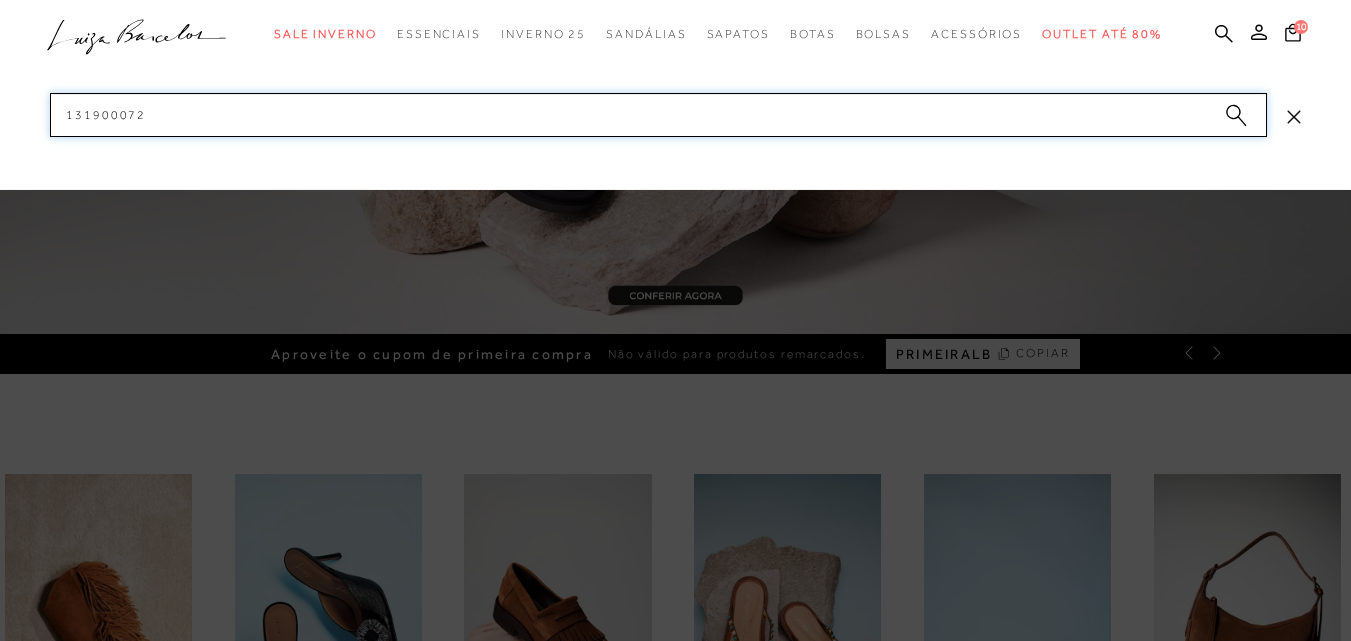 drag, startPoint x: 186, startPoint y: 113, endPoint x: 0, endPoint y: 120, distance: 186.13167 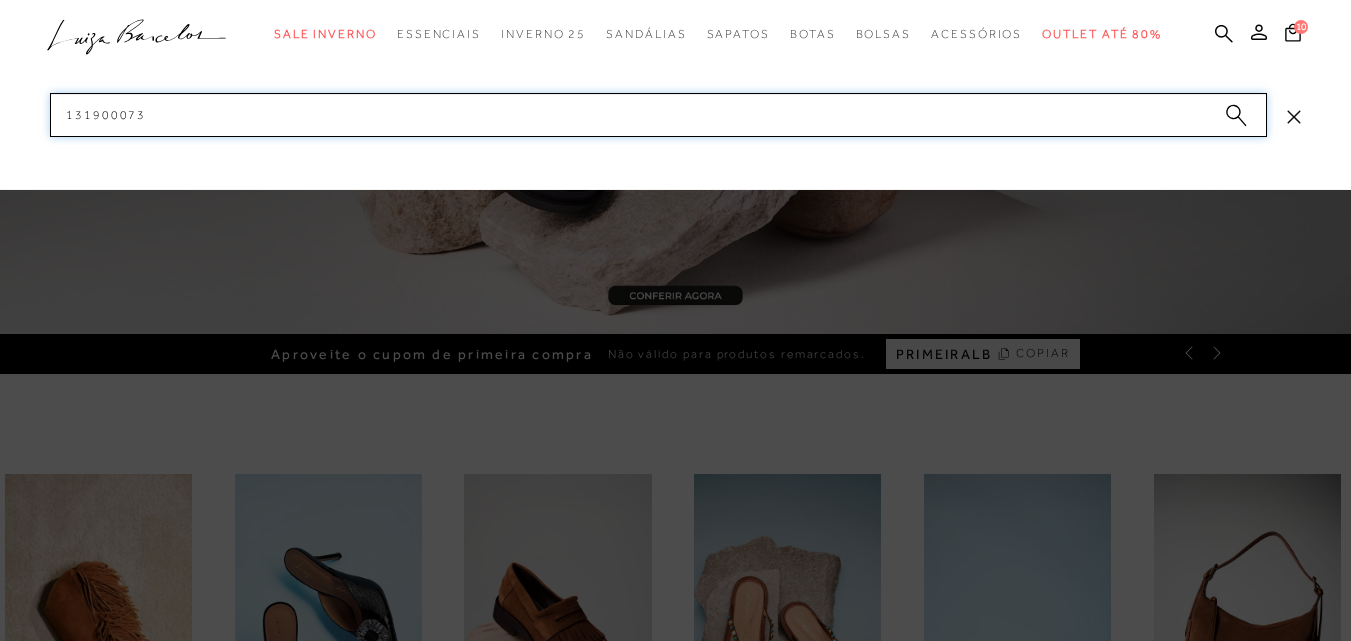 drag, startPoint x: 163, startPoint y: 108, endPoint x: 0, endPoint y: 107, distance: 163.00307 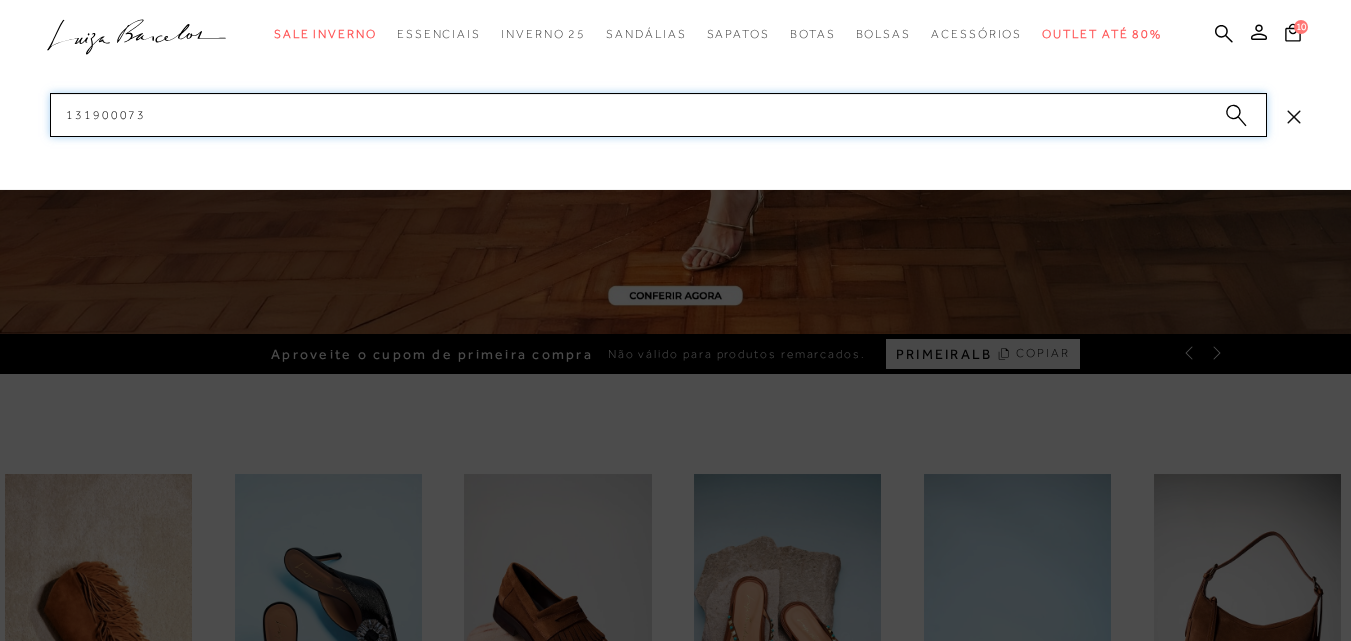 paste on "4" 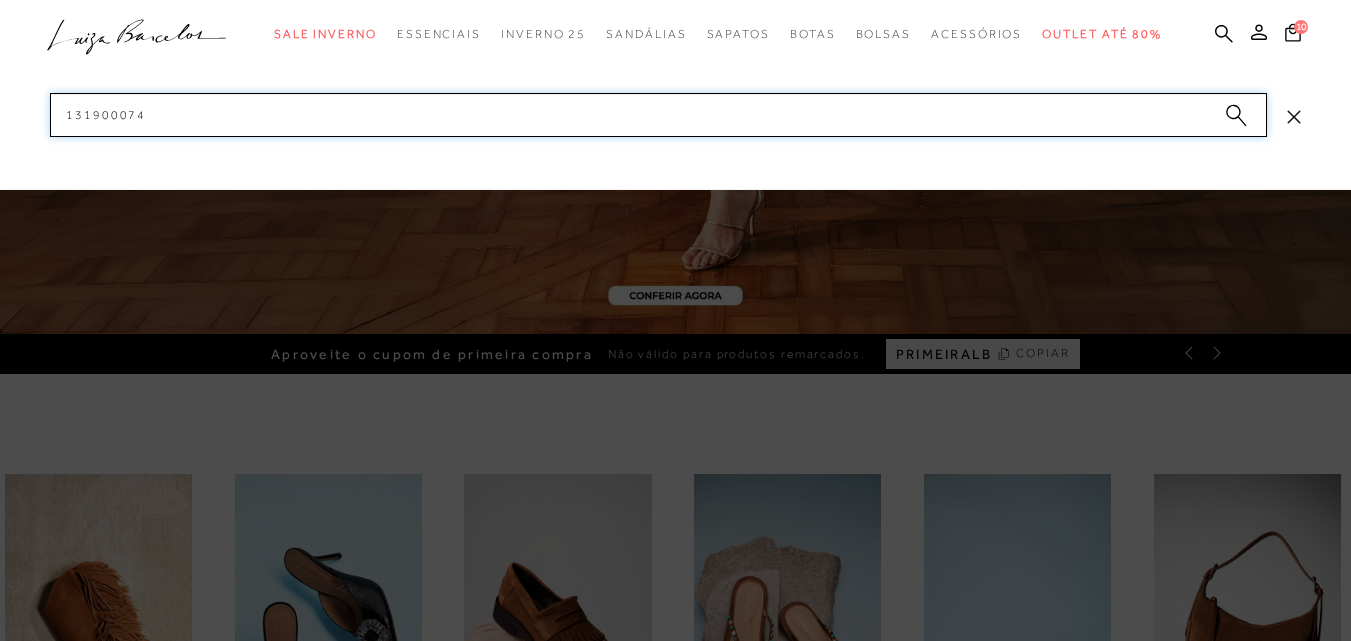 drag, startPoint x: 146, startPoint y: 120, endPoint x: 23, endPoint y: 139, distance: 124.45883 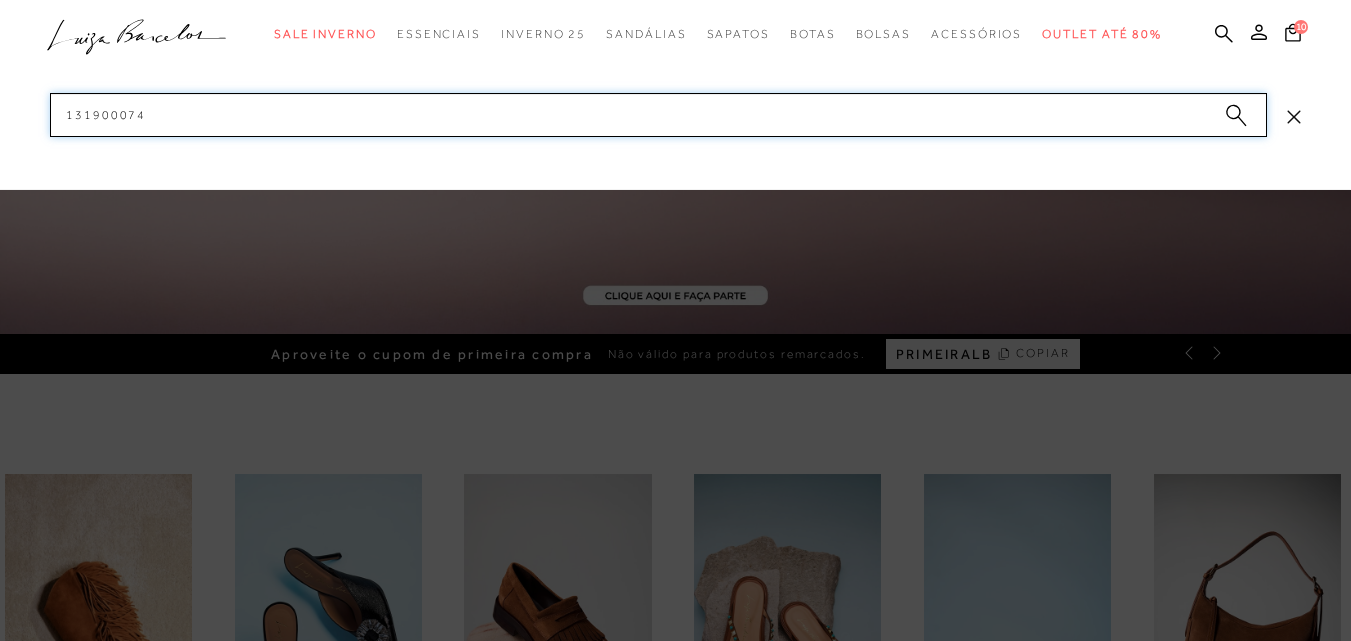 paste on "210006" 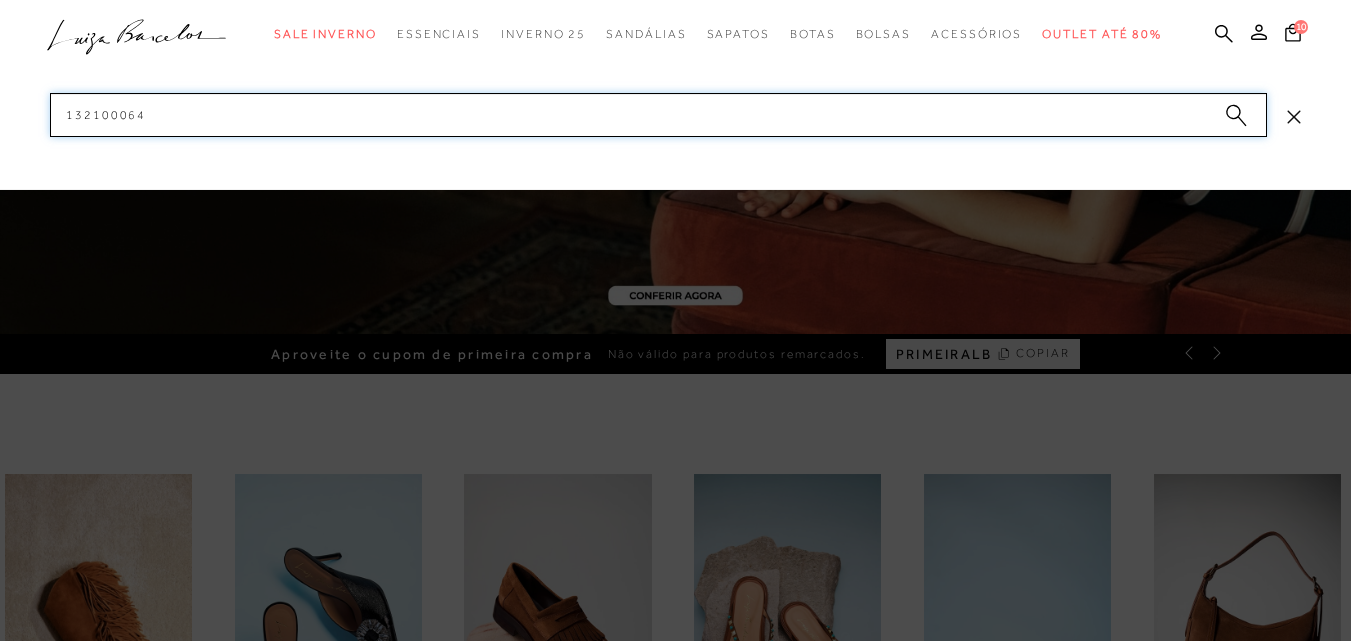 paste on "5" 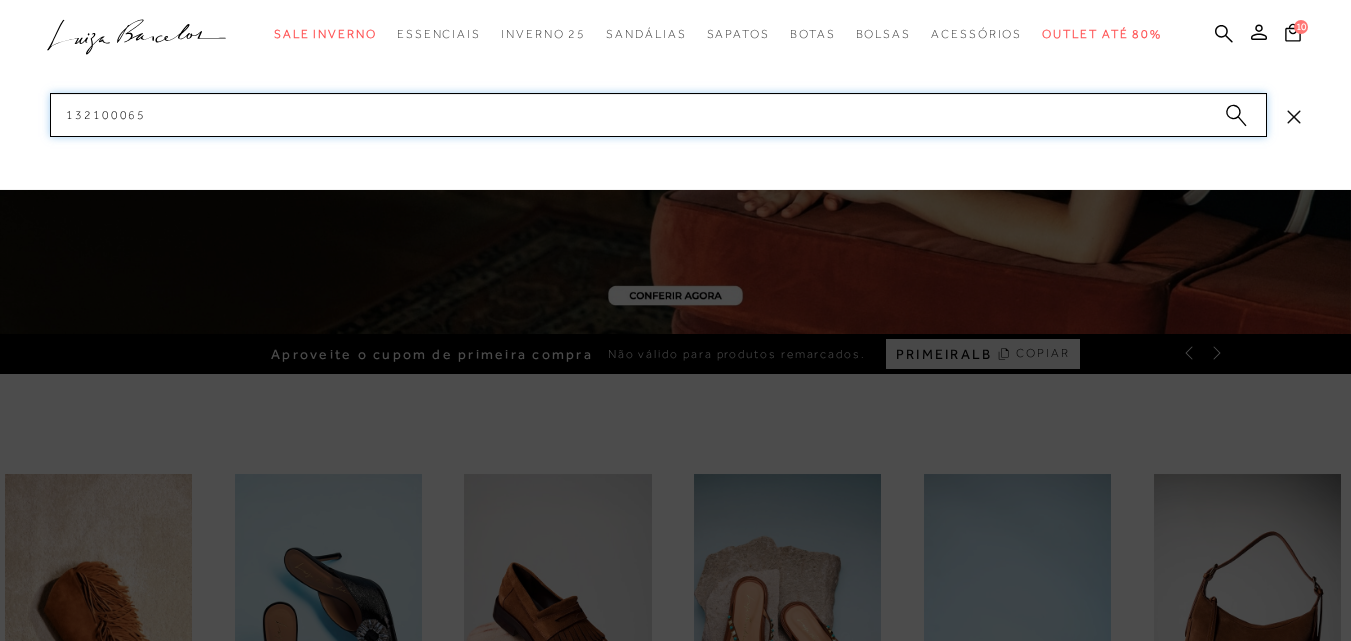 drag, startPoint x: 170, startPoint y: 116, endPoint x: 2, endPoint y: 119, distance: 168.02678 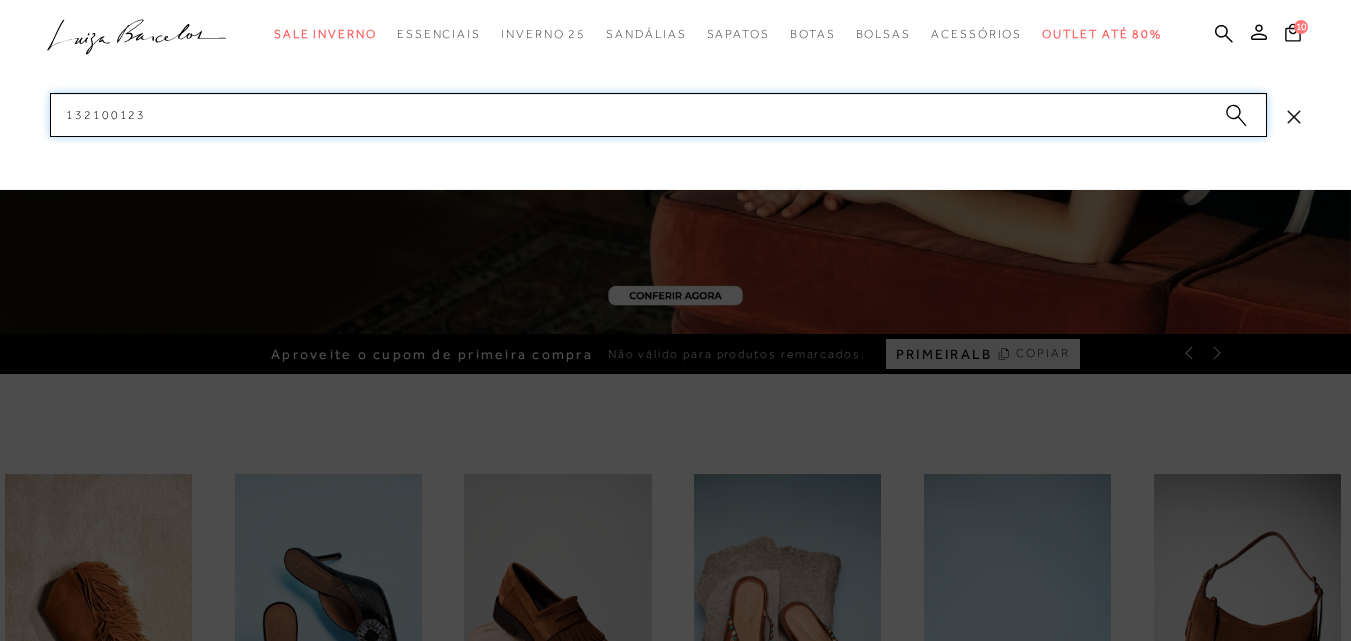 drag, startPoint x: 81, startPoint y: 121, endPoint x: 0, endPoint y: 121, distance: 81 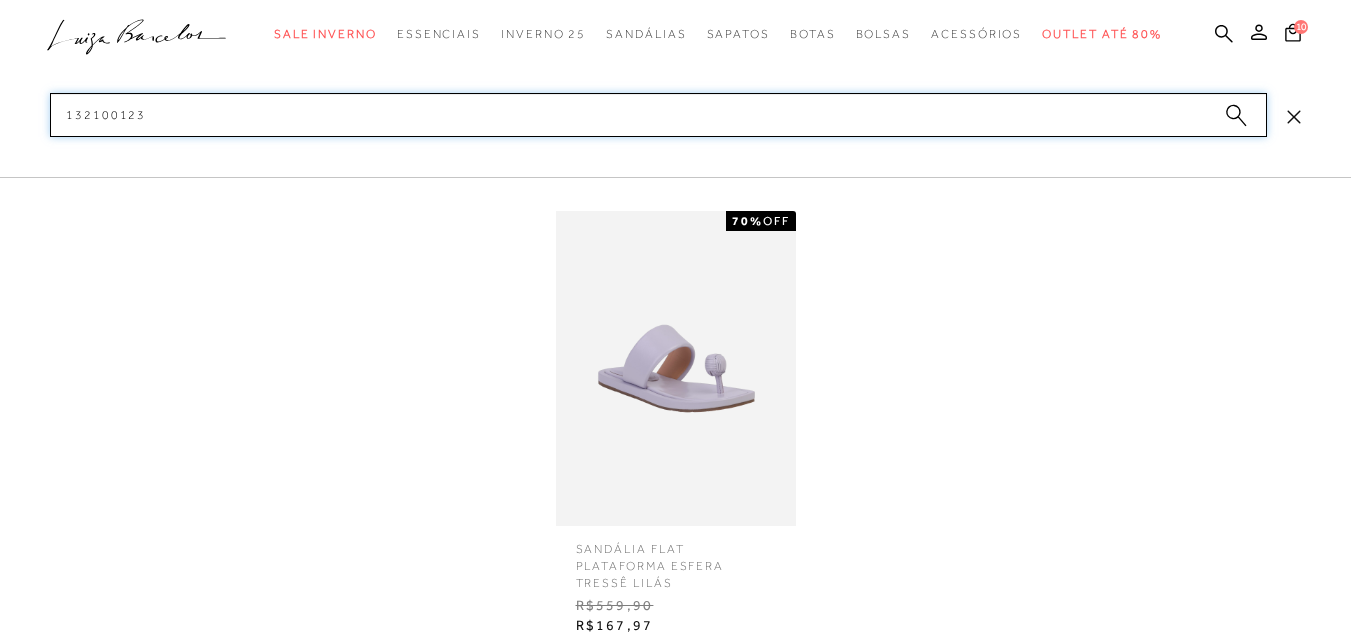 type on "132100123" 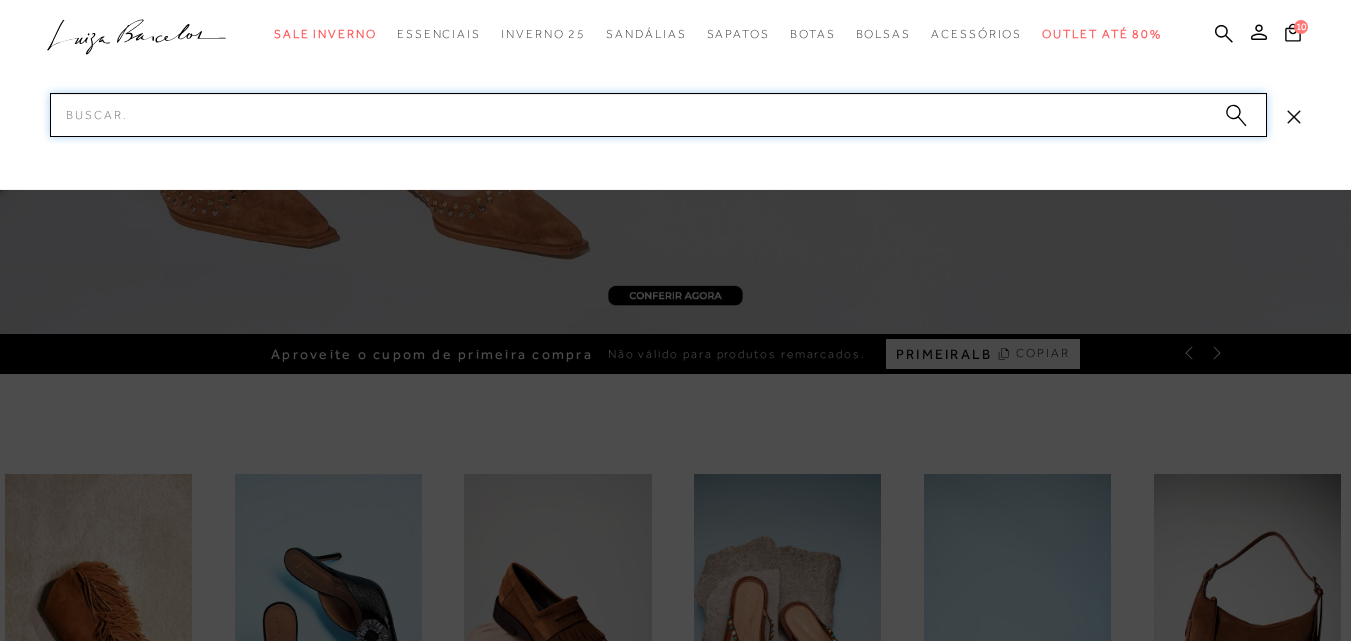 click on "Pesquisar" at bounding box center [658, 115] 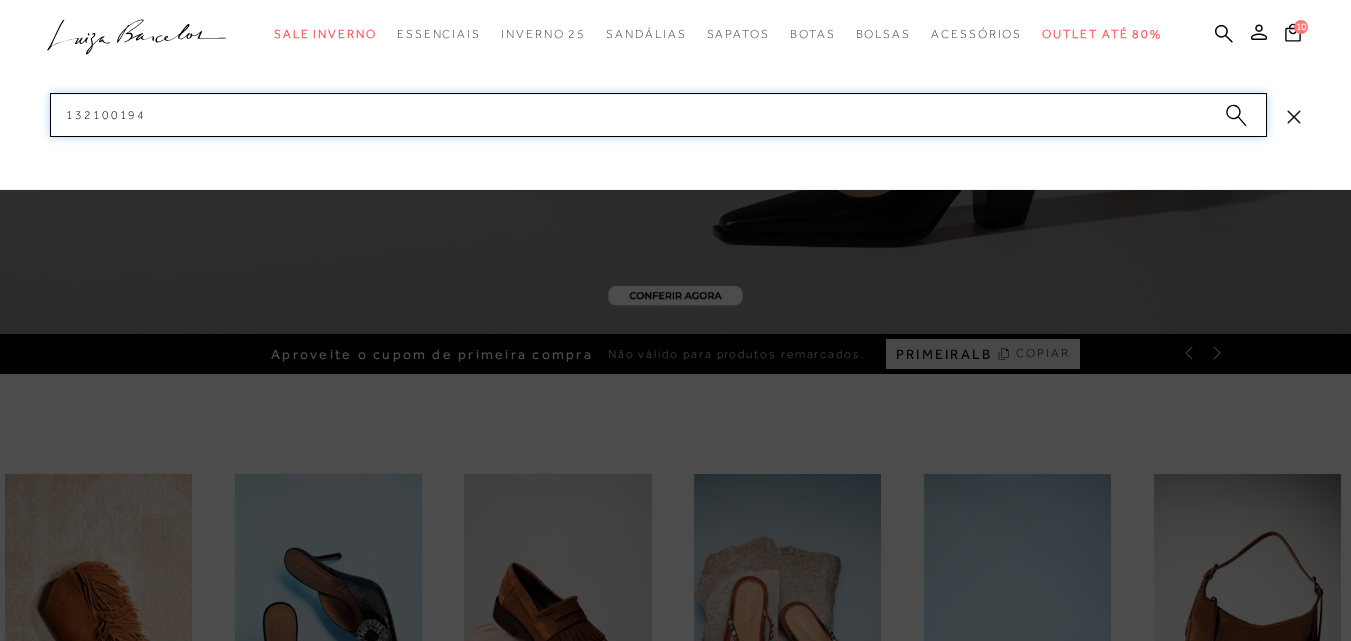 paste on "212" 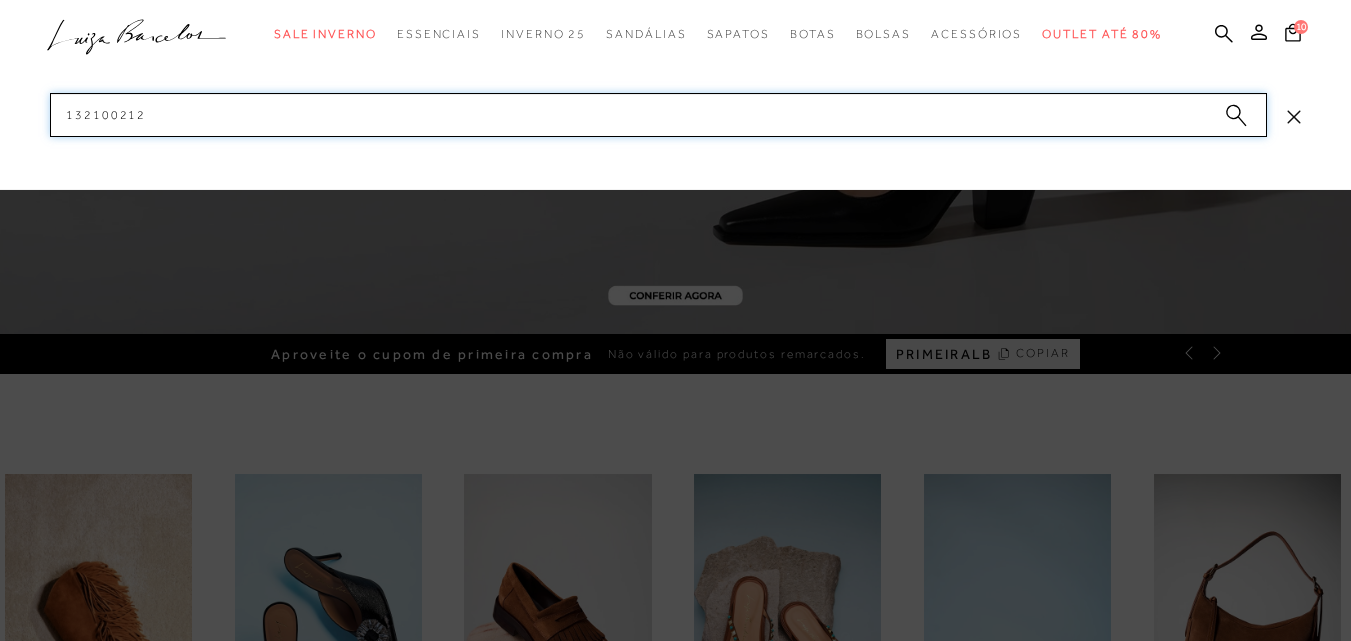 drag, startPoint x: 149, startPoint y: 113, endPoint x: 11, endPoint y: 116, distance: 138.03261 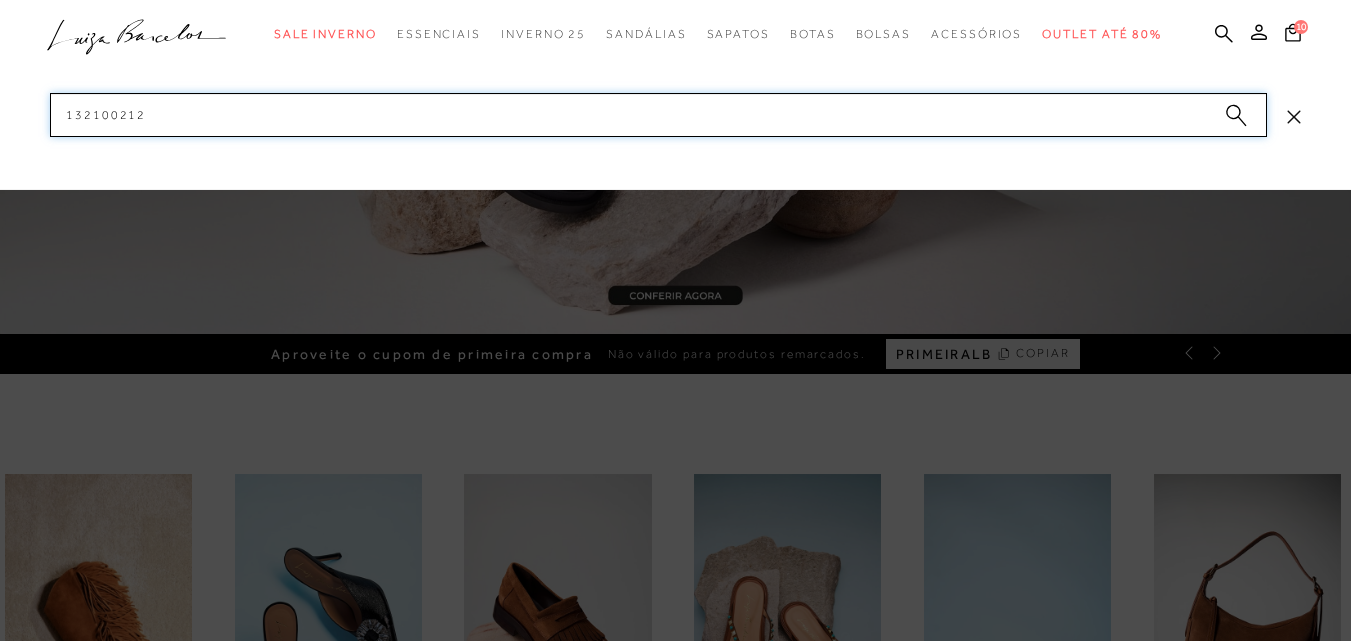 paste on "3" 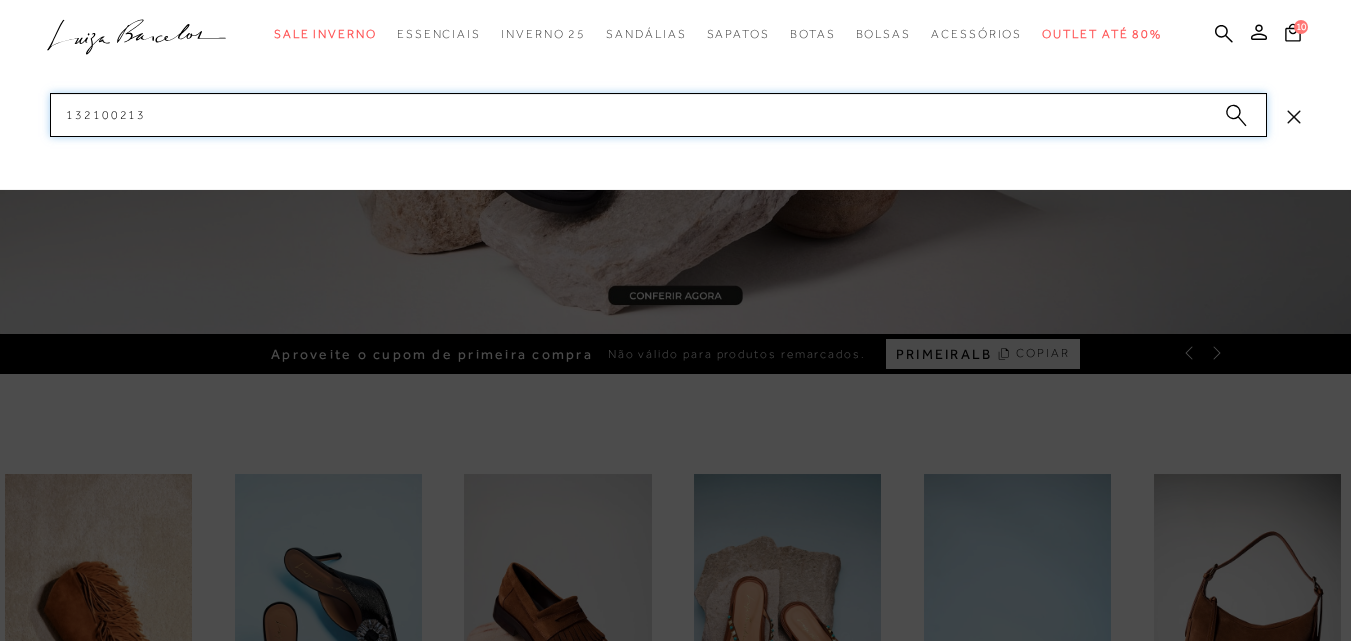 drag, startPoint x: 156, startPoint y: 113, endPoint x: 0, endPoint y: 112, distance: 156.0032 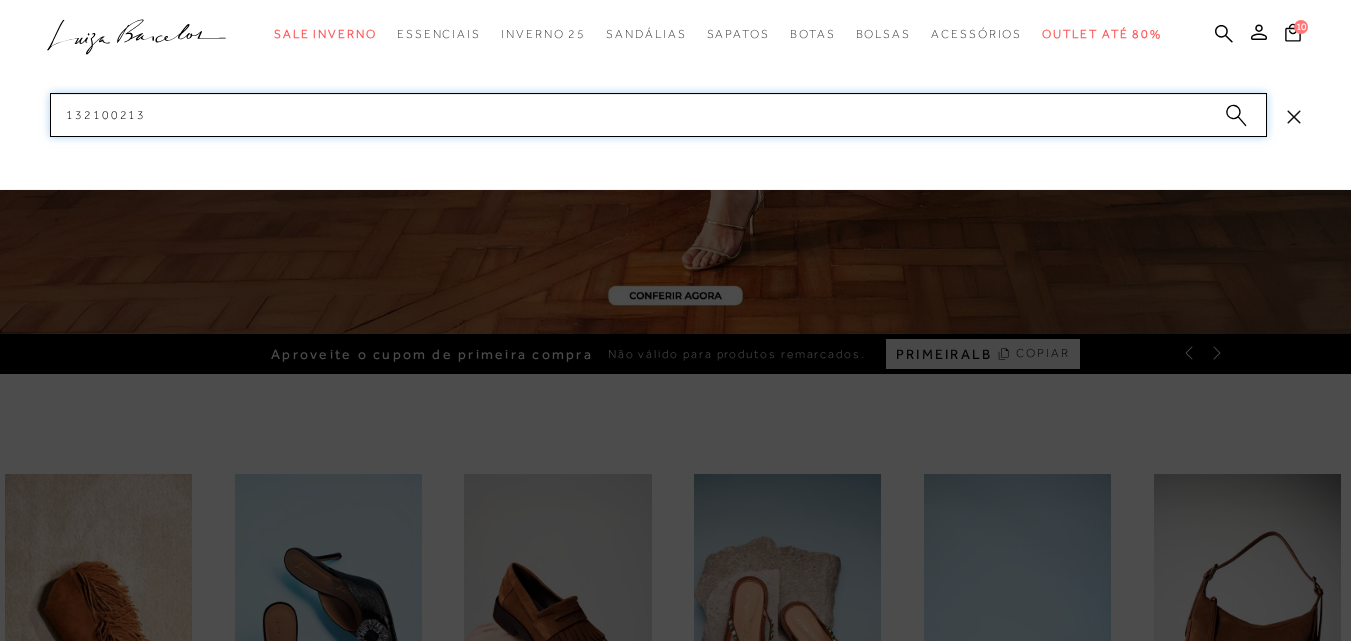 paste on "4" 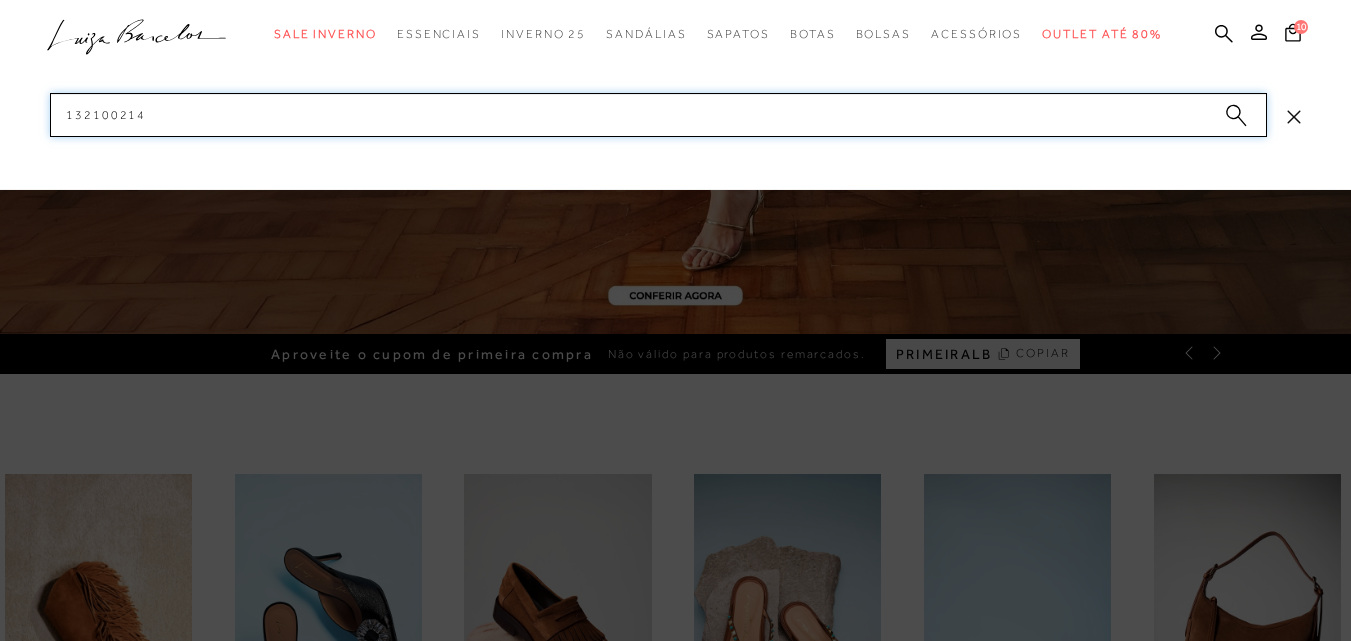 drag, startPoint x: 151, startPoint y: 113, endPoint x: 24, endPoint y: 110, distance: 127.03543 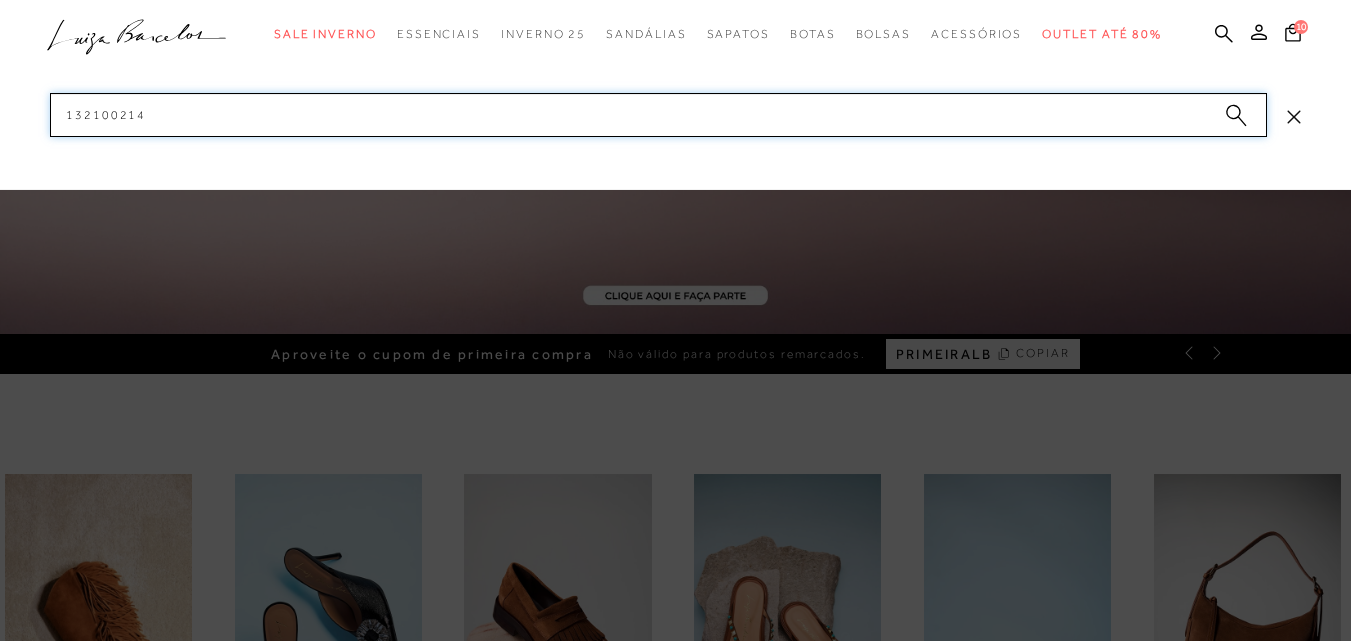 paste on "21" 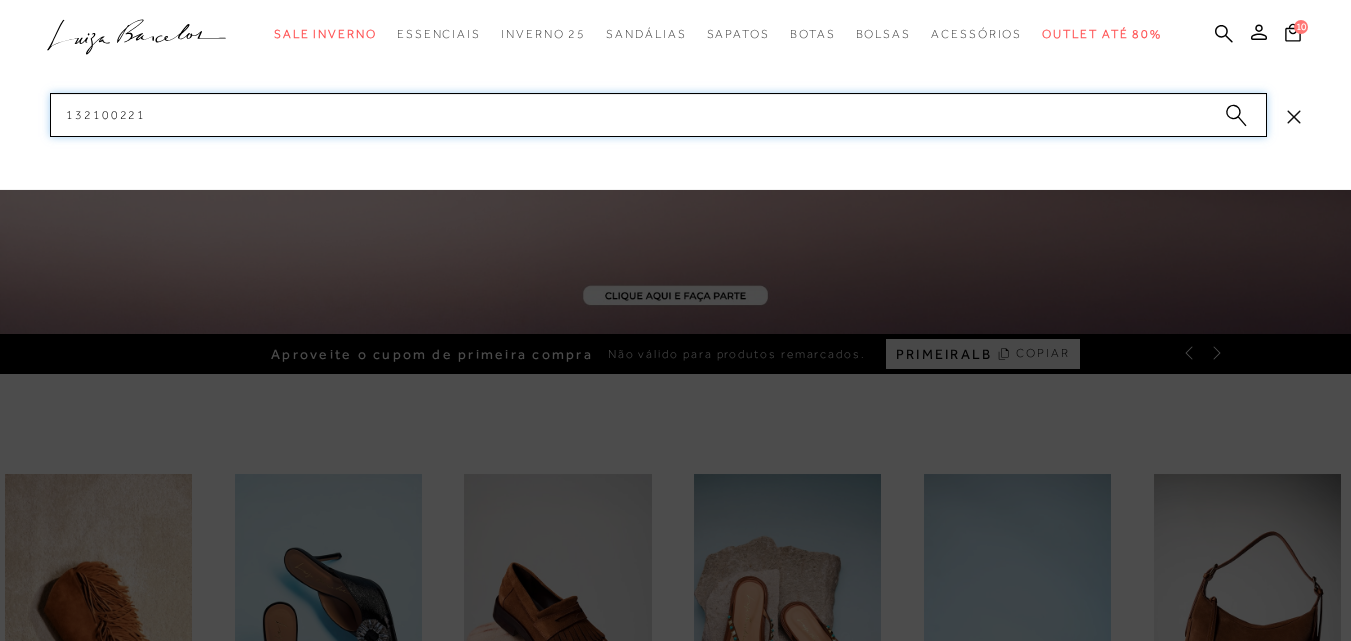 paste on "3" 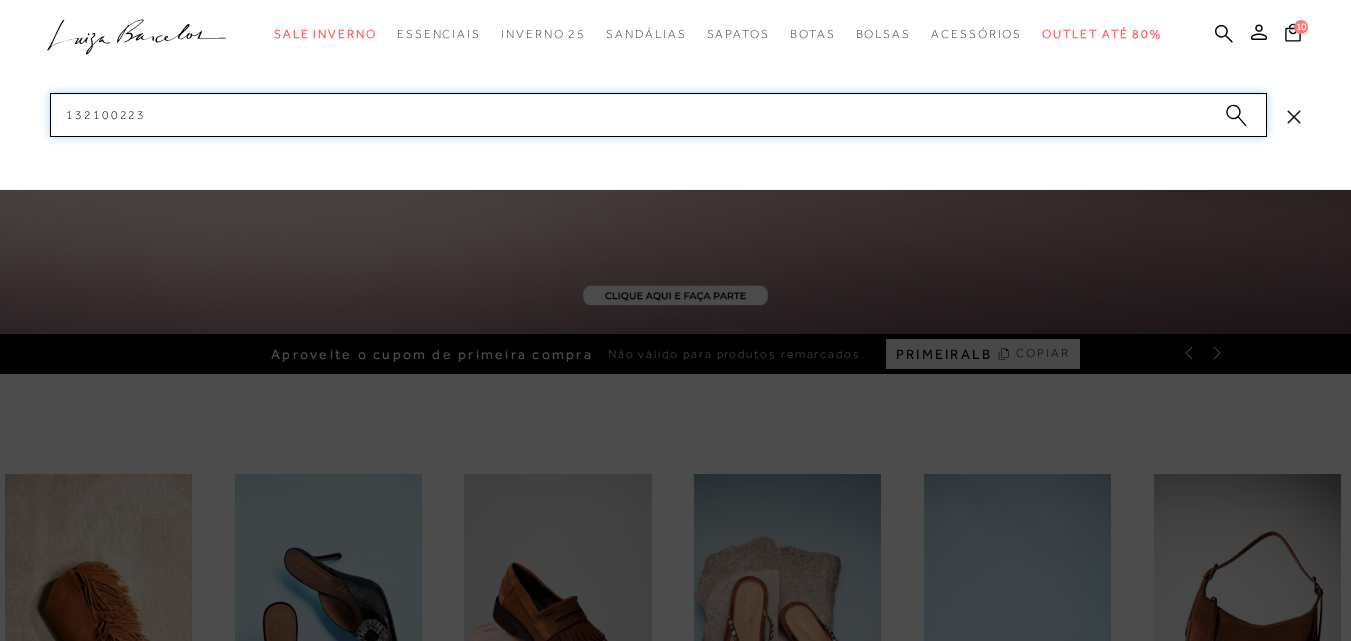 drag, startPoint x: 166, startPoint y: 119, endPoint x: 23, endPoint y: 131, distance: 143.50261 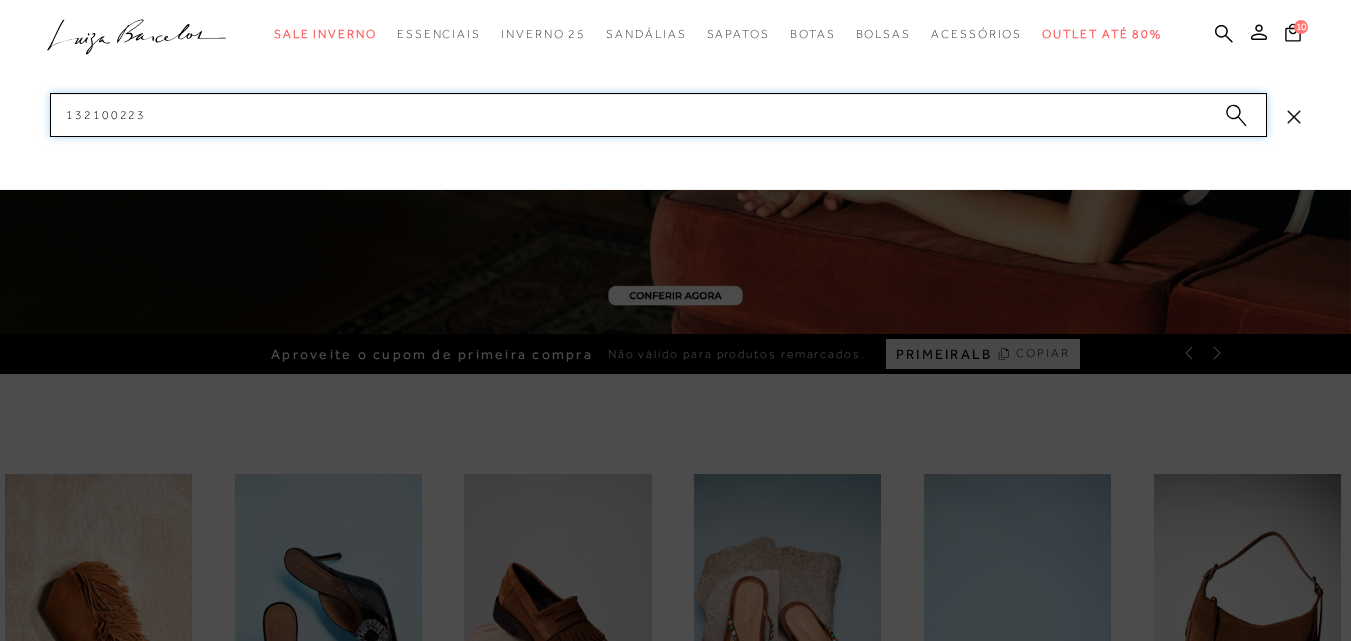 paste on "6" 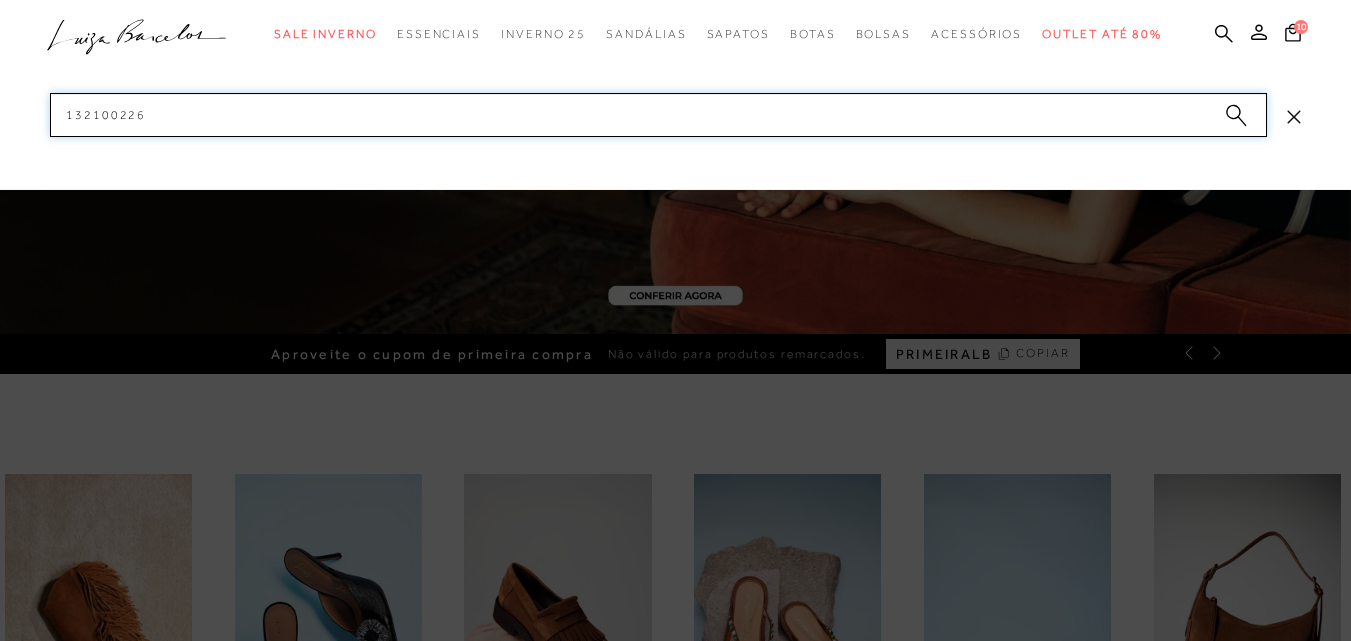 drag, startPoint x: 162, startPoint y: 109, endPoint x: 45, endPoint y: 143, distance: 121.84006 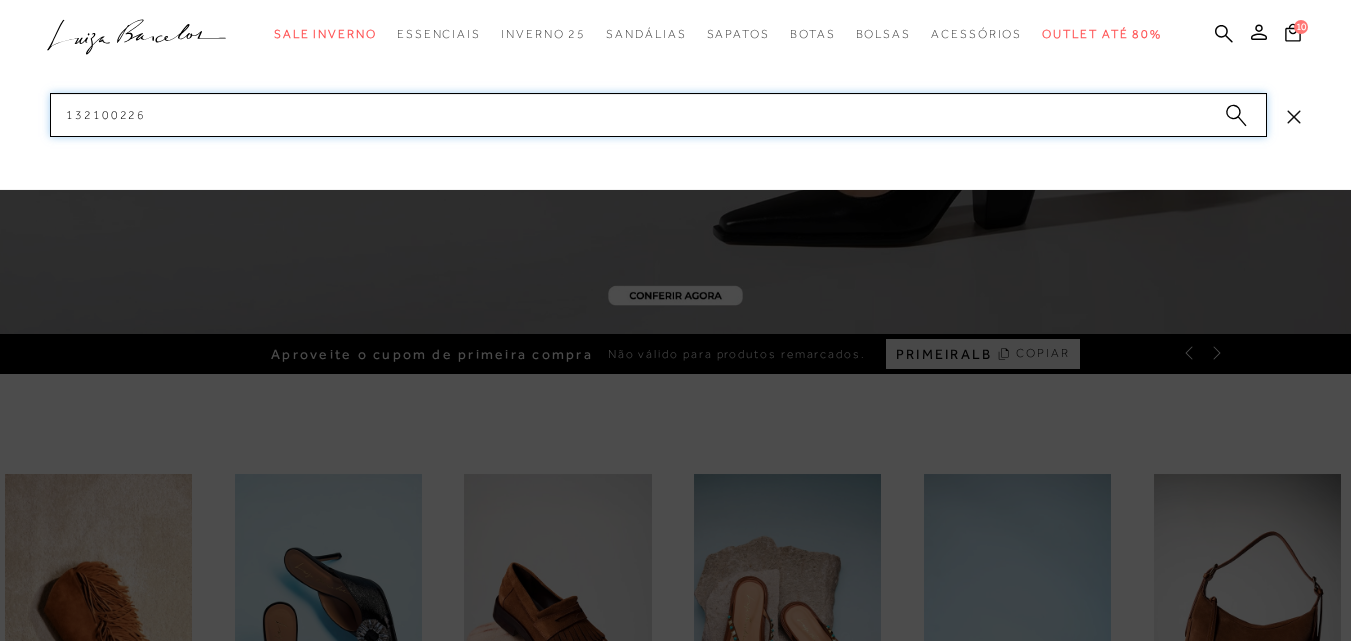 paste on "31" 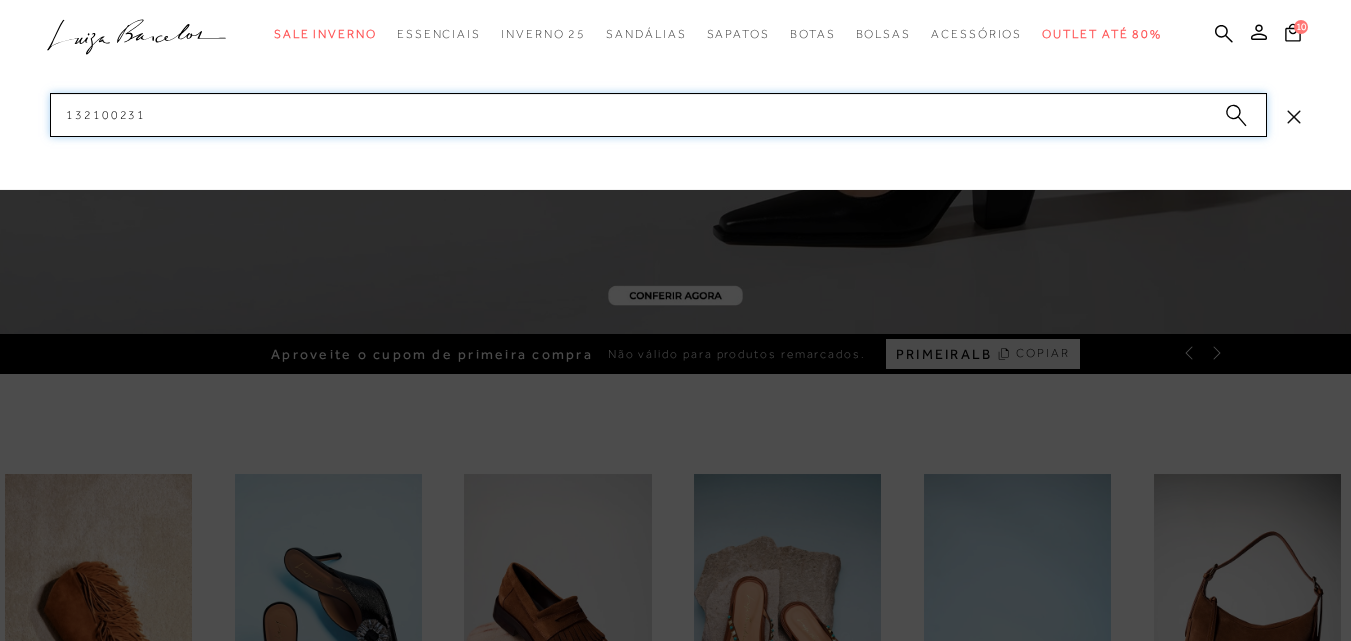 drag, startPoint x: 207, startPoint y: 113, endPoint x: 0, endPoint y: 93, distance: 207.96394 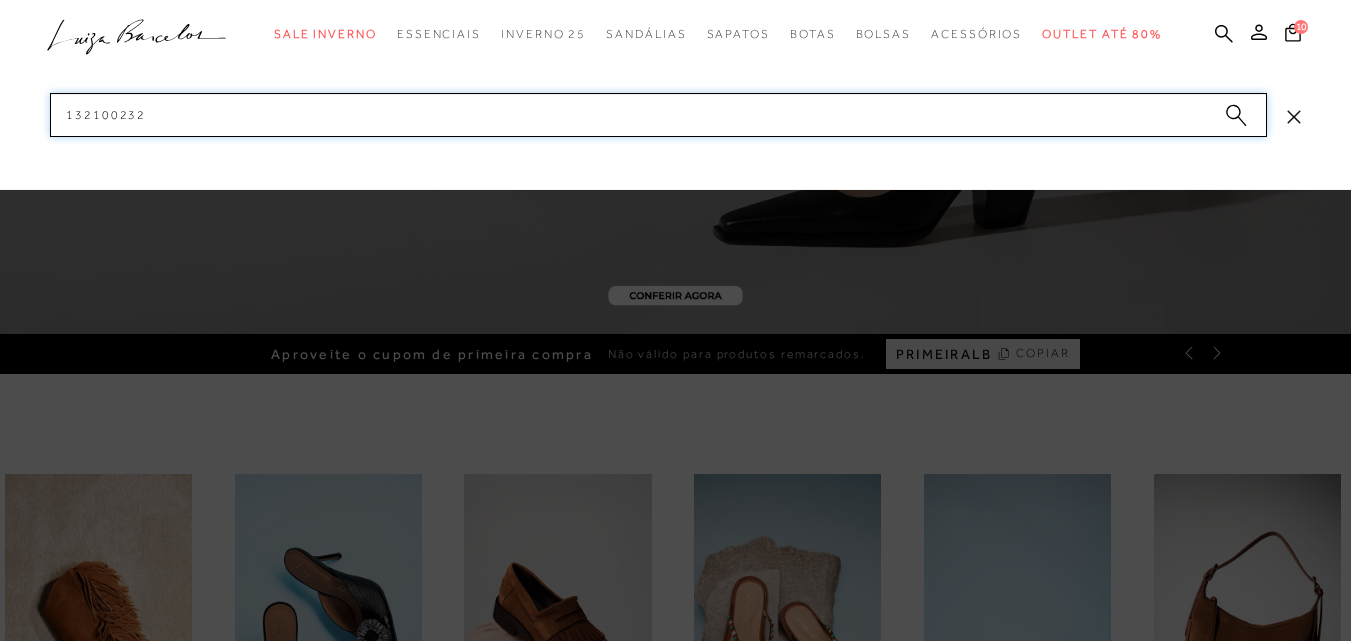 drag, startPoint x: 74, startPoint y: 115, endPoint x: 27, endPoint y: 114, distance: 47.010635 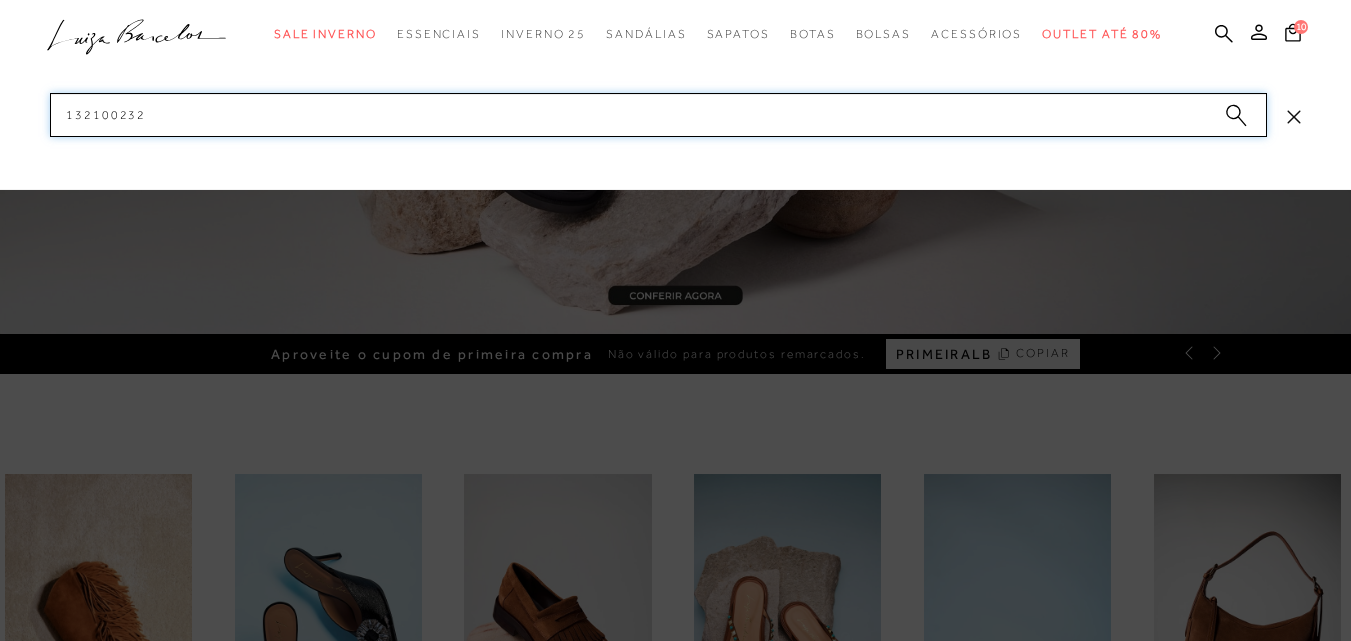 paste on "3" 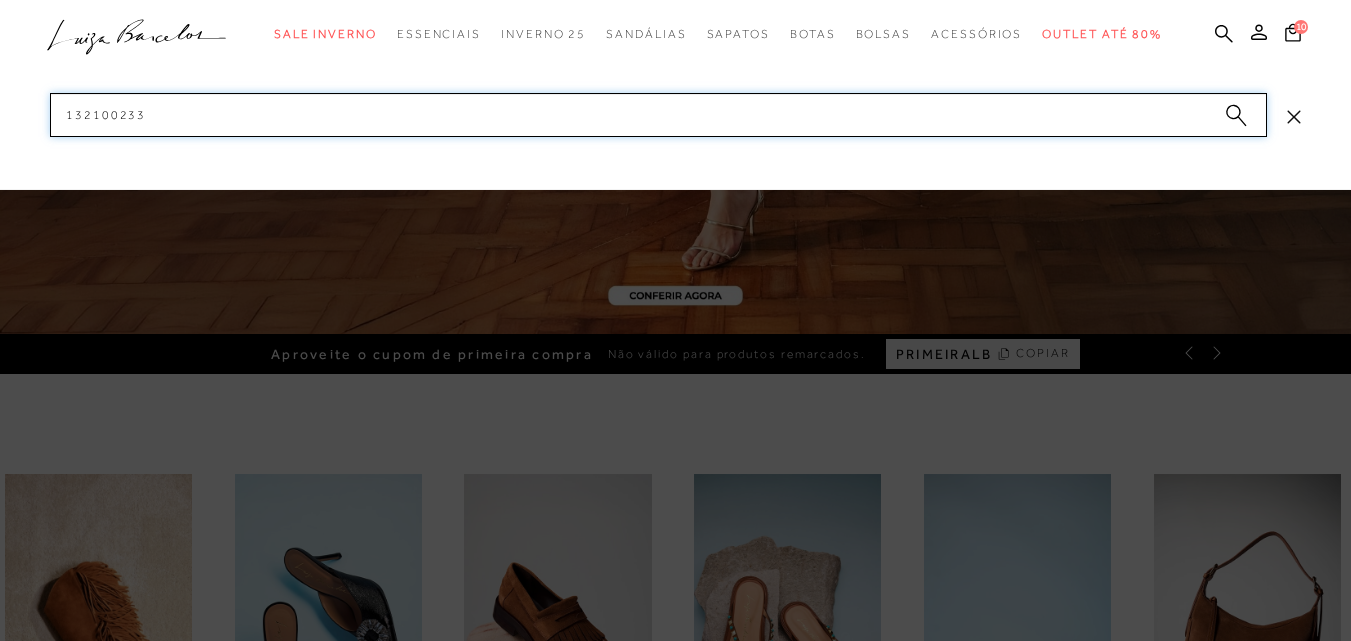 paste on "4" 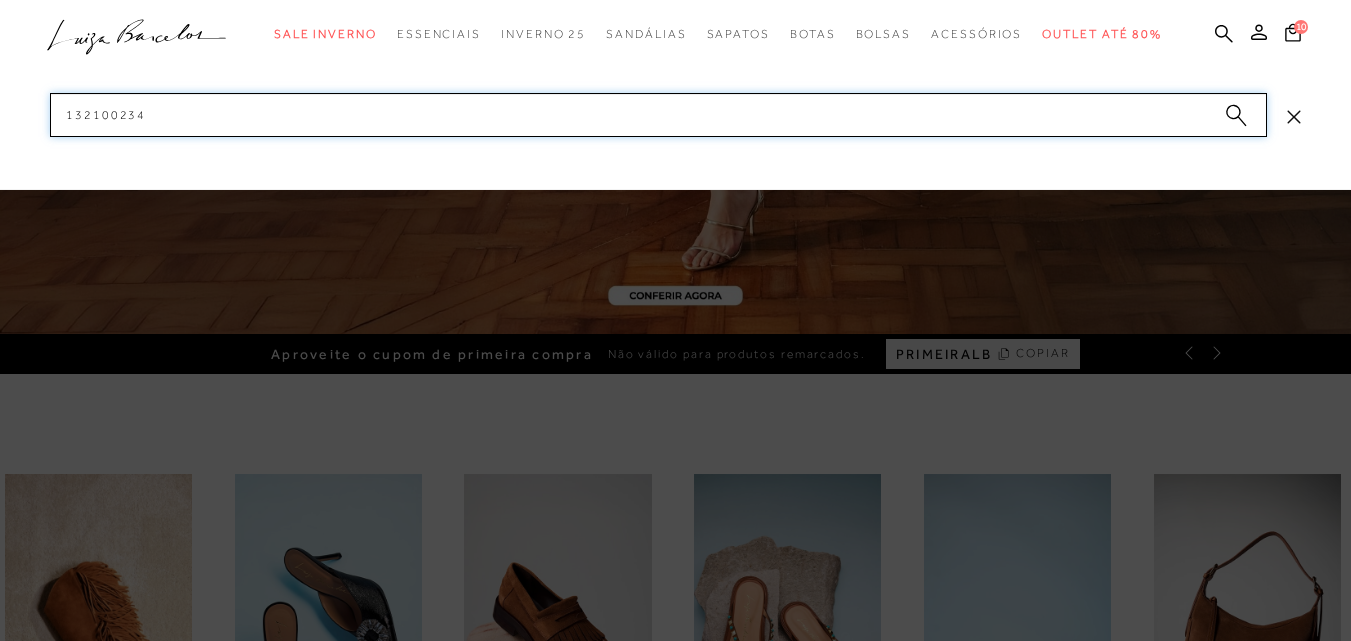 drag, startPoint x: 167, startPoint y: 117, endPoint x: 27, endPoint y: 105, distance: 140.51335 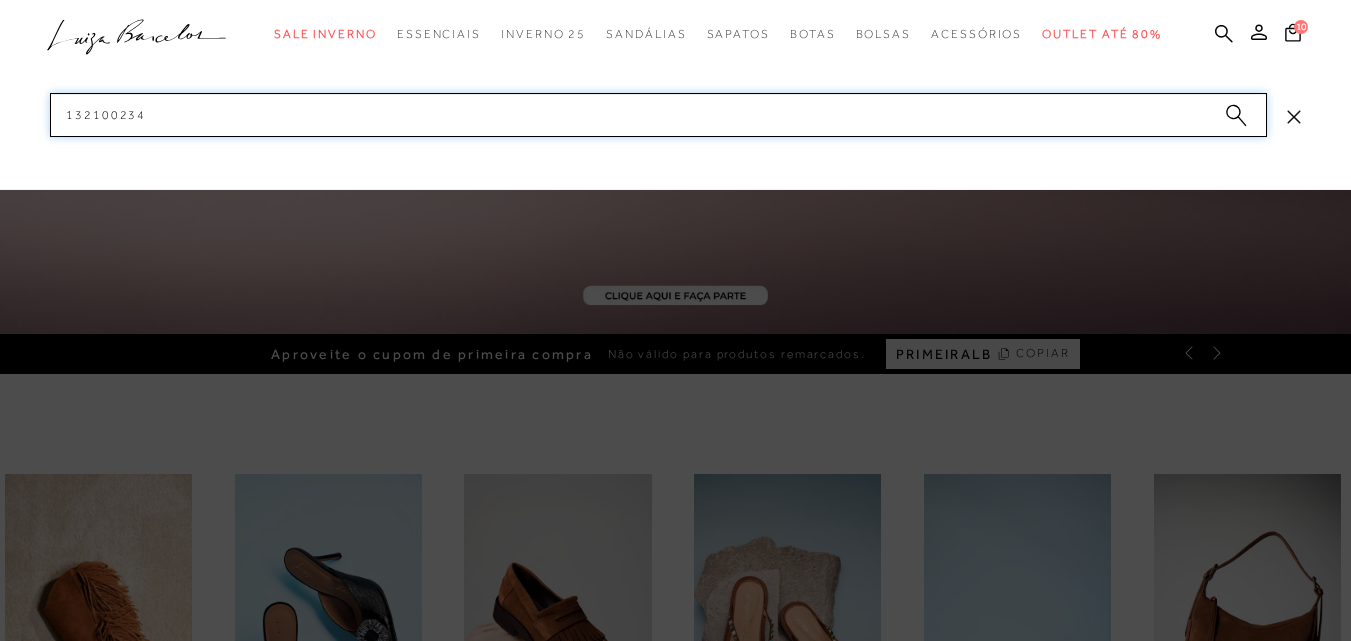 paste on "2000411" 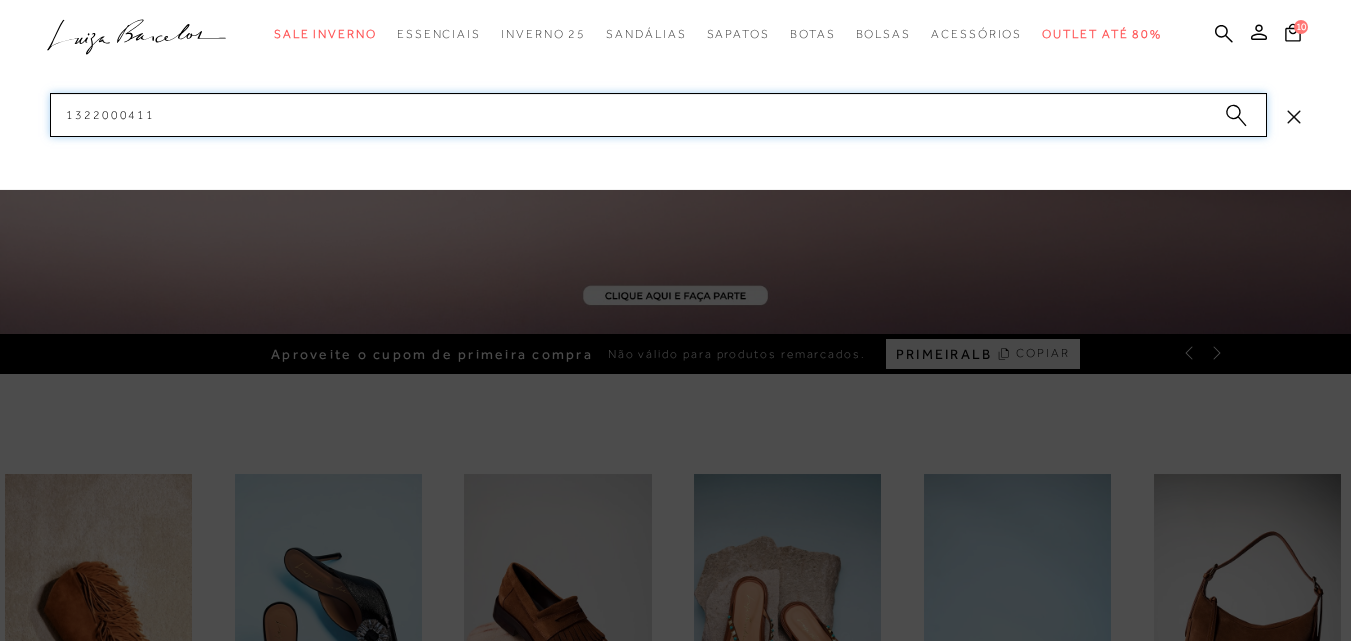 drag, startPoint x: 166, startPoint y: 115, endPoint x: 43, endPoint y: 114, distance: 123.00407 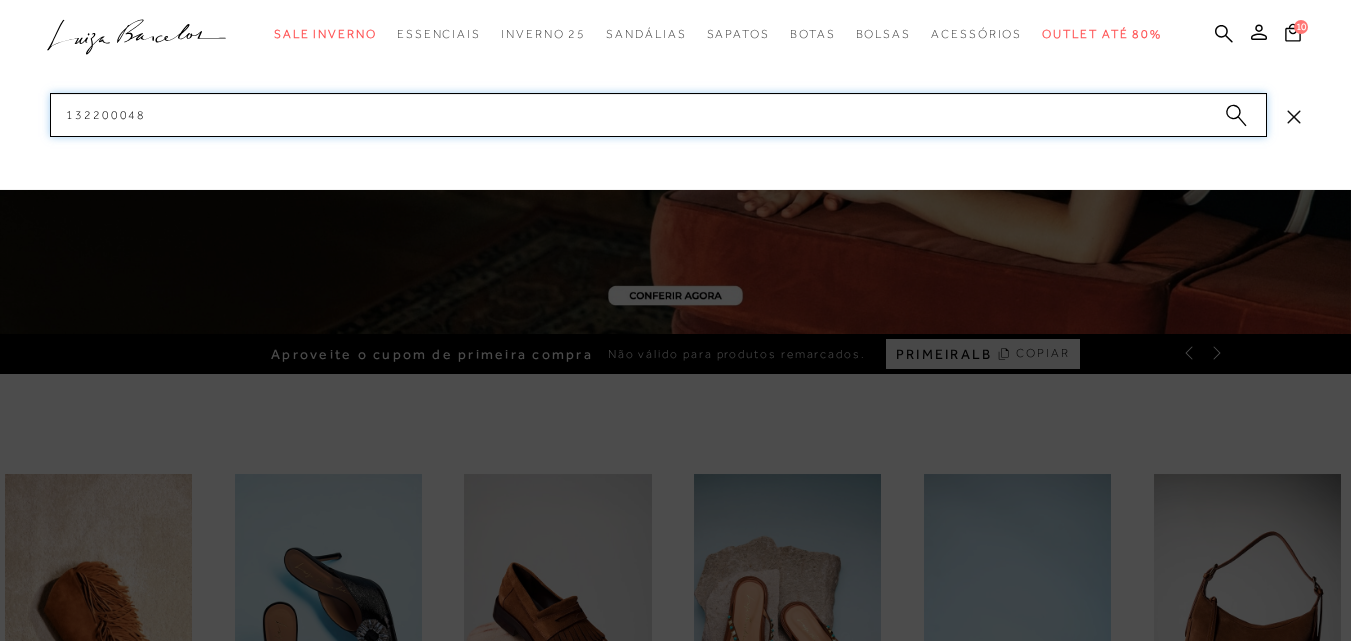 paste on "510" 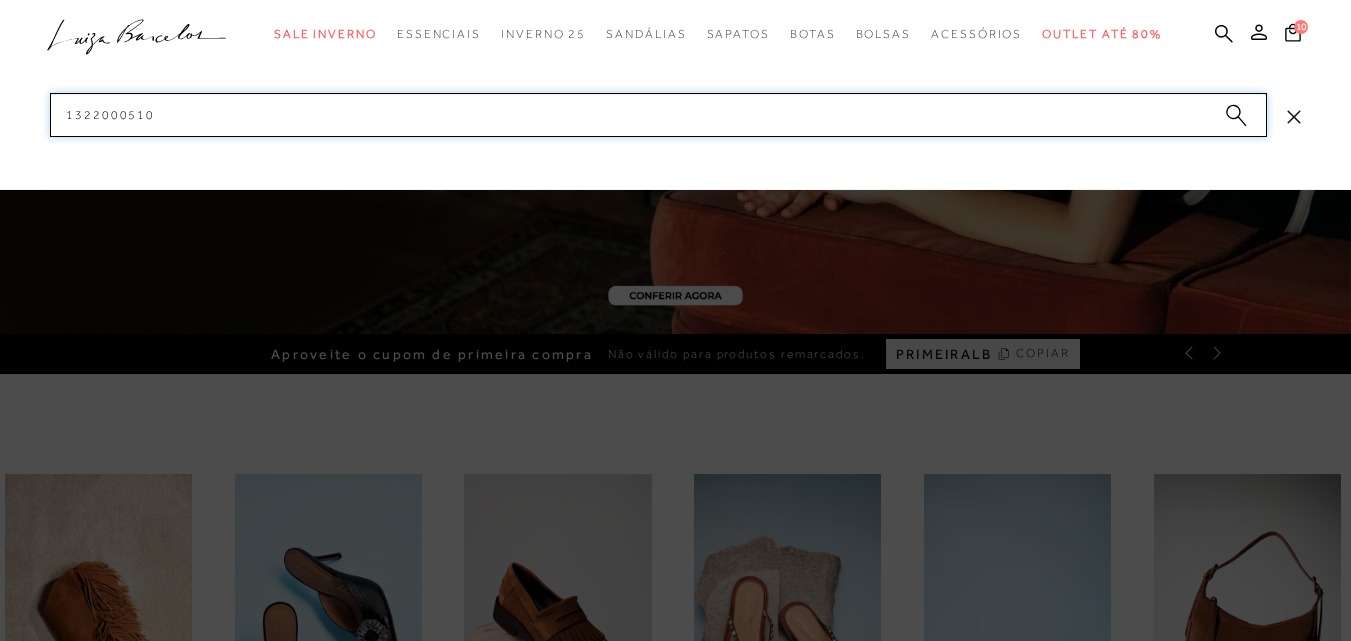drag, startPoint x: 156, startPoint y: 122, endPoint x: 104, endPoint y: 161, distance: 65 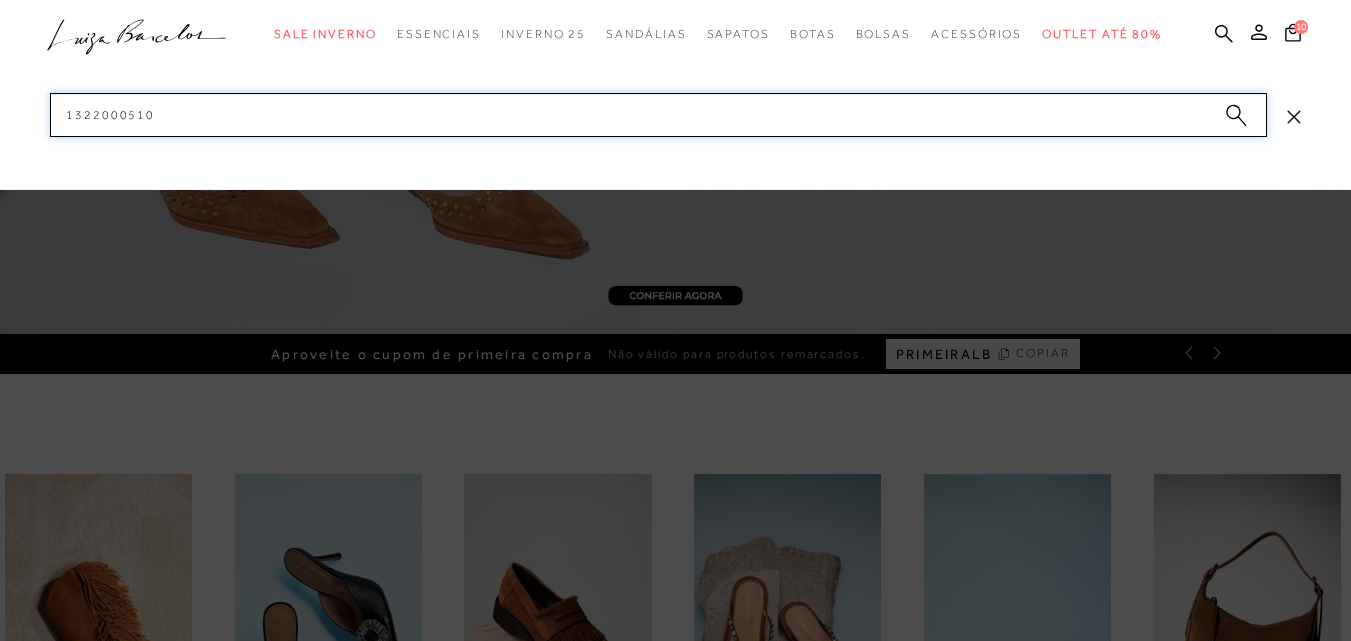 paste on "4" 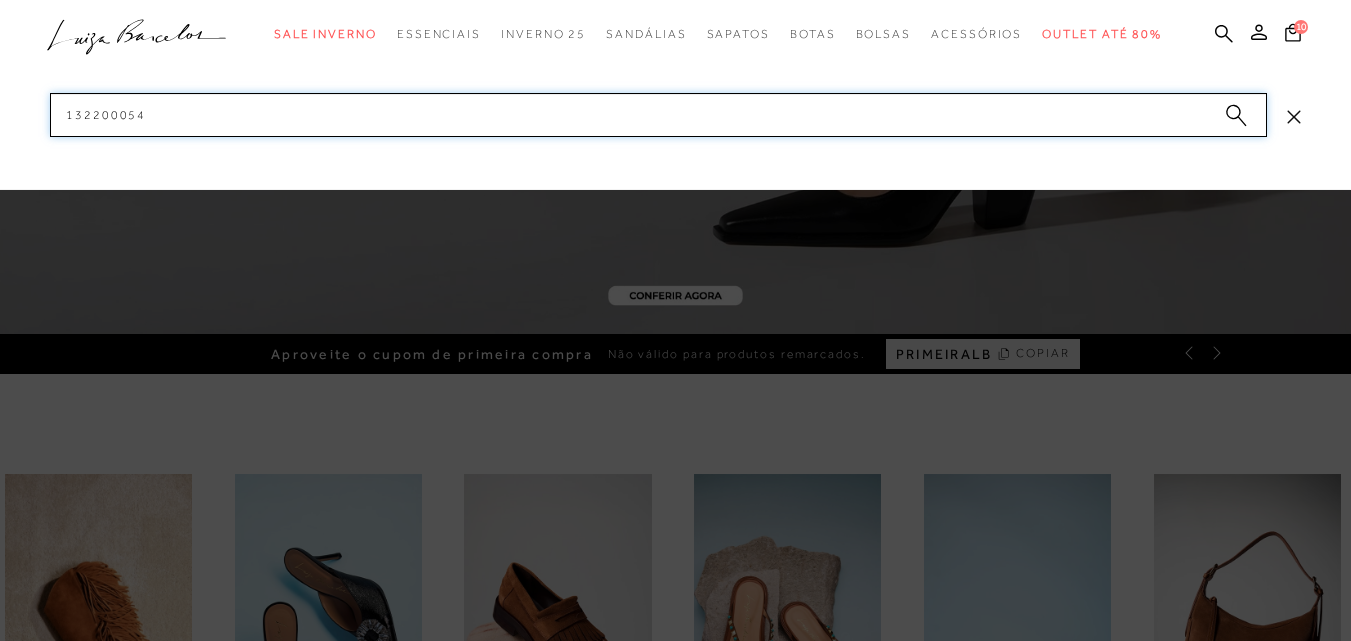 drag, startPoint x: 163, startPoint y: 113, endPoint x: 36, endPoint y: 142, distance: 130.26895 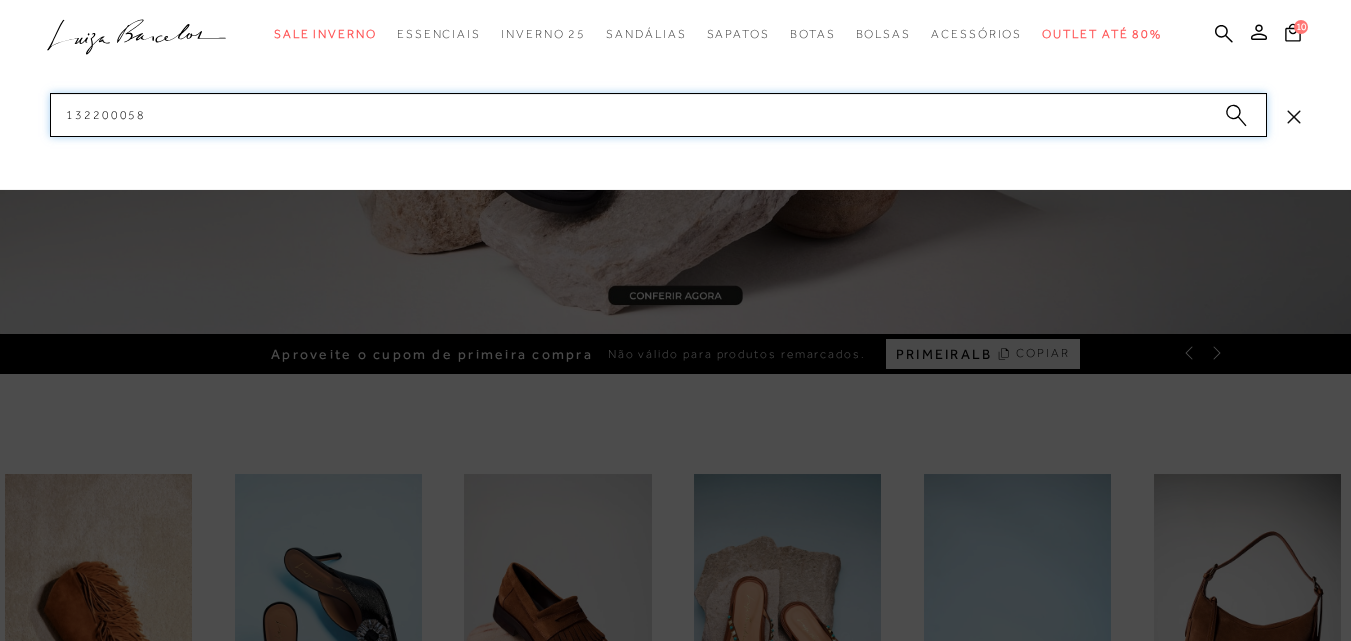 drag, startPoint x: 183, startPoint y: 121, endPoint x: 62, endPoint y: 165, distance: 128.7517 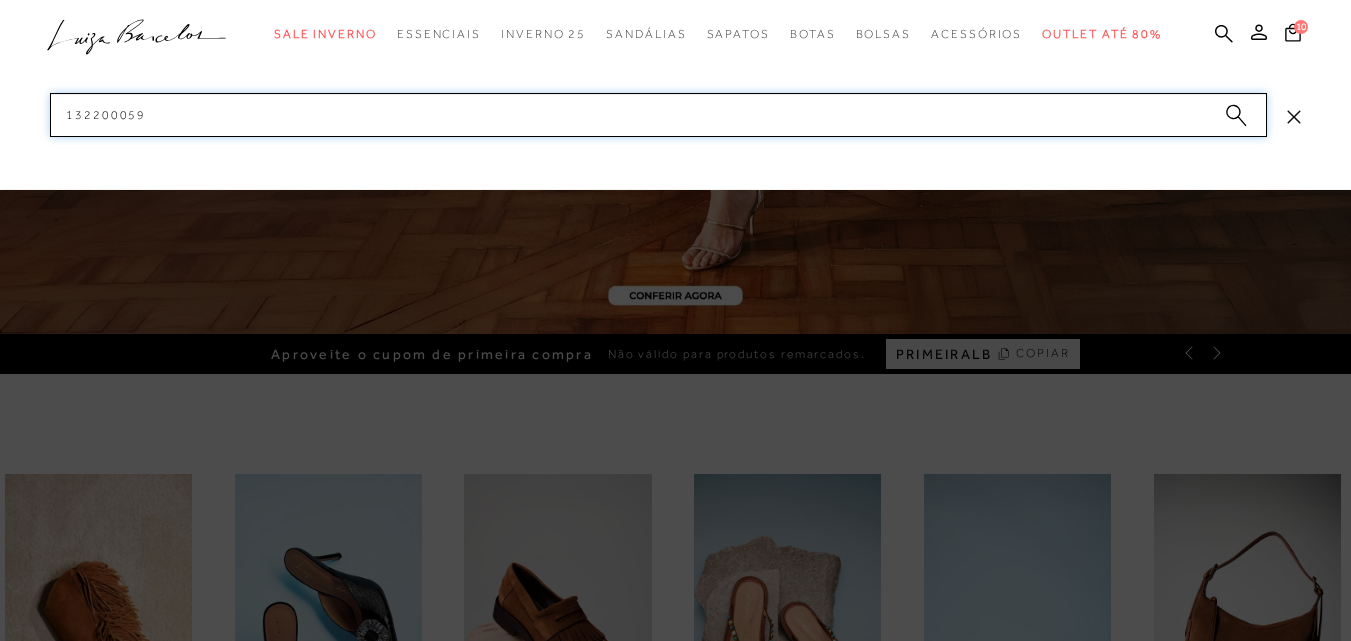 paste on "202" 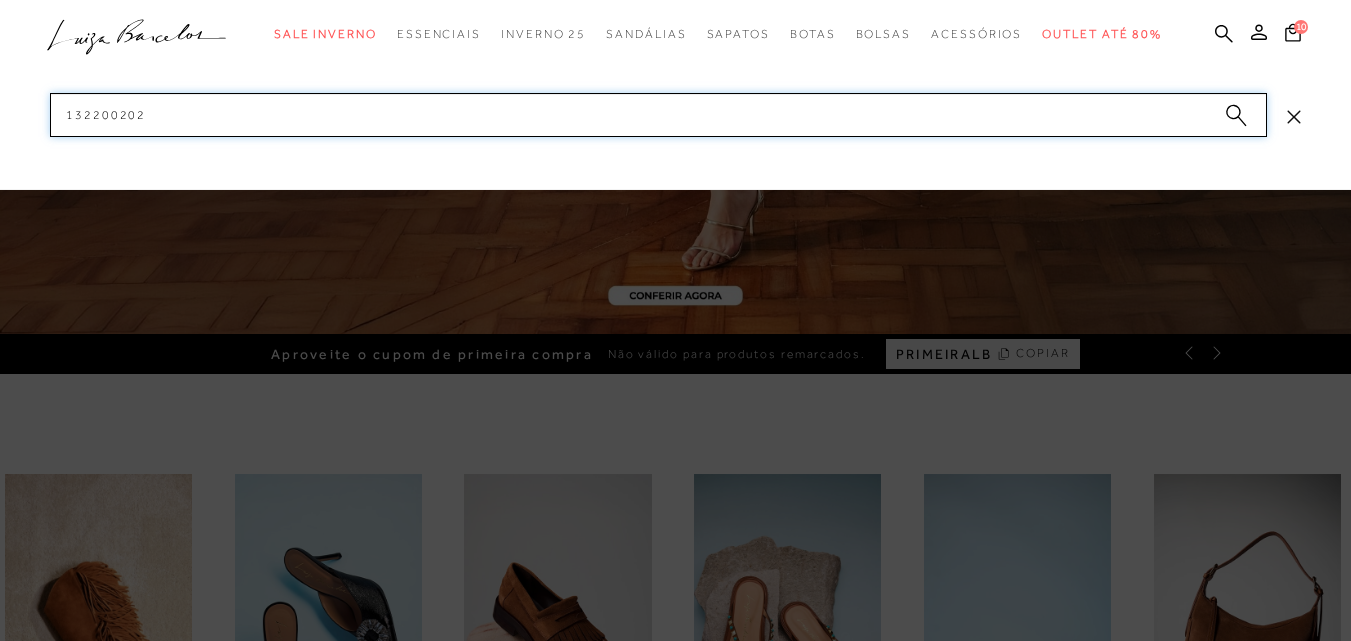 drag, startPoint x: 166, startPoint y: 110, endPoint x: 0, endPoint y: 104, distance: 166.1084 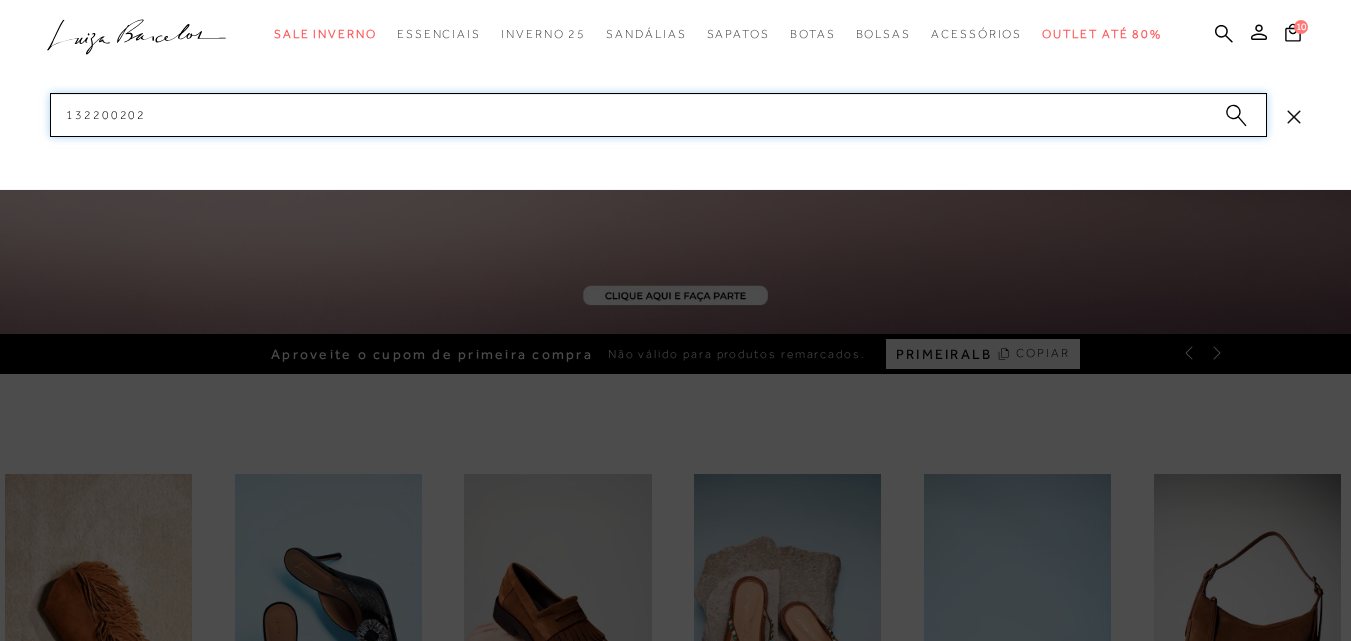 paste on "31" 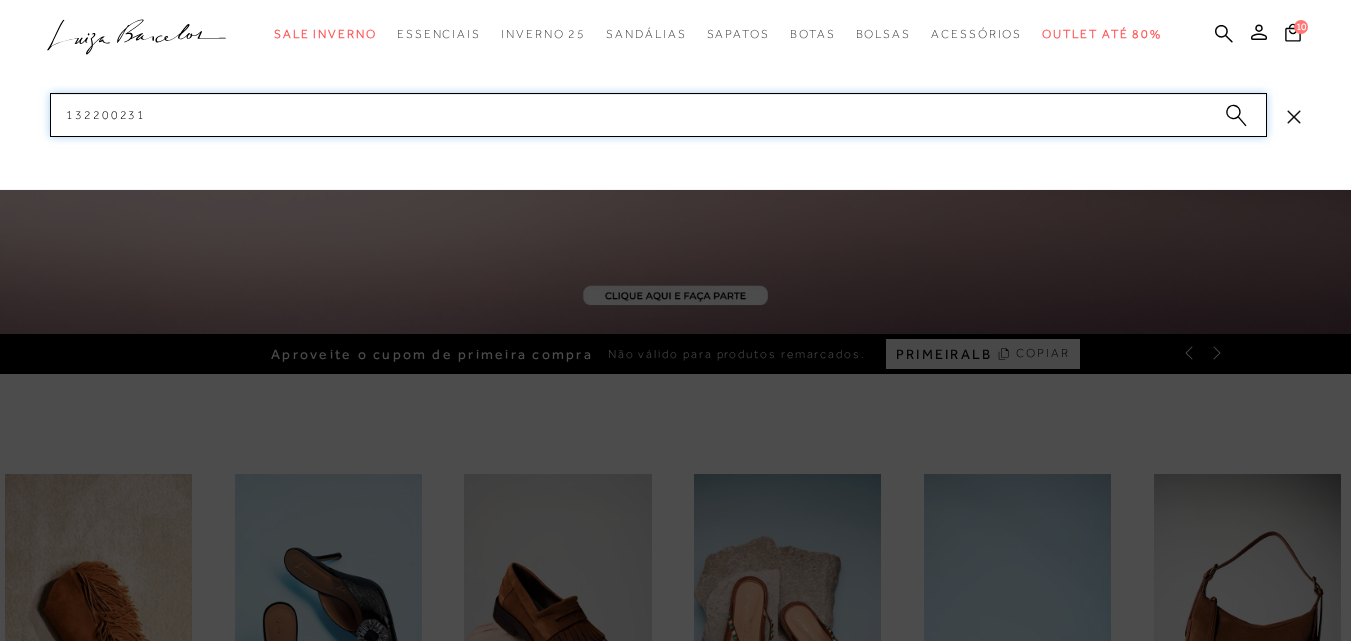 drag, startPoint x: 140, startPoint y: 114, endPoint x: 6, endPoint y: 100, distance: 134.72935 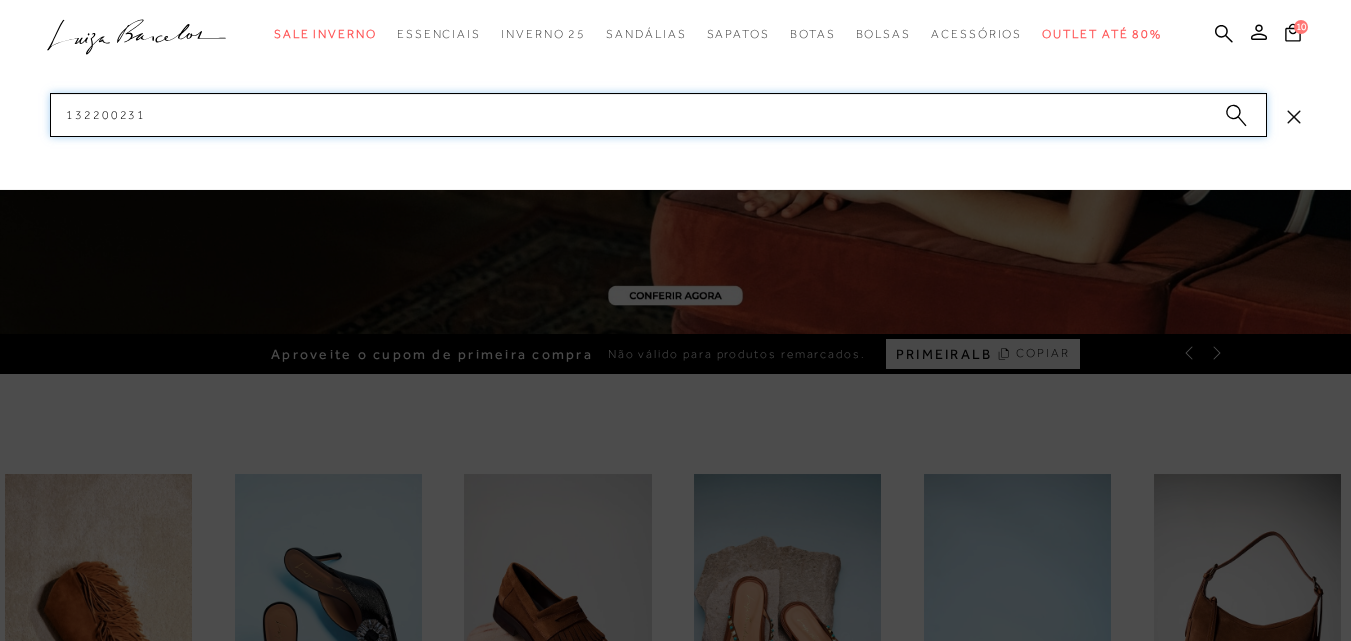 paste on "7" 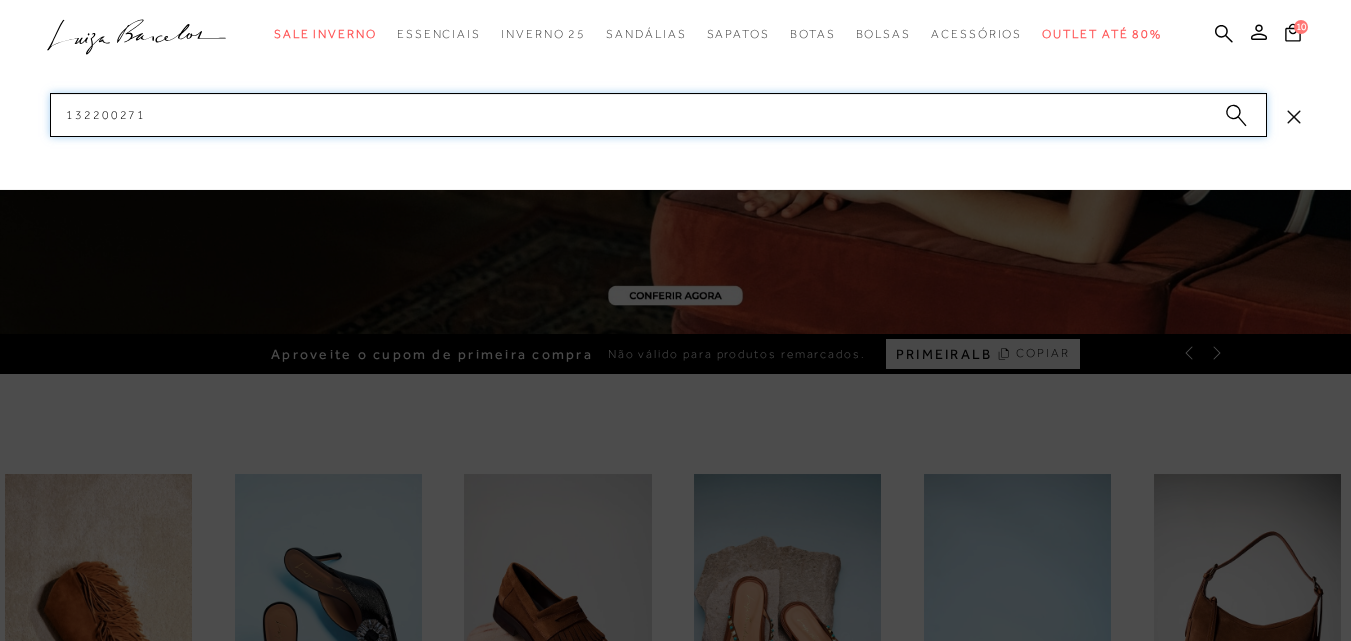 drag, startPoint x: 182, startPoint y: 117, endPoint x: 41, endPoint y: 109, distance: 141.22676 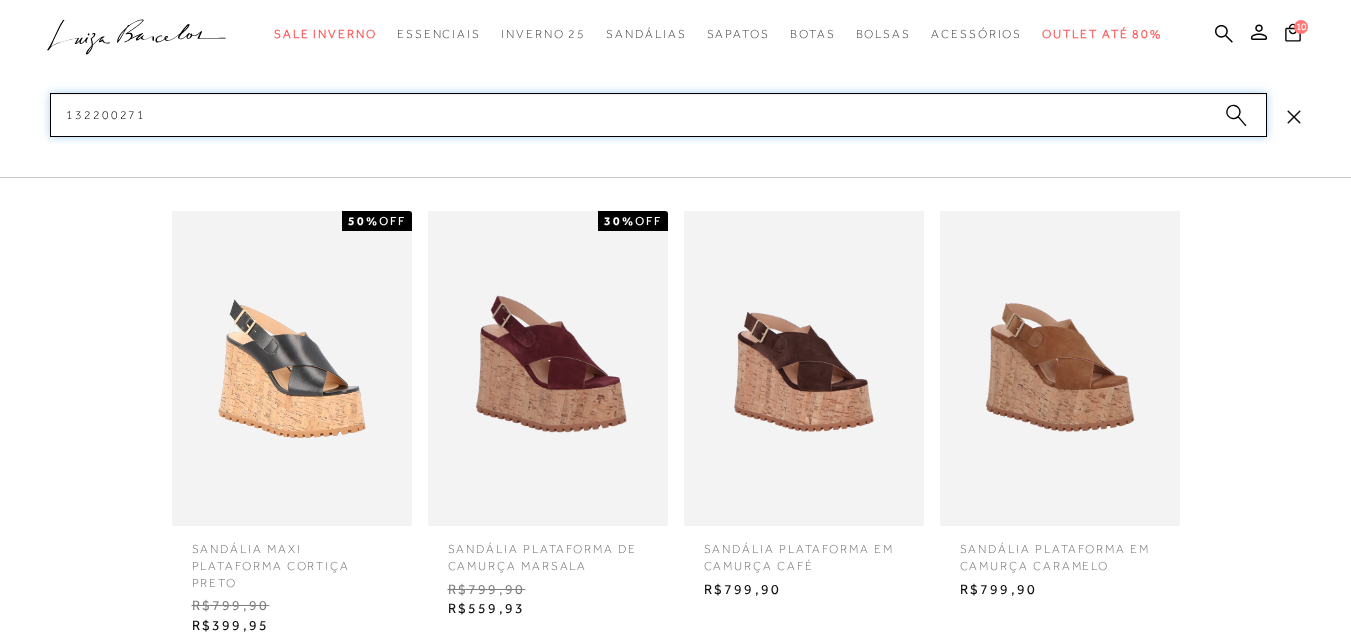 type on "132200271" 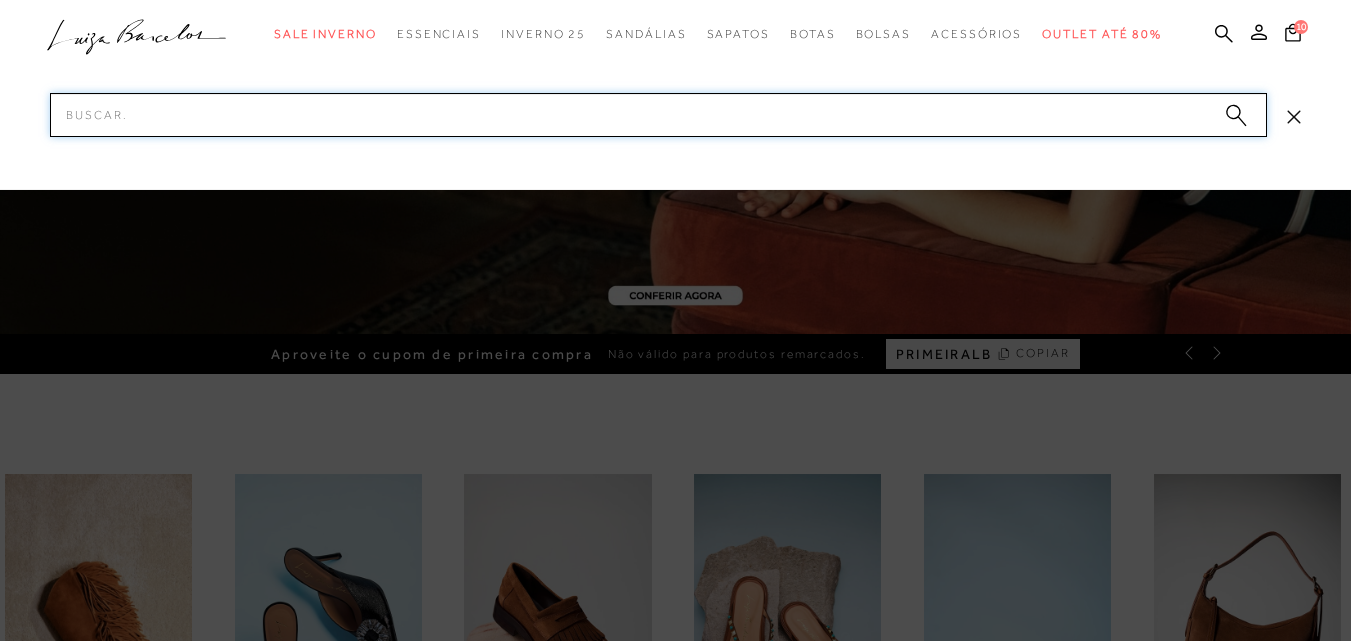 click on "Pesquisar" at bounding box center [658, 115] 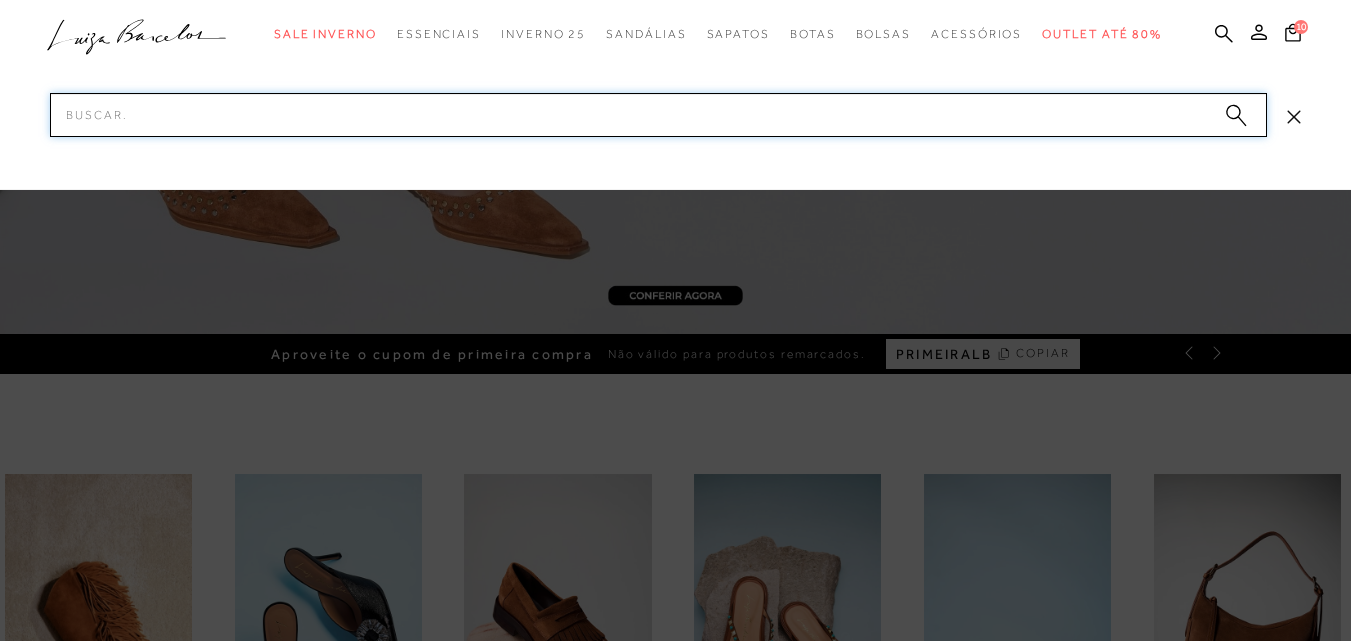 paste on "132200272" 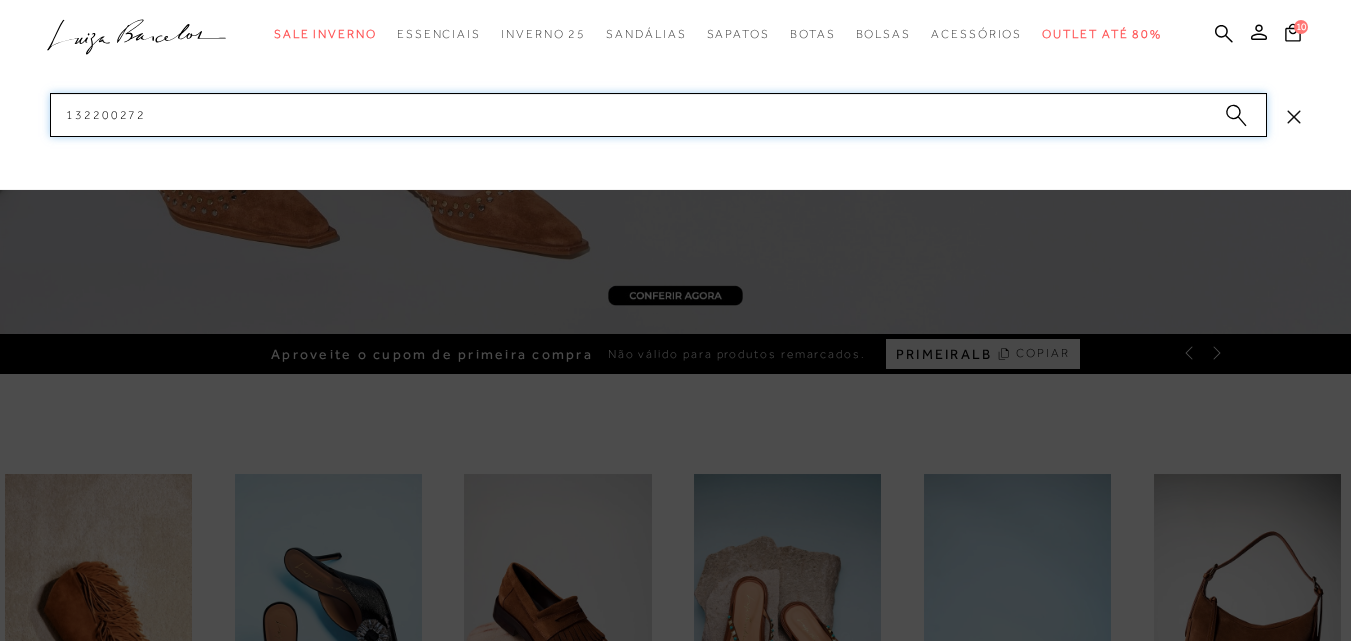 drag, startPoint x: 30, startPoint y: 102, endPoint x: 18, endPoint y: 101, distance: 12.0415945 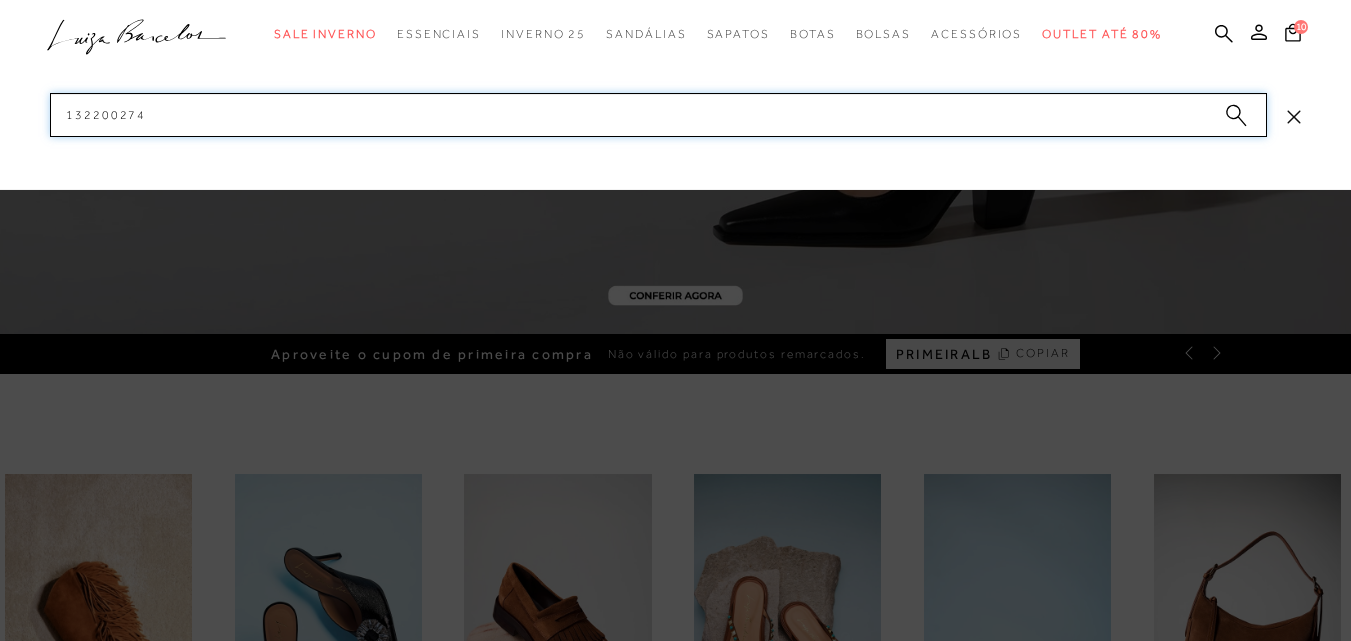 paste on "81" 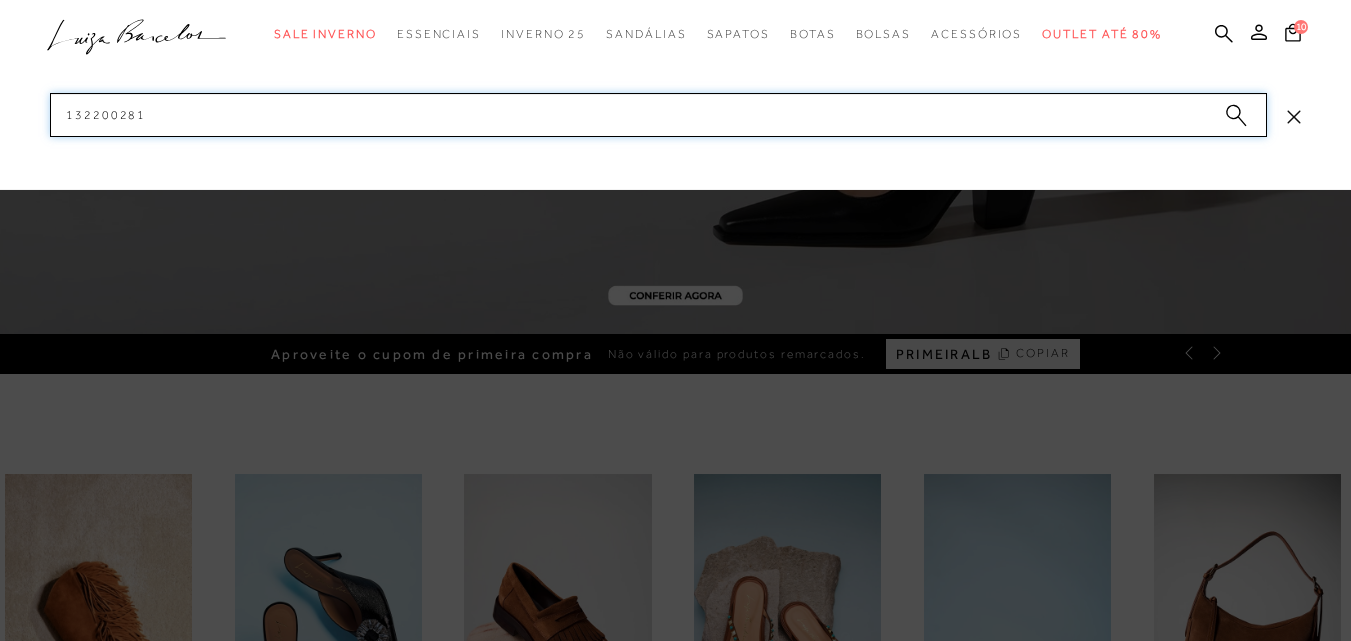 drag, startPoint x: 169, startPoint y: 118, endPoint x: 69, endPoint y: 133, distance: 101.118744 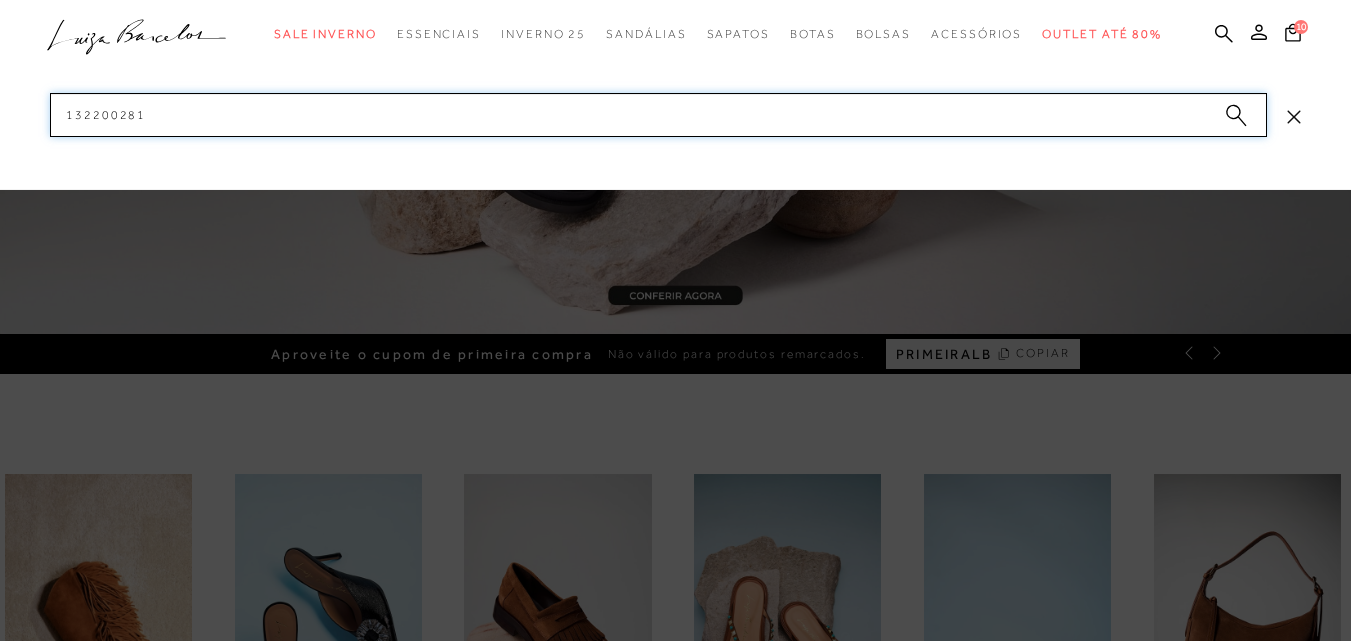 drag, startPoint x: 143, startPoint y: 108, endPoint x: 40, endPoint y: 106, distance: 103.01942 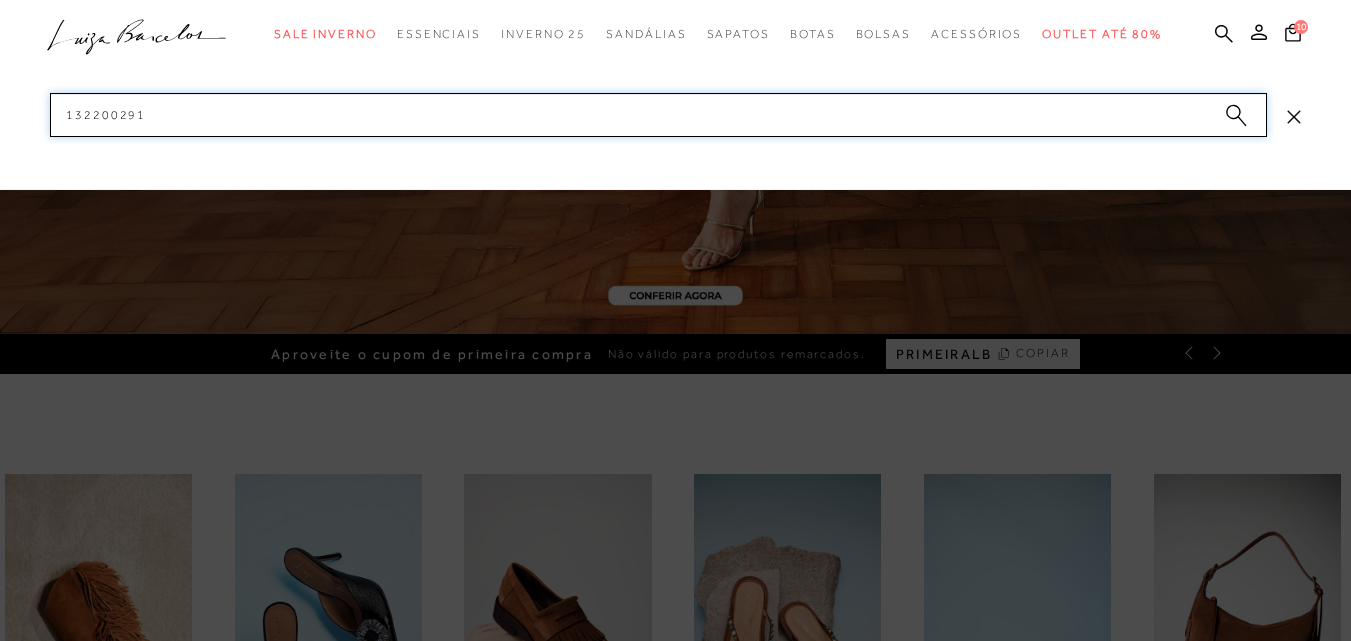 paste on "2" 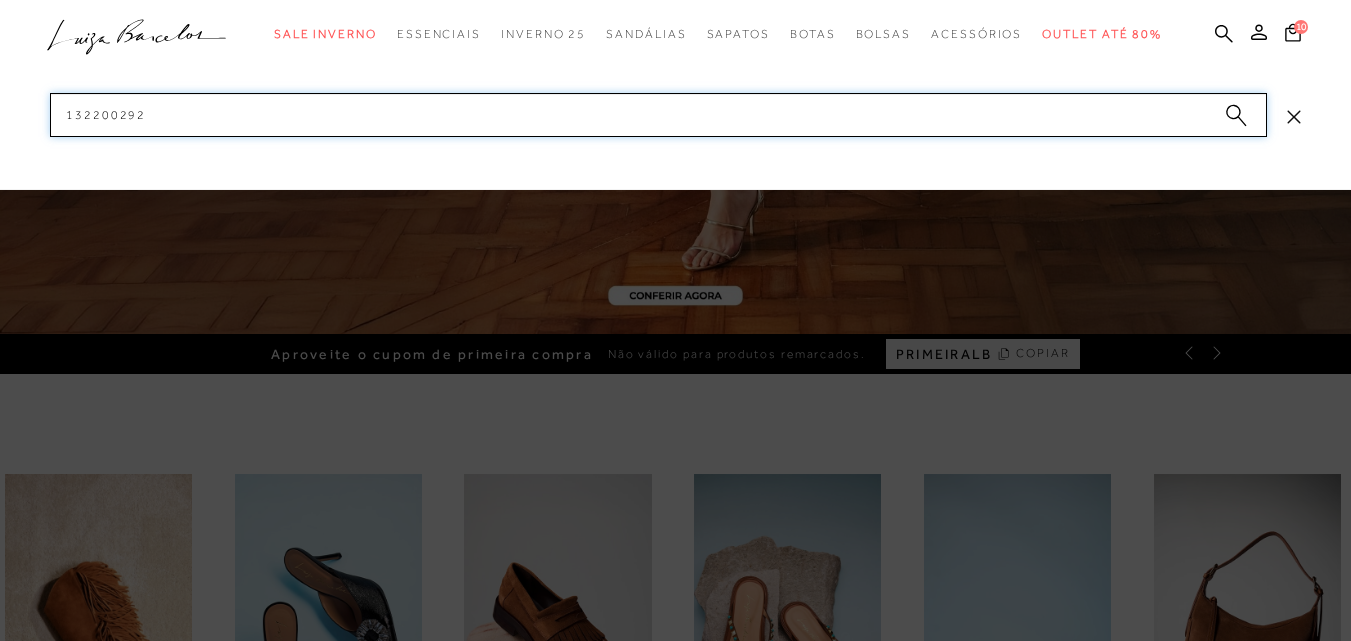 drag, startPoint x: 49, startPoint y: 99, endPoint x: 5, endPoint y: 100, distance: 44.011364 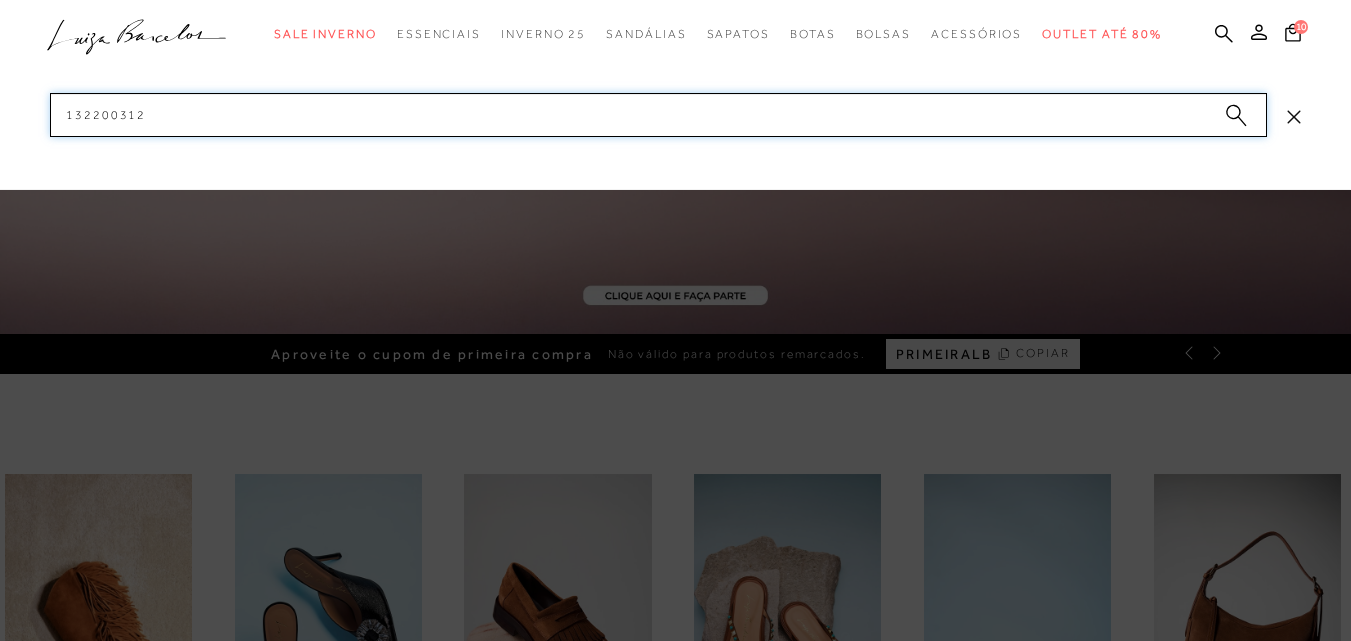paste on "3" 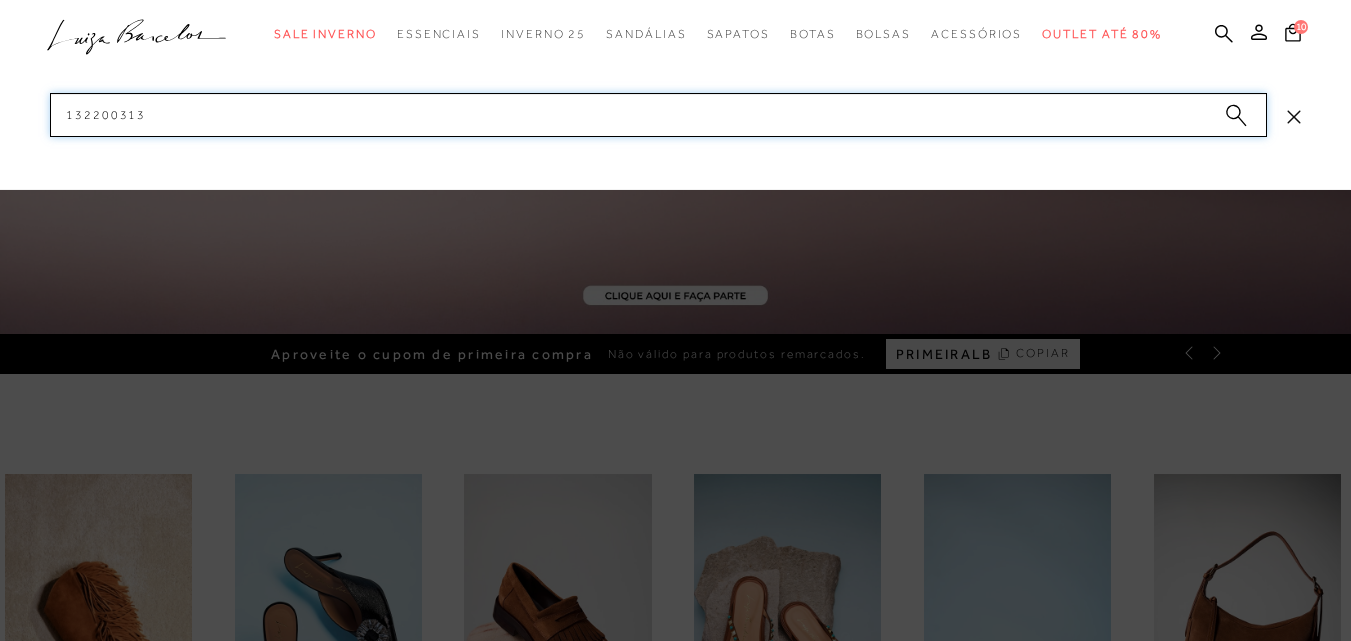 drag, startPoint x: 115, startPoint y: 114, endPoint x: 23, endPoint y: 112, distance: 92.021736 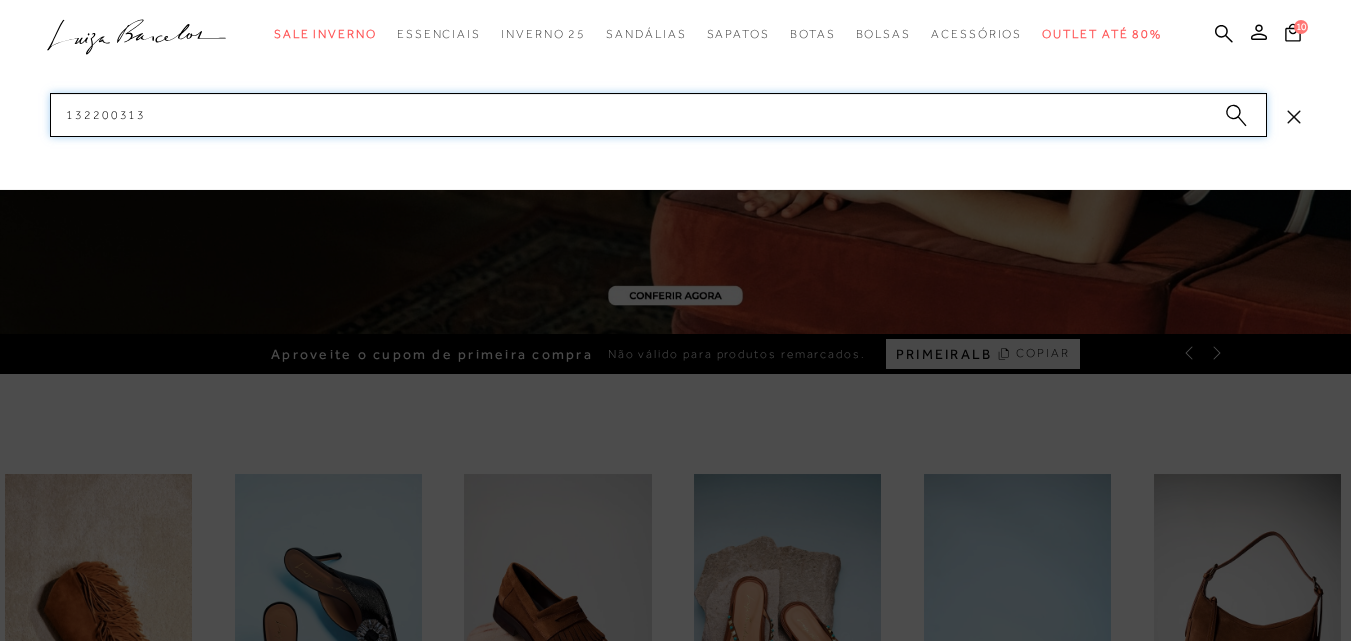 paste on "4" 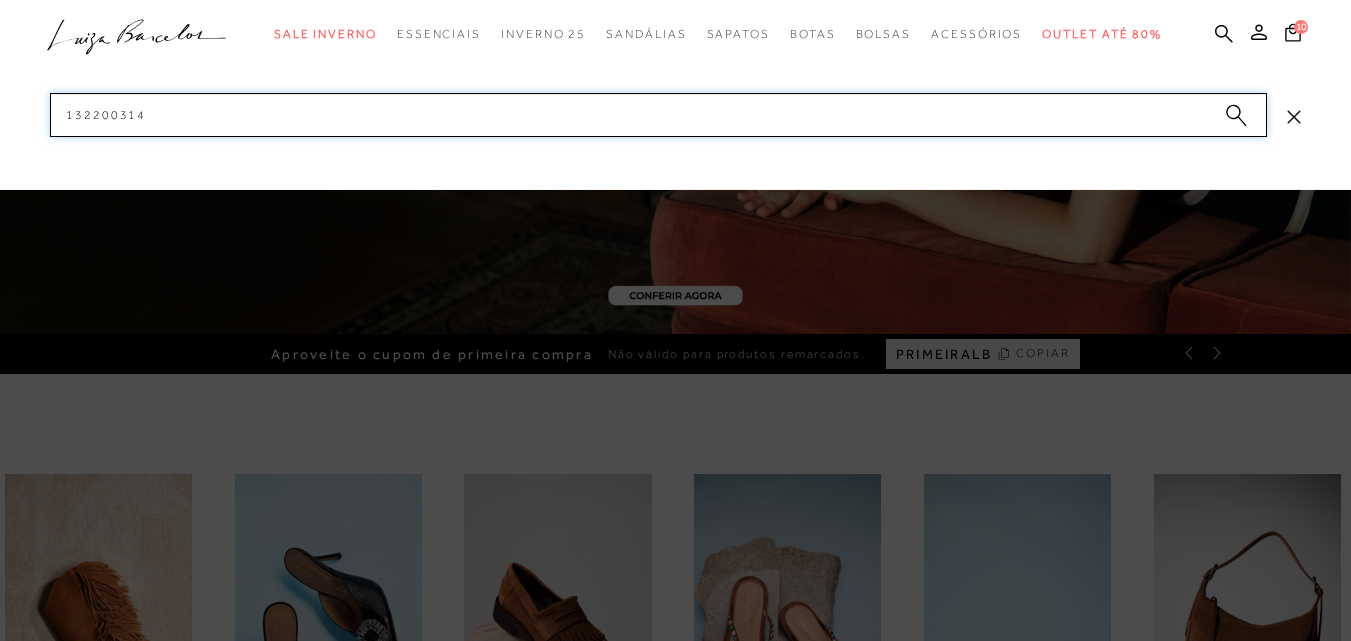 drag, startPoint x: 161, startPoint y: 113, endPoint x: 62, endPoint y: 135, distance: 101.414986 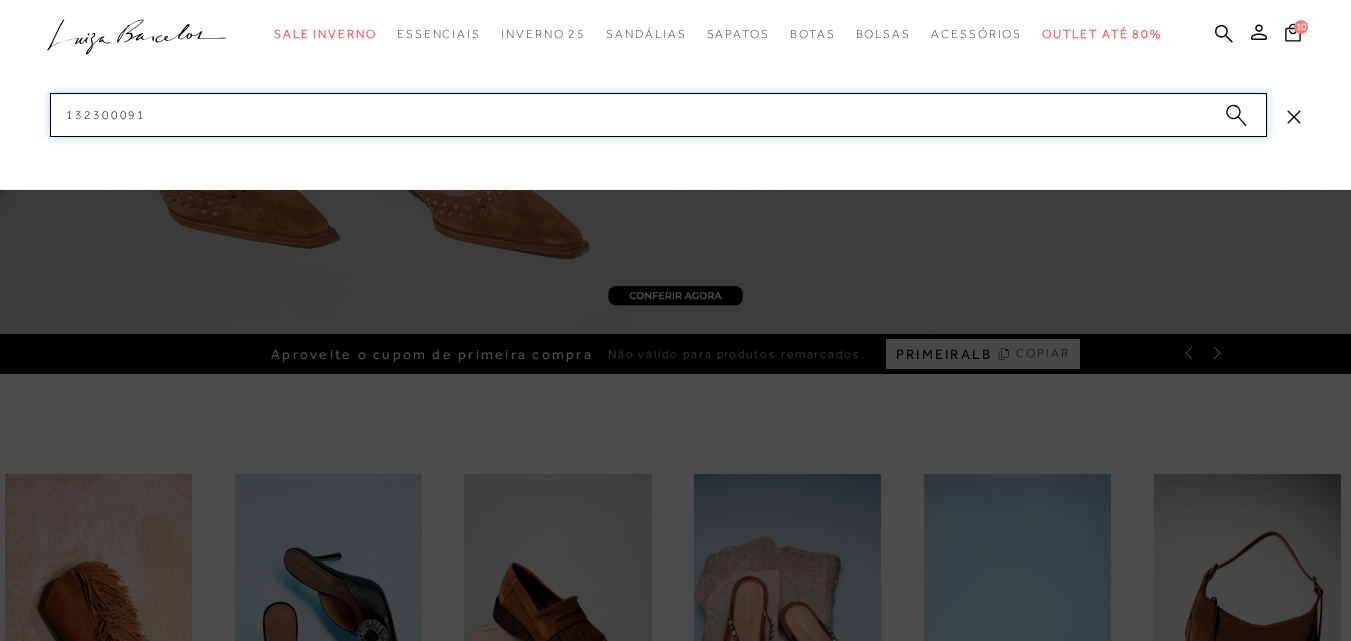 paste on "40003" 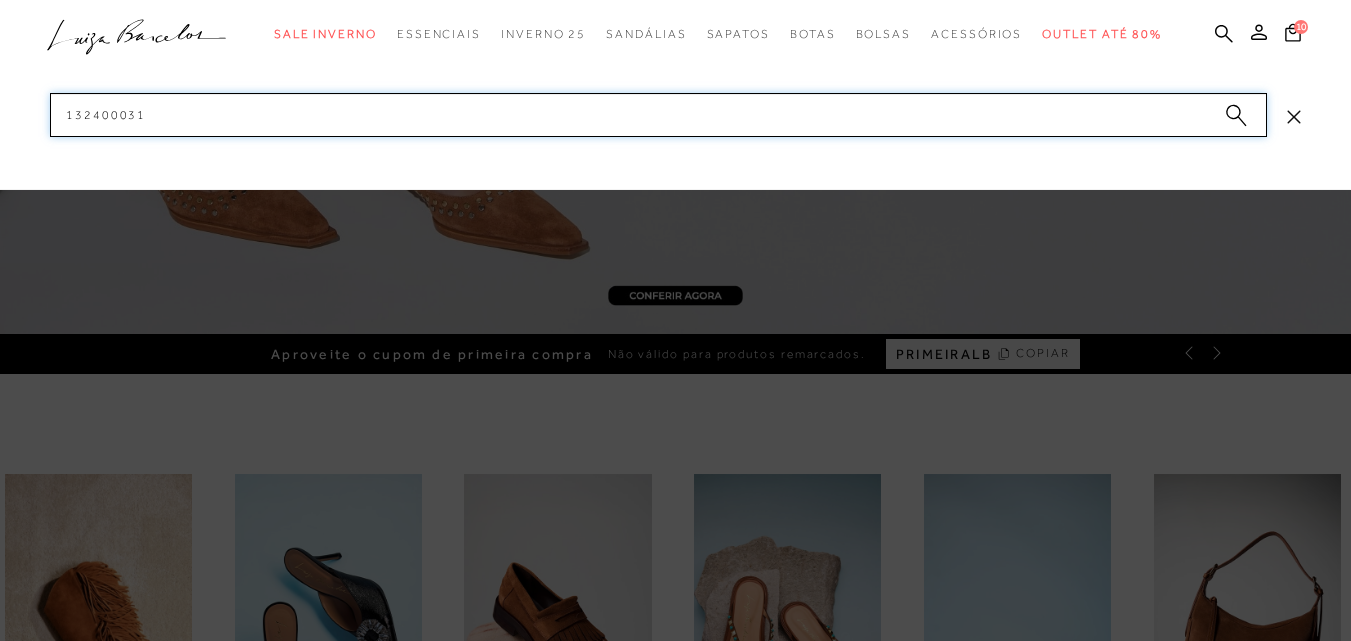 drag, startPoint x: 159, startPoint y: 116, endPoint x: 12, endPoint y: 123, distance: 147.16656 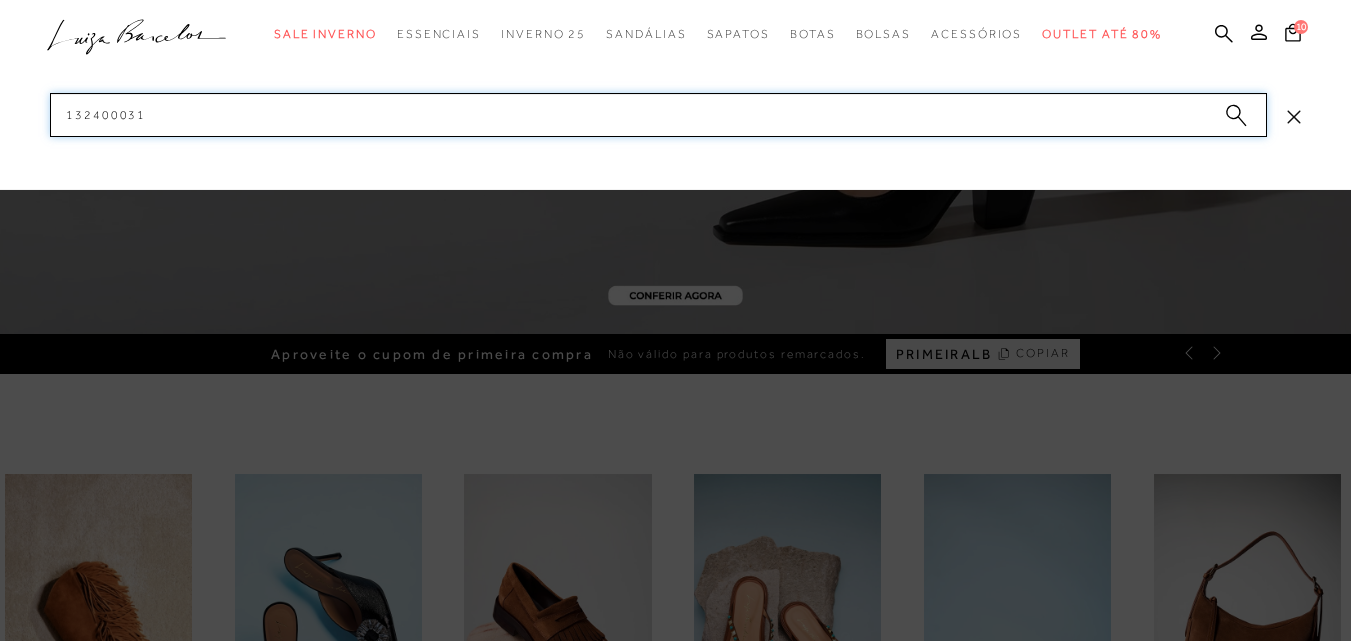 paste on "2" 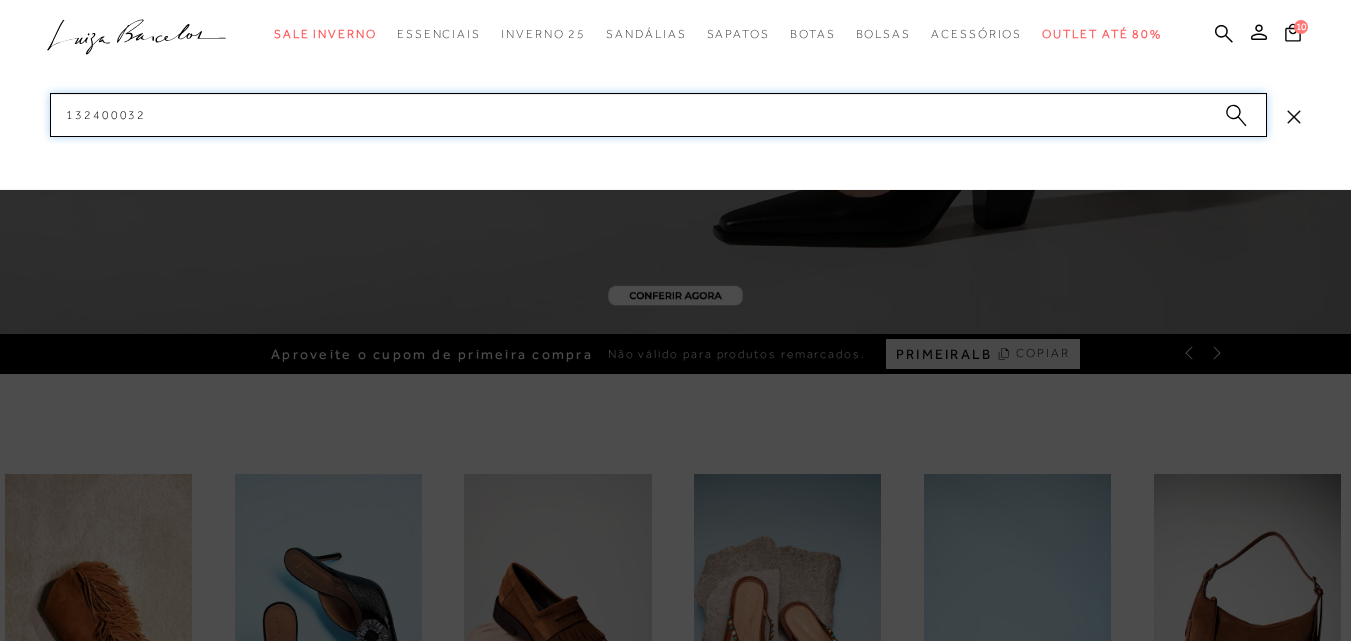 drag, startPoint x: 156, startPoint y: 105, endPoint x: 19, endPoint y: 109, distance: 137.05838 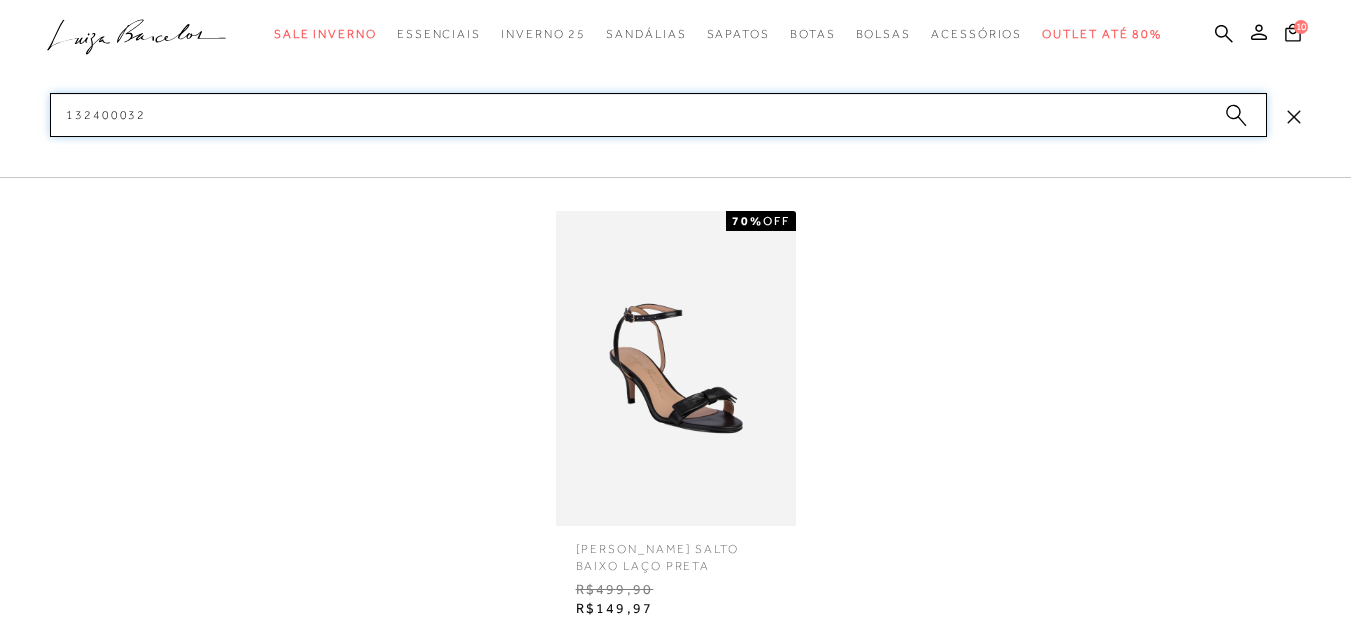 type on "132400032" 